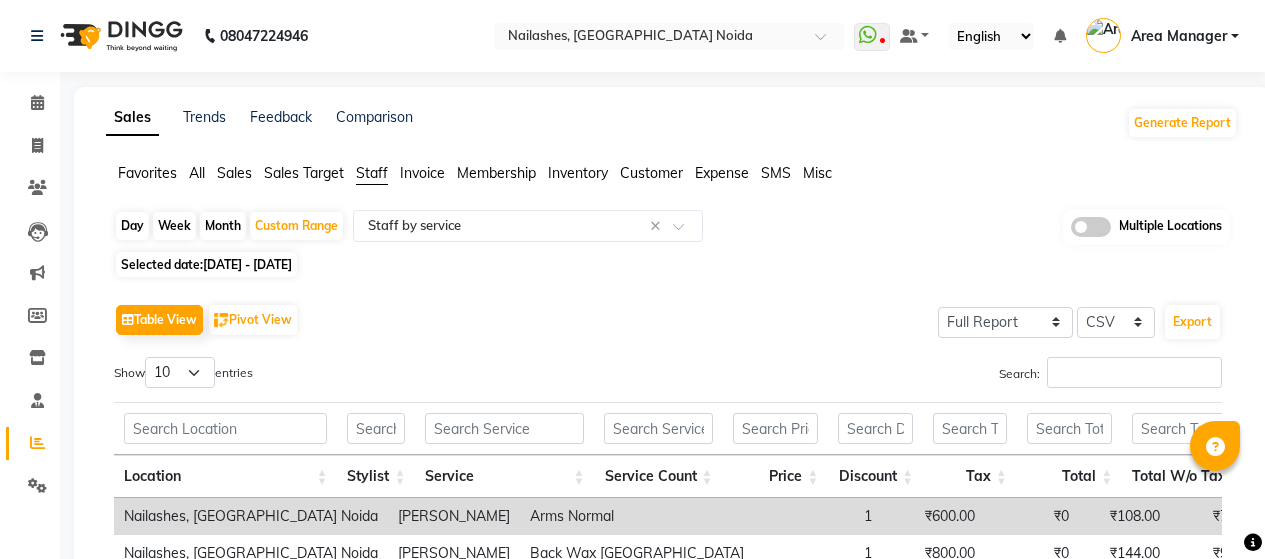 select on "full_report" 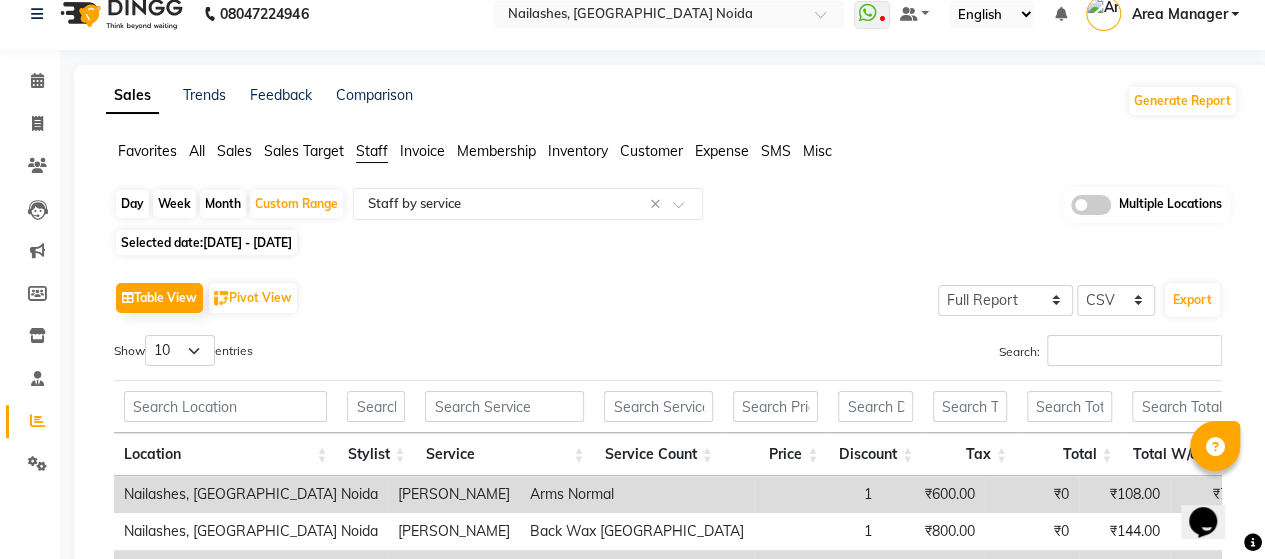 scroll, scrollTop: 0, scrollLeft: 0, axis: both 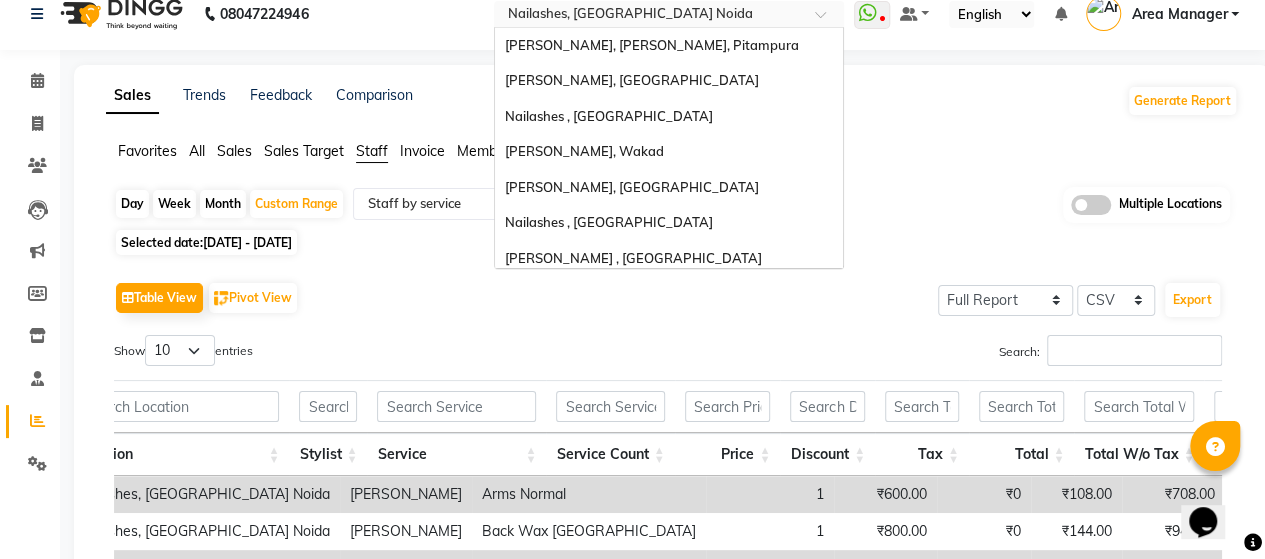 click at bounding box center (649, 16) 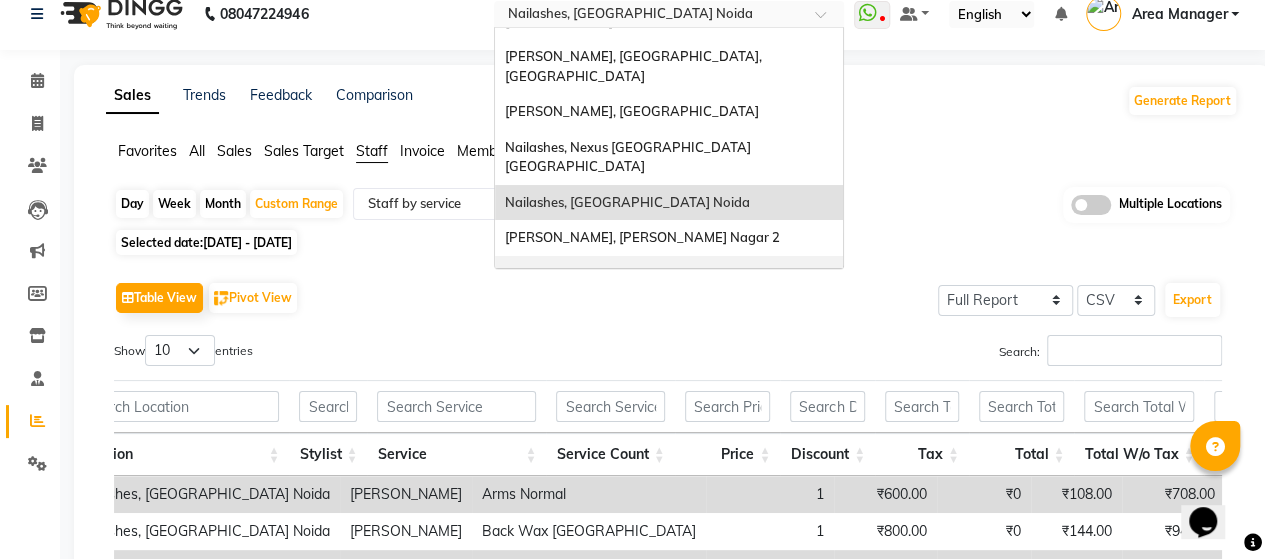 click on "Nailashes, [GEOGRAPHIC_DATA]" at bounding box center (669, 274) 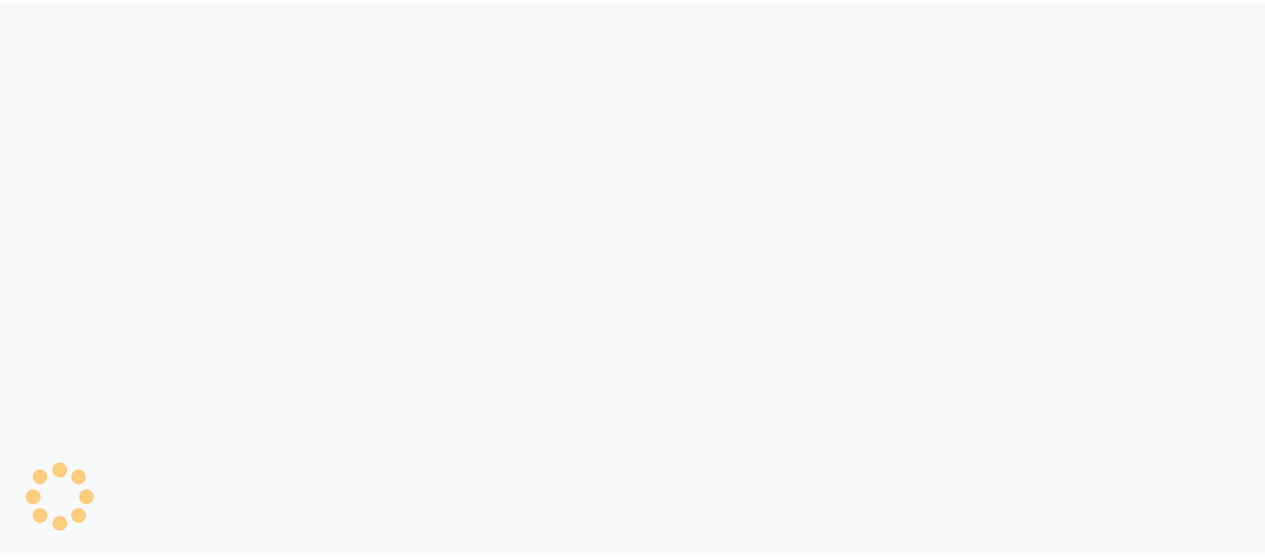 scroll, scrollTop: 0, scrollLeft: 0, axis: both 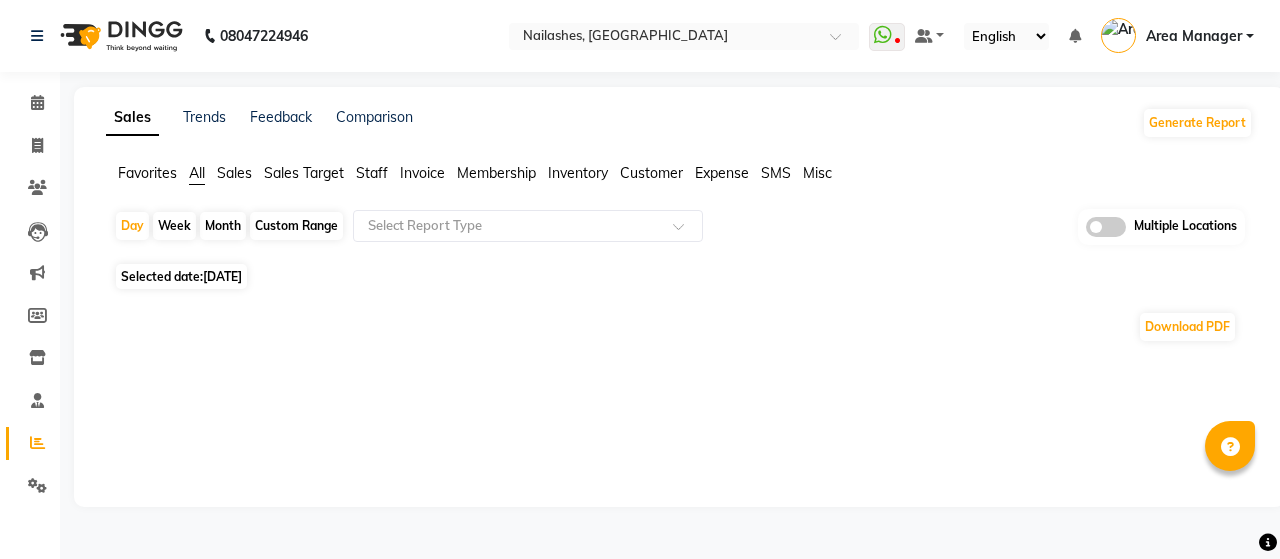 select on "en" 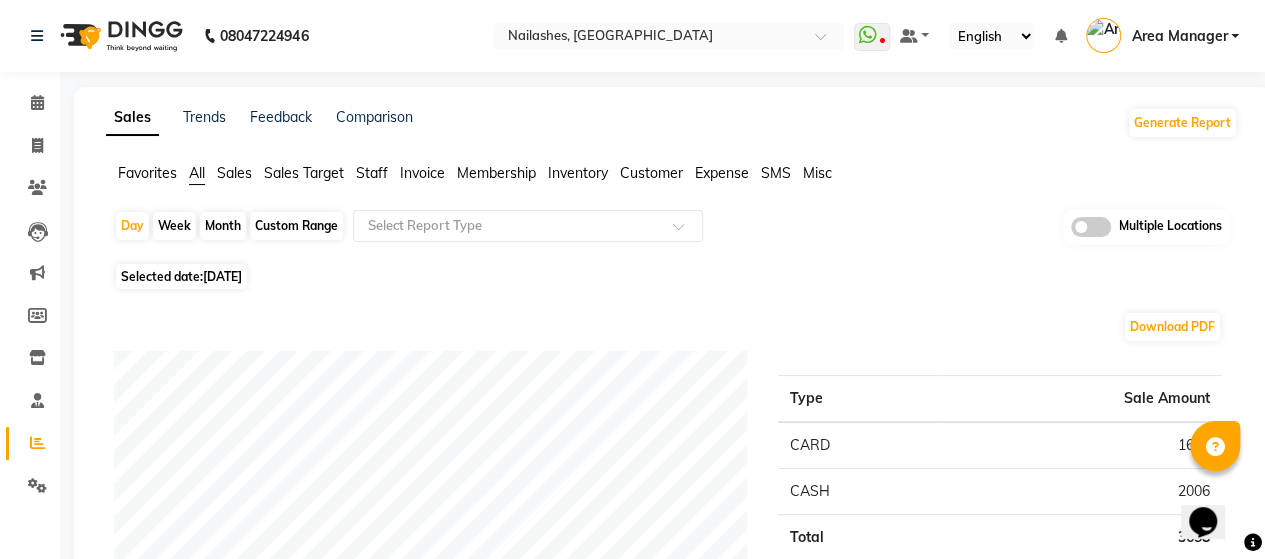 scroll, scrollTop: 0, scrollLeft: 0, axis: both 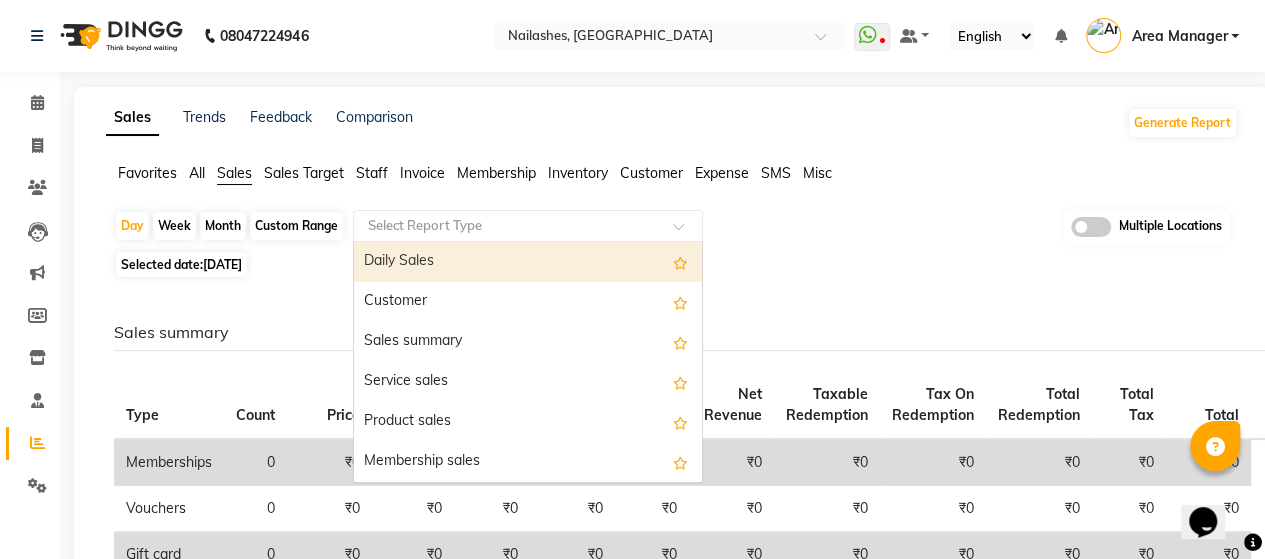 click 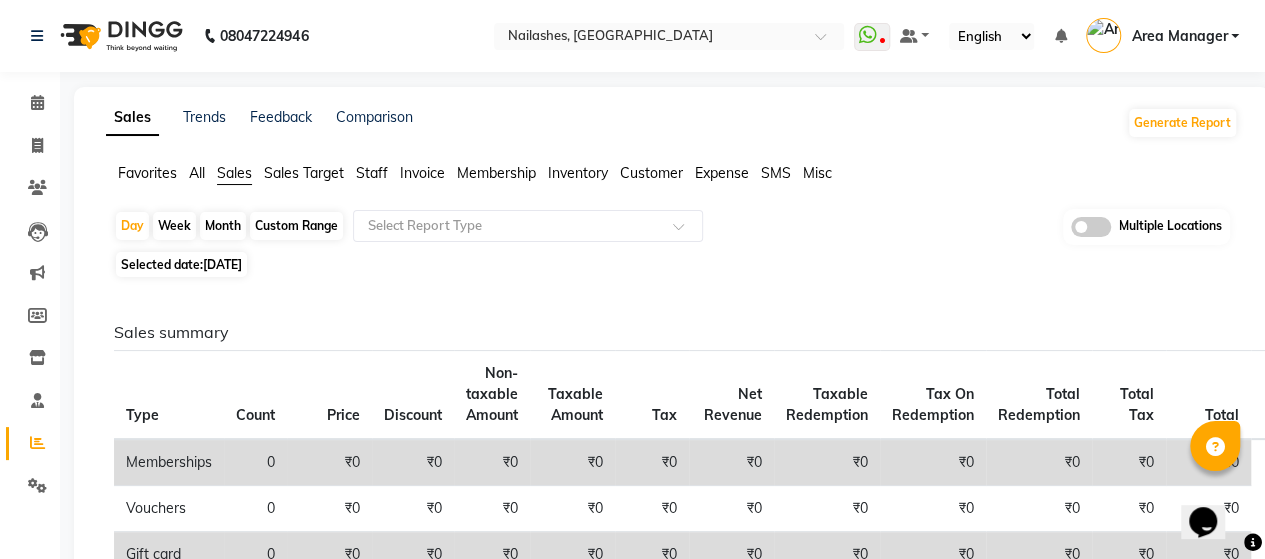 click on "Custom Range" 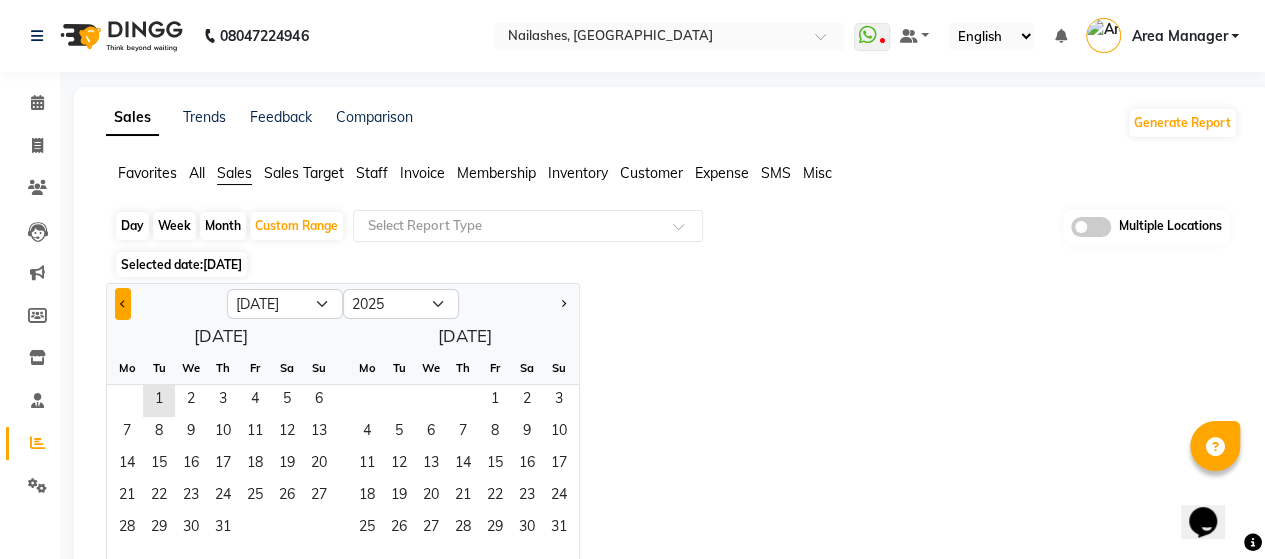 click 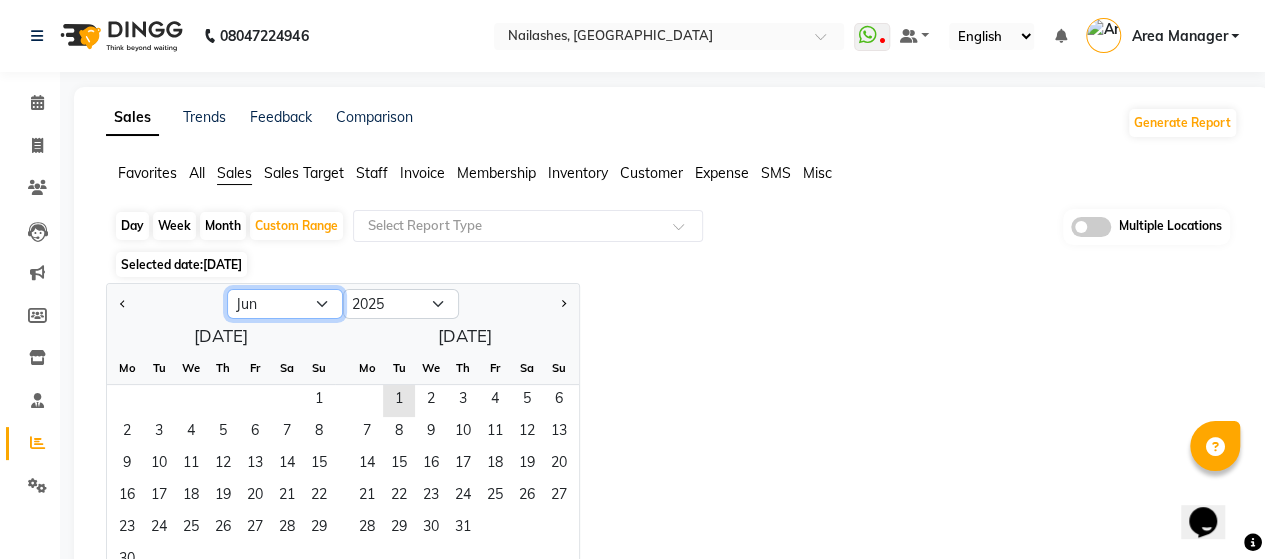 click on "Jan Feb Mar Apr May Jun Jul Aug Sep Oct Nov Dec" 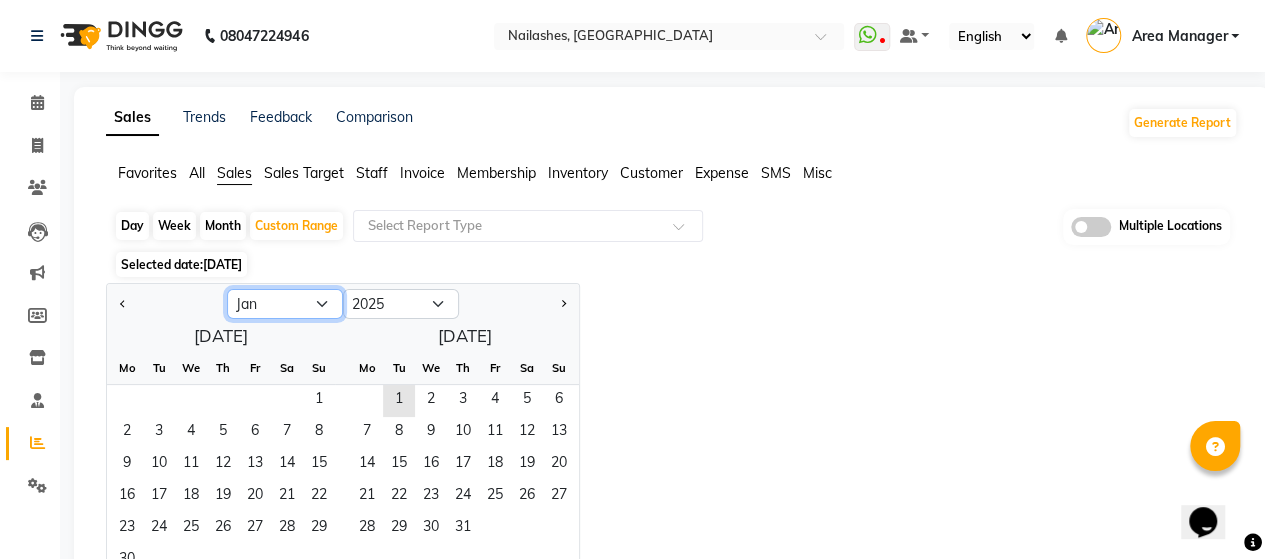 click on "Jan Feb Mar Apr May Jun Jul Aug Sep Oct Nov Dec" 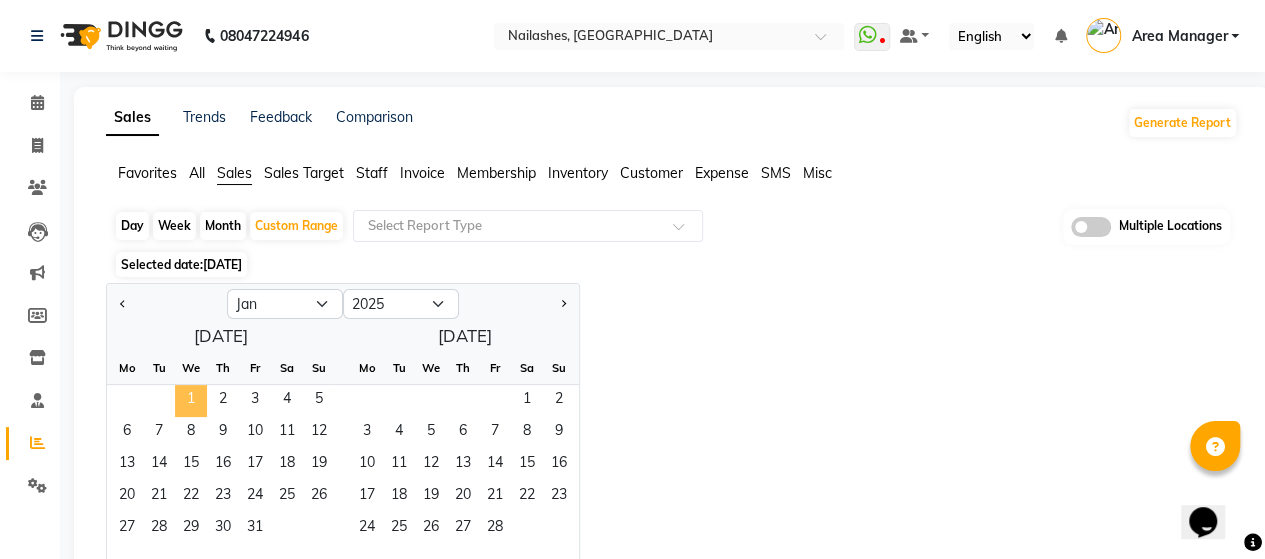 click on "1" 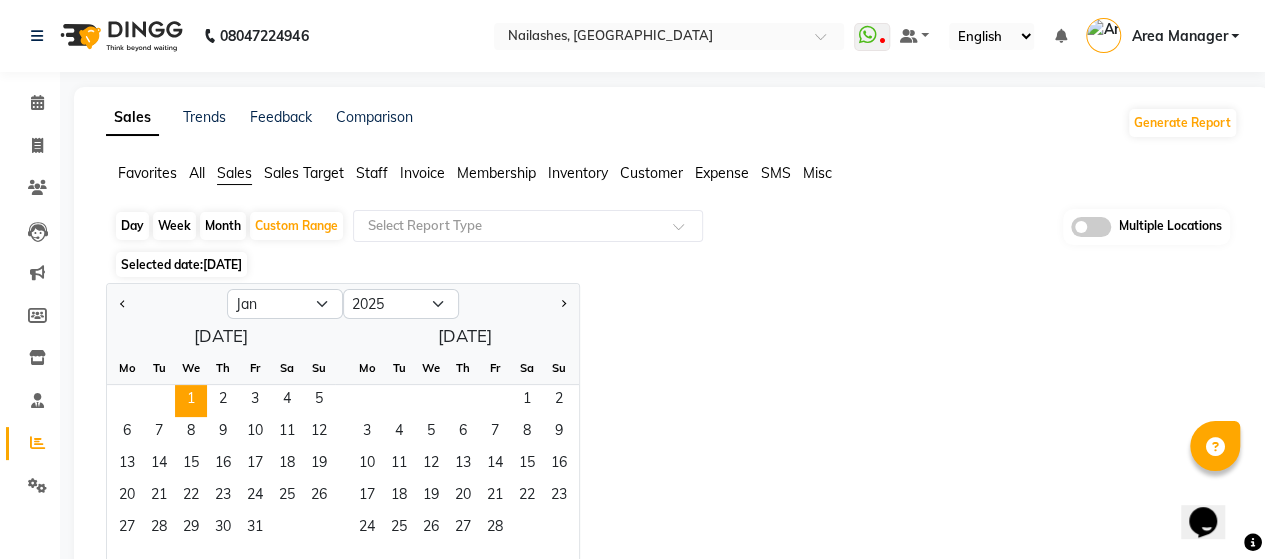click 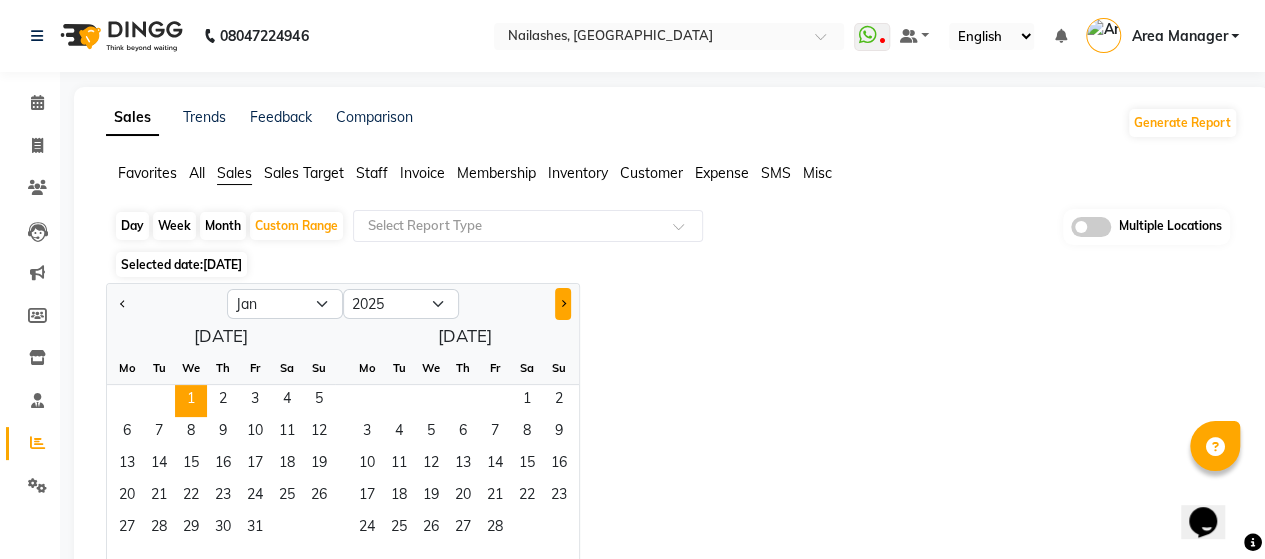 click 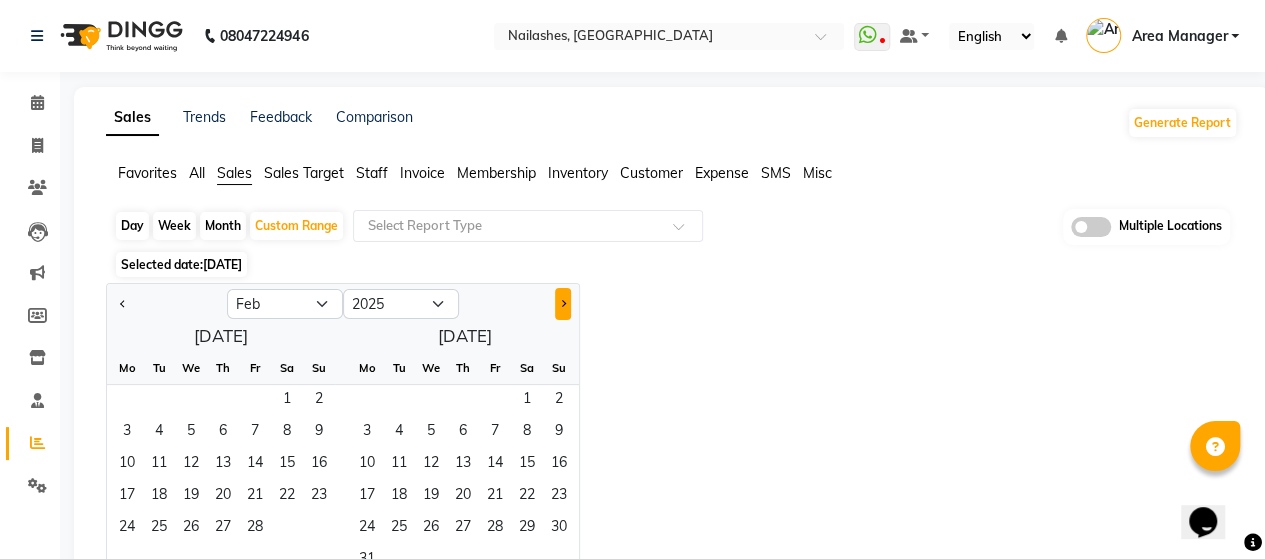 click 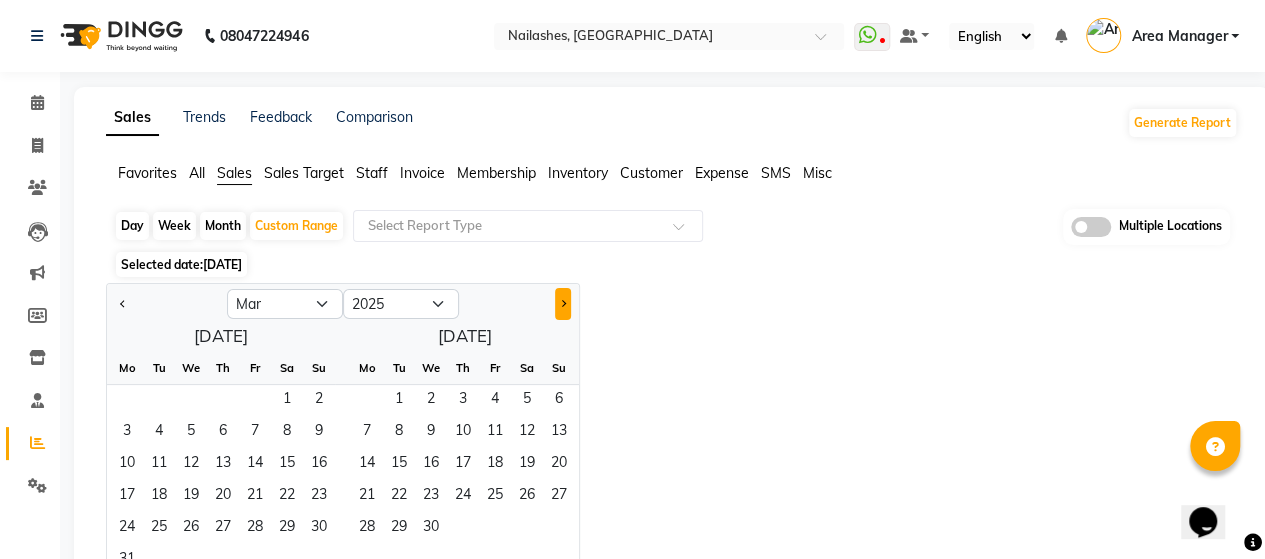click 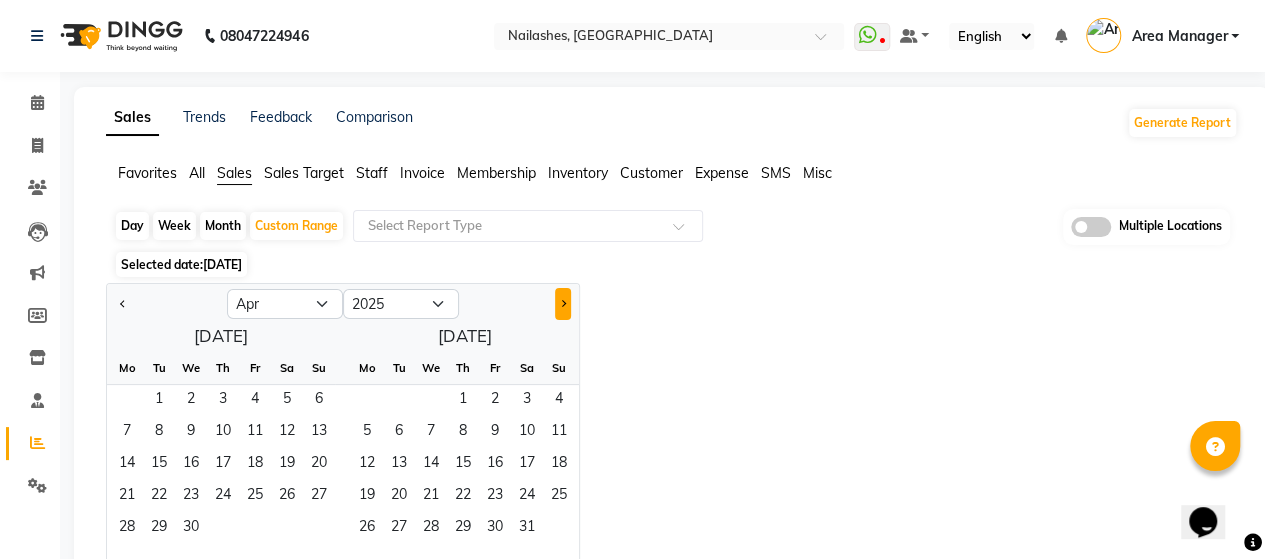 click 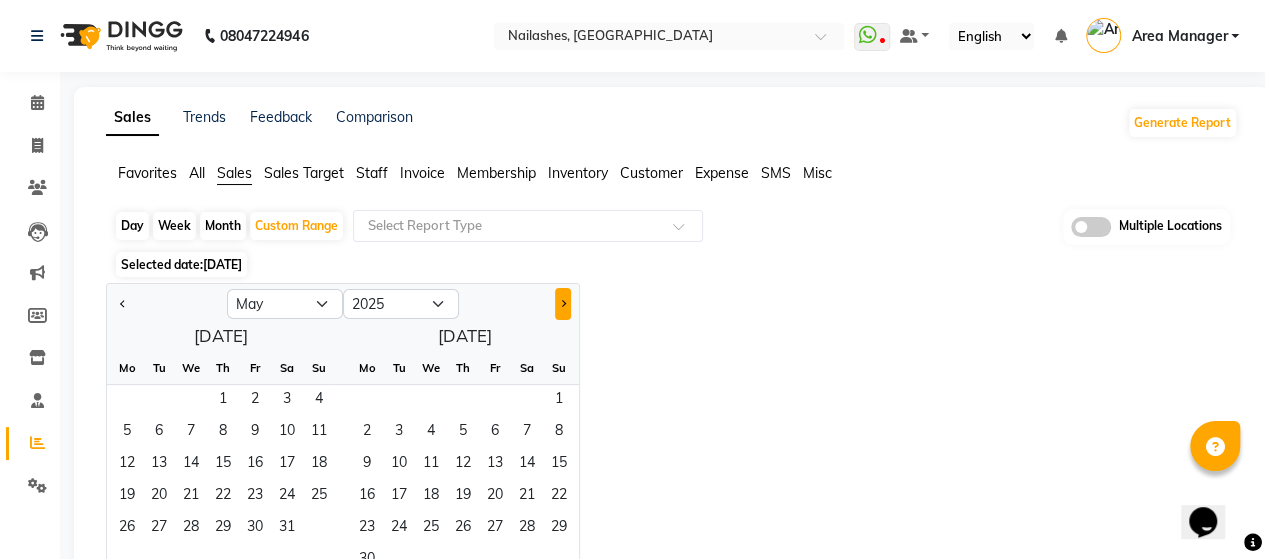 click 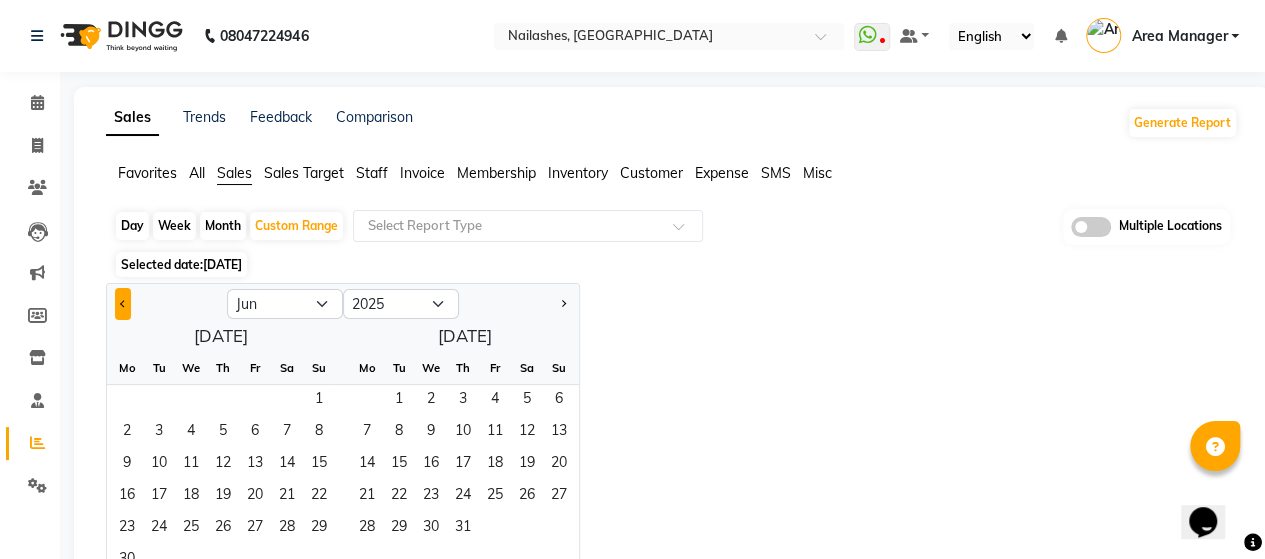 click 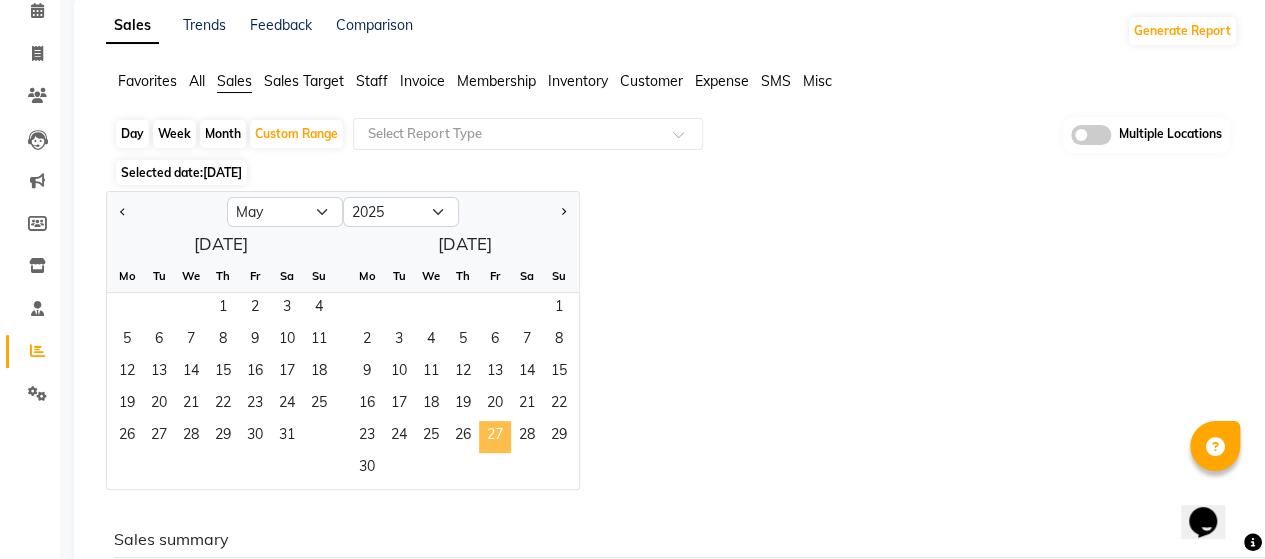 scroll, scrollTop: 106, scrollLeft: 0, axis: vertical 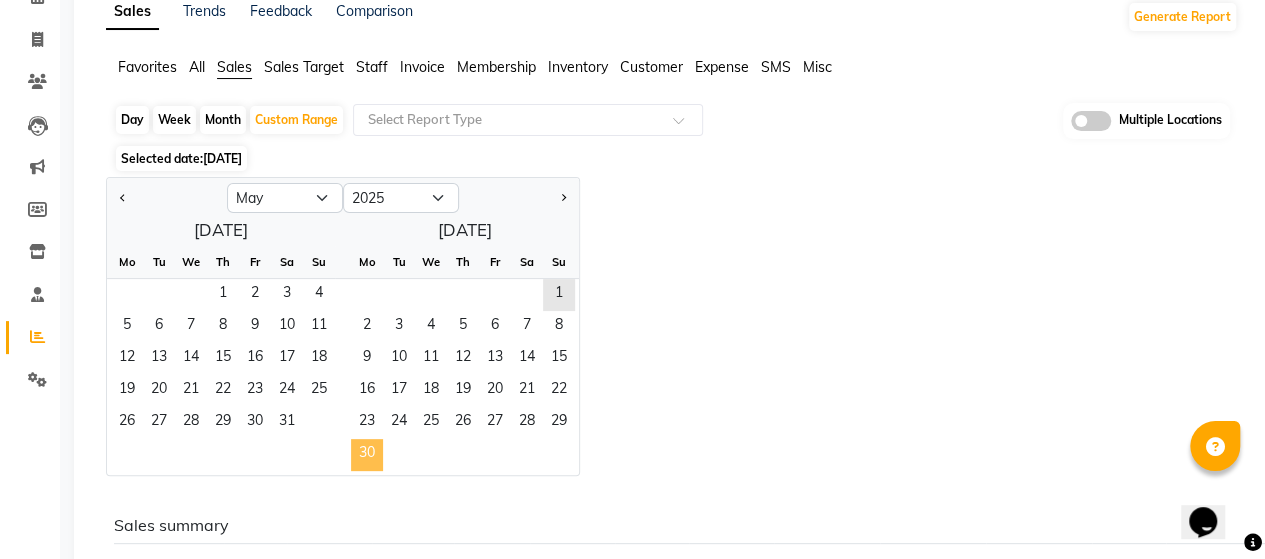 click on "30" 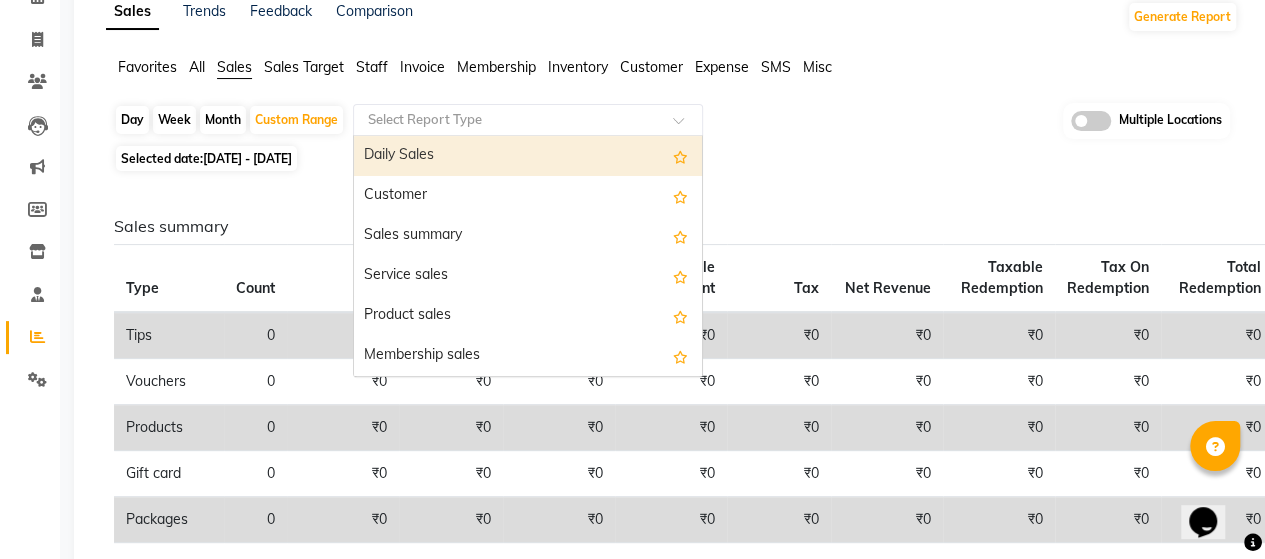 click 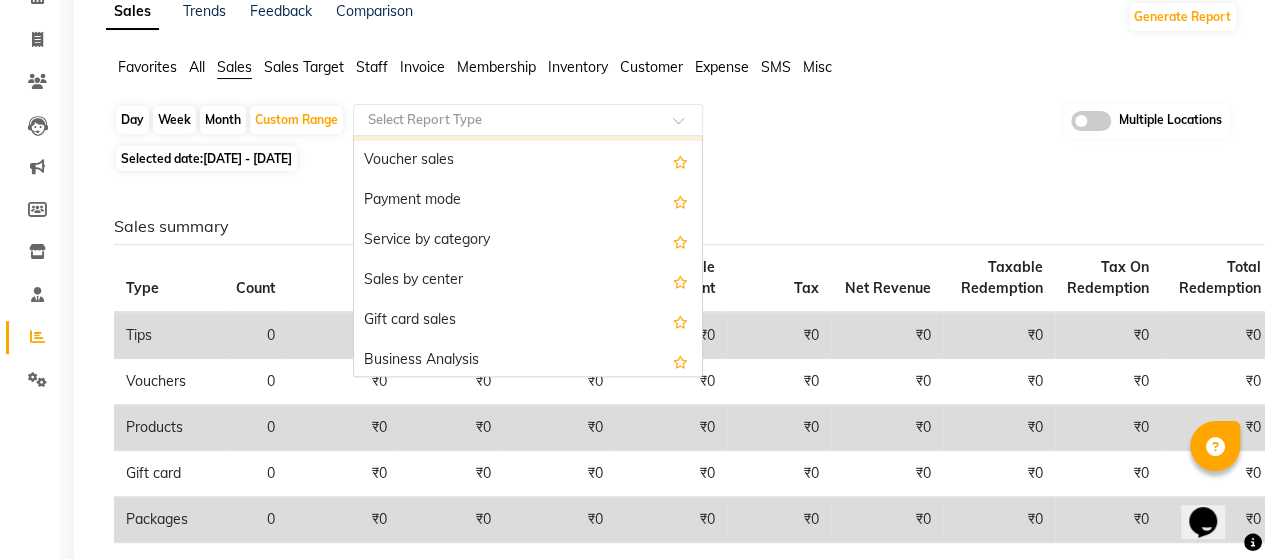 scroll, scrollTop: 320, scrollLeft: 0, axis: vertical 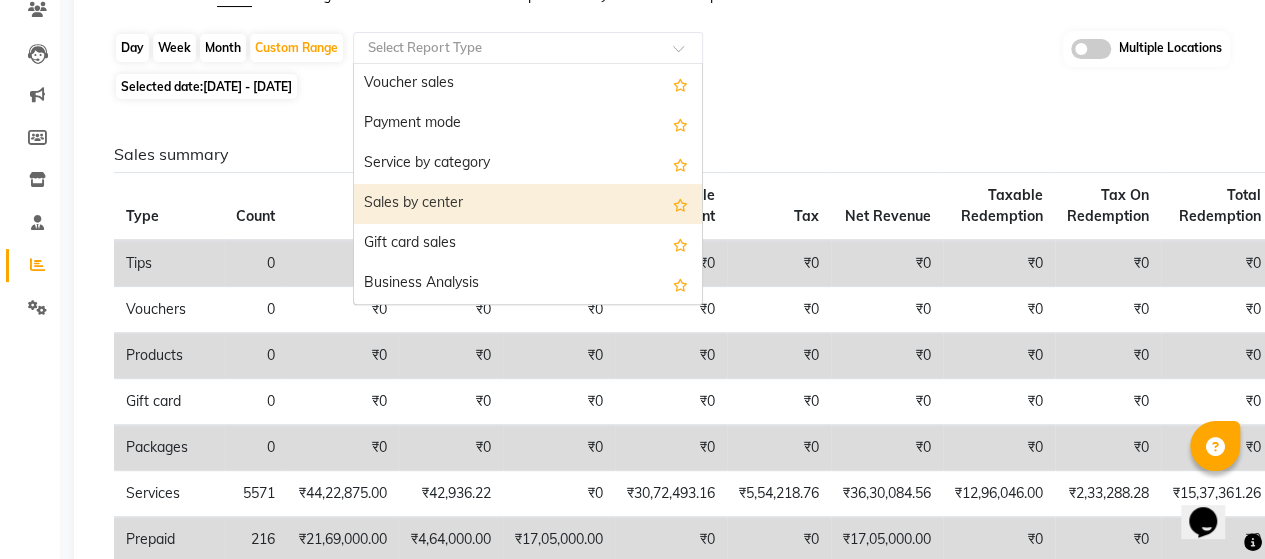 click on "Sales by center" at bounding box center (528, 204) 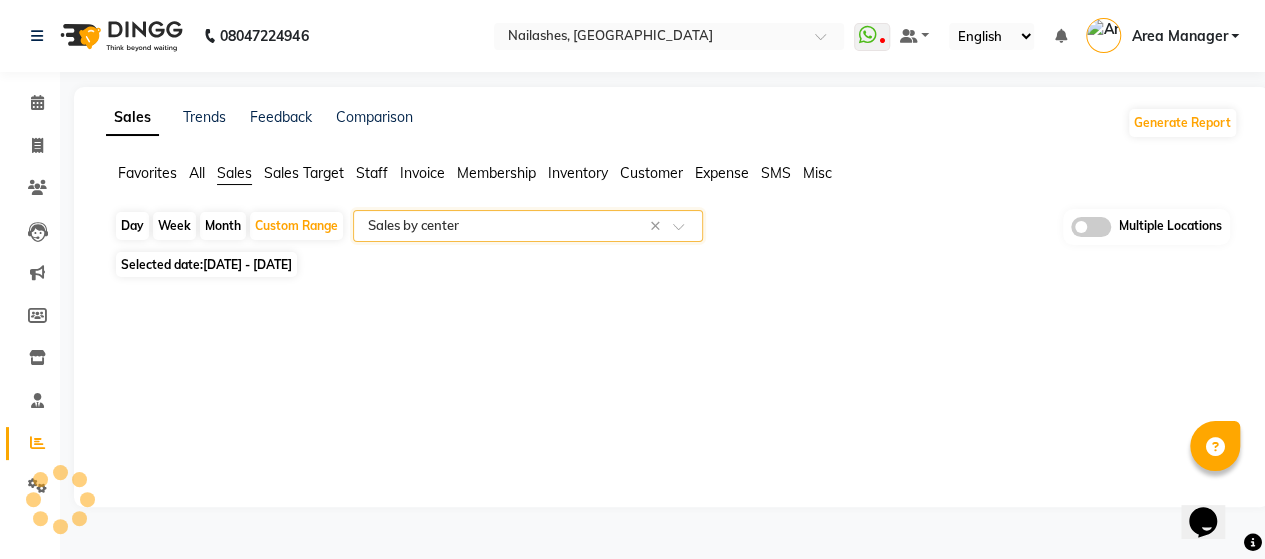 scroll, scrollTop: 0, scrollLeft: 0, axis: both 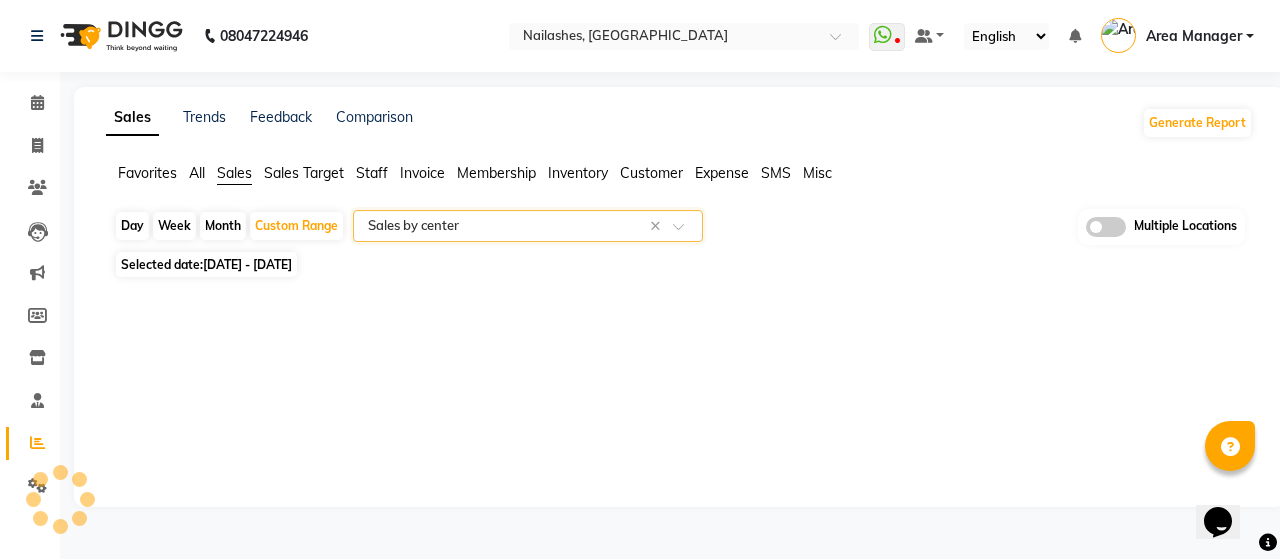 select on "full_report" 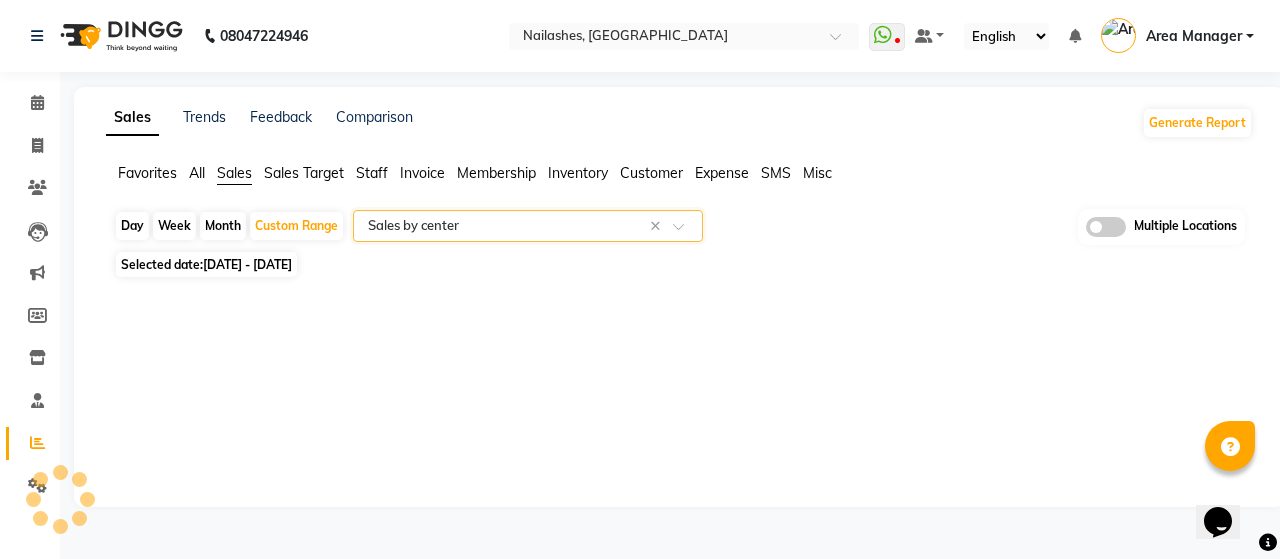 select on "csv" 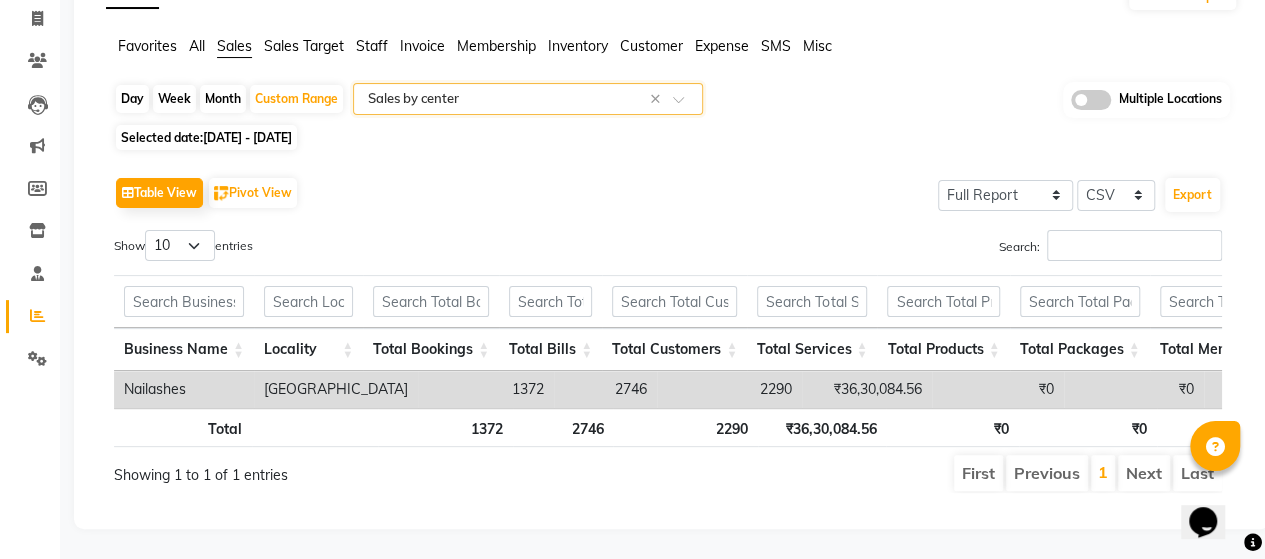 scroll, scrollTop: 142, scrollLeft: 0, axis: vertical 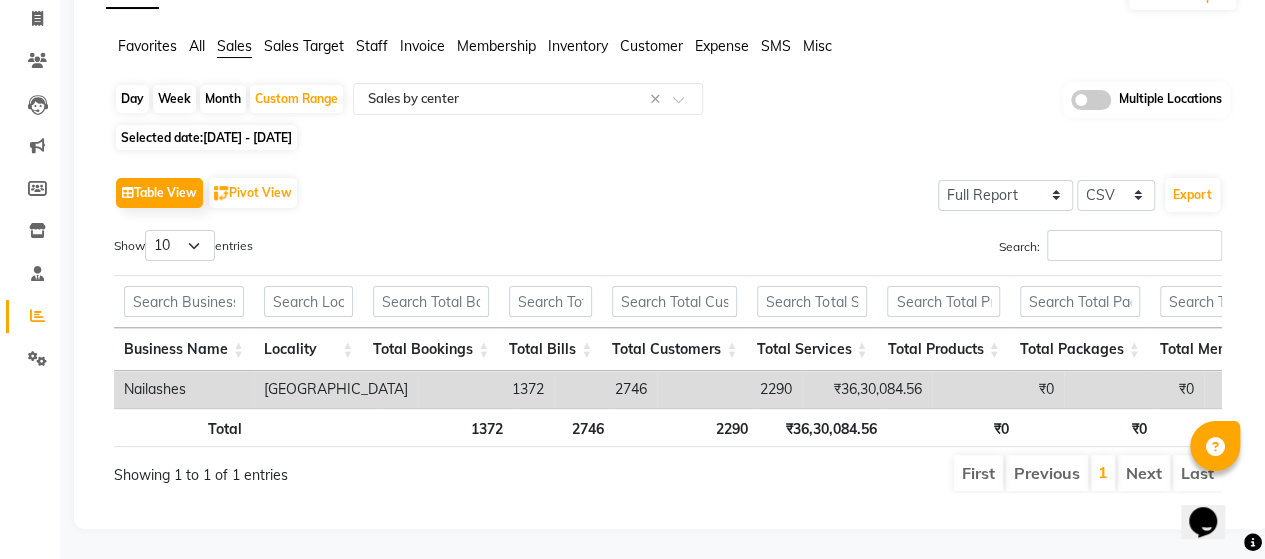 click on "Customer" 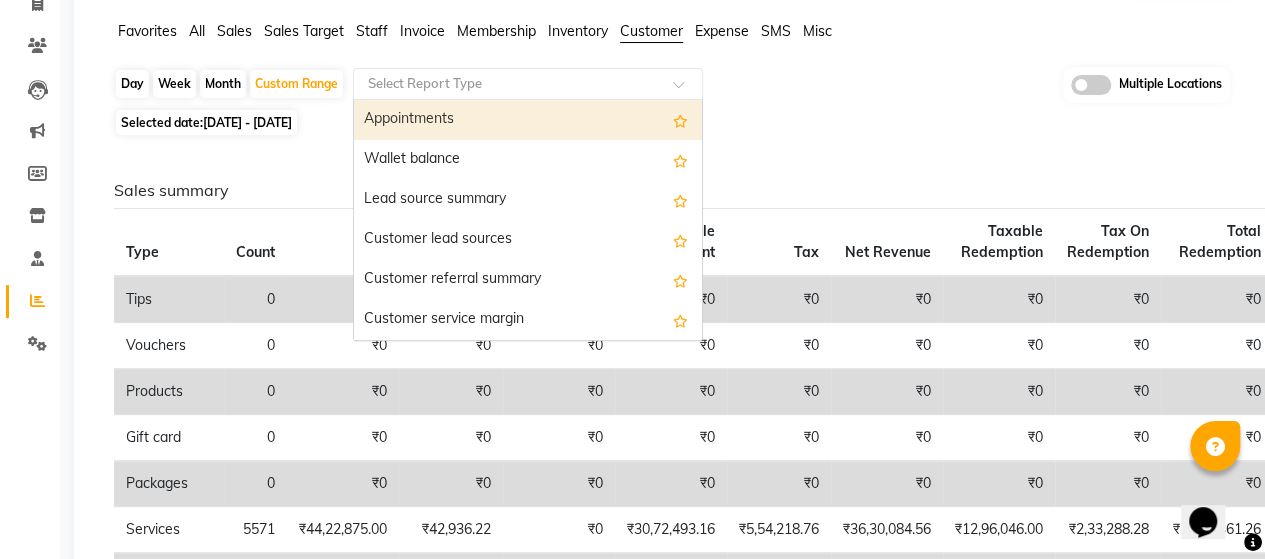 click on "Select Report Type" 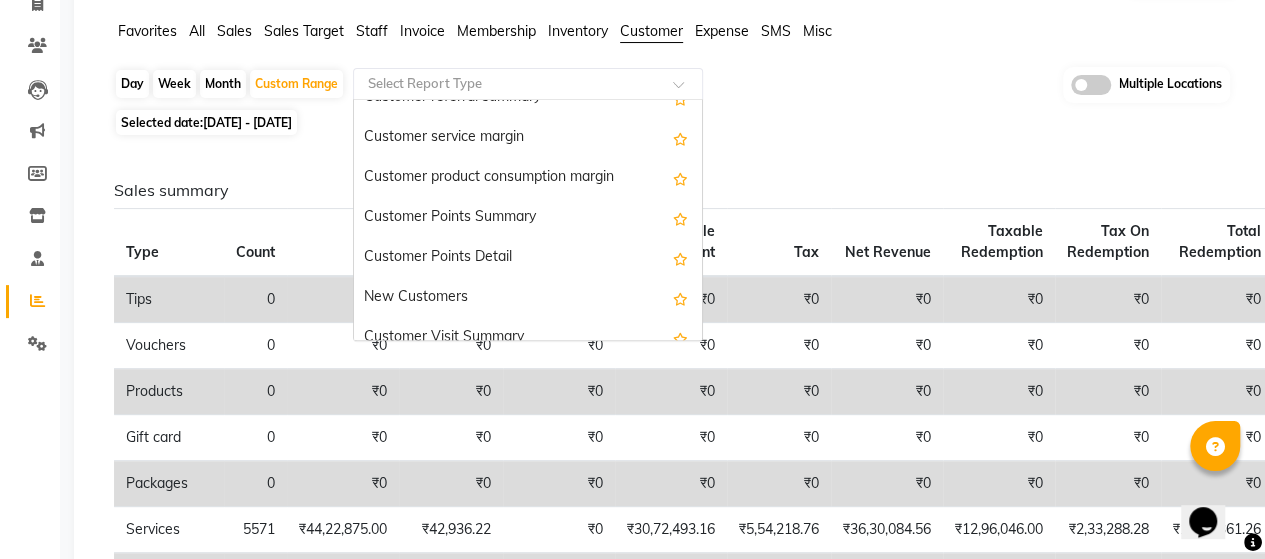 scroll, scrollTop: 200, scrollLeft: 0, axis: vertical 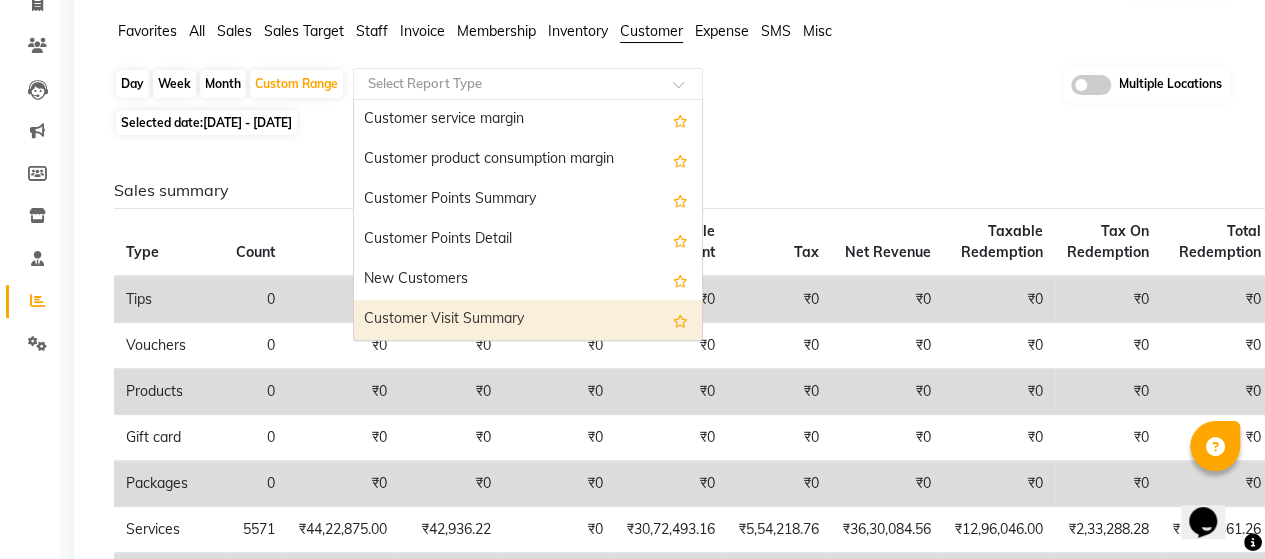 click on "Customer Visit Summary" at bounding box center [528, 320] 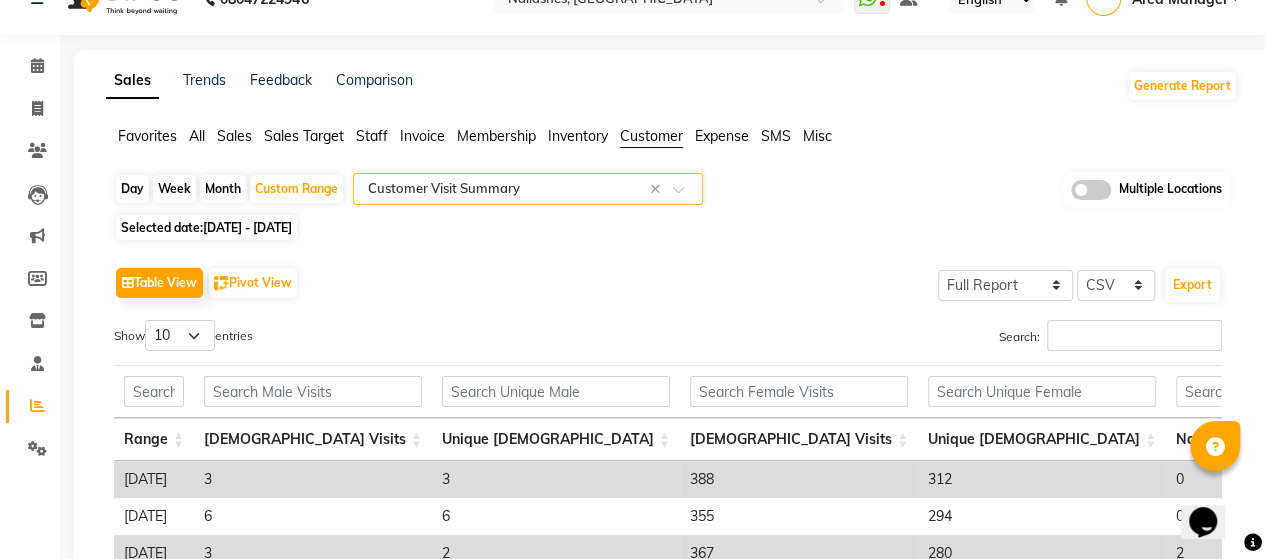 scroll, scrollTop: 0, scrollLeft: 0, axis: both 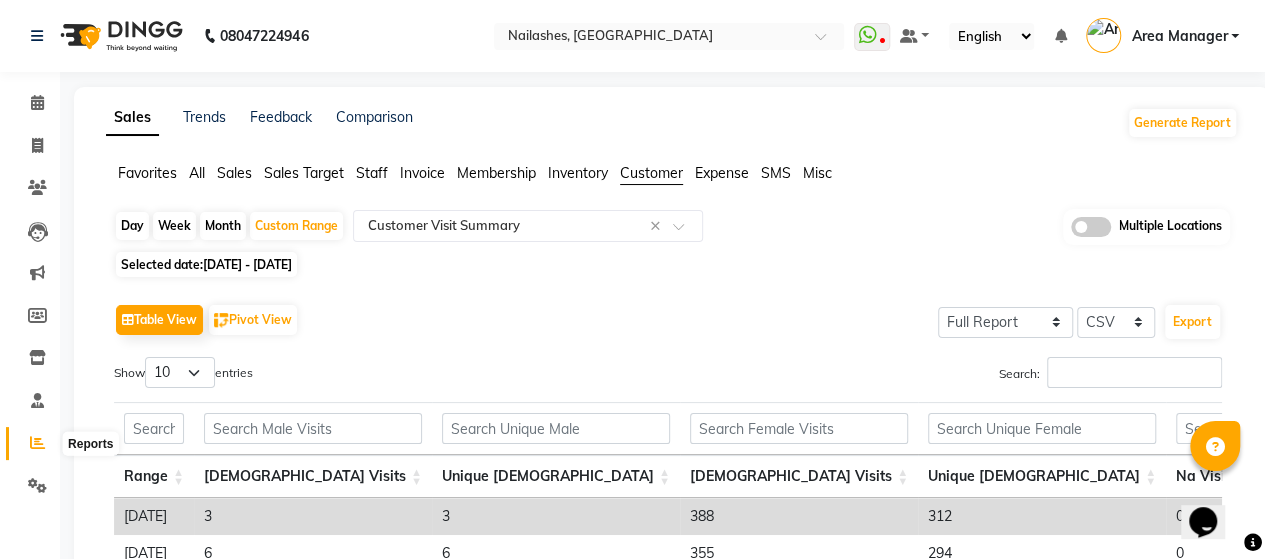 click 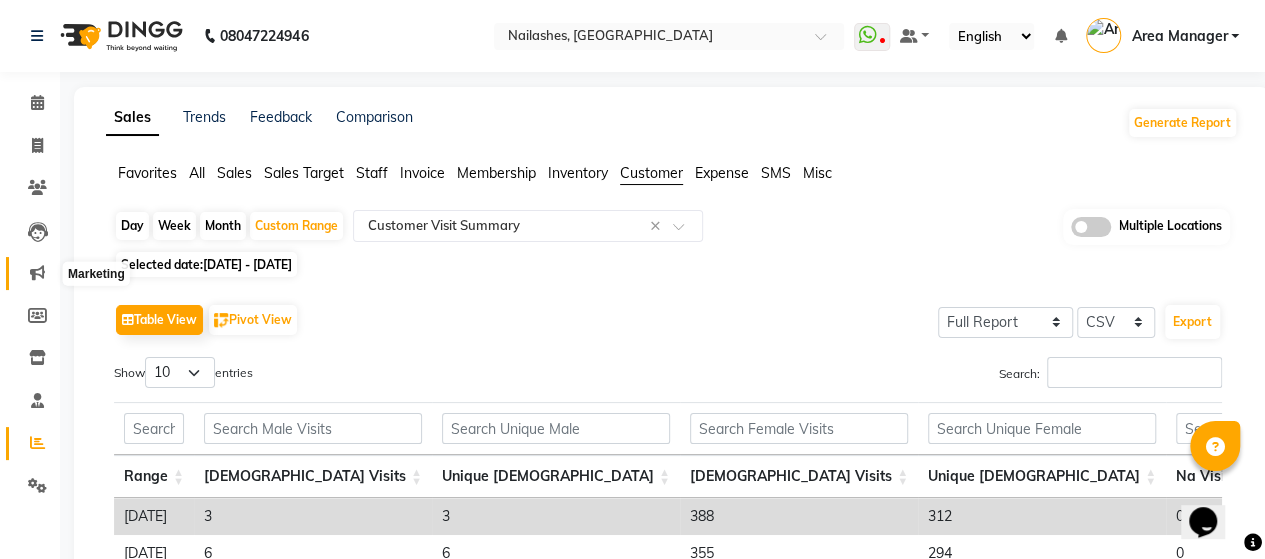 click 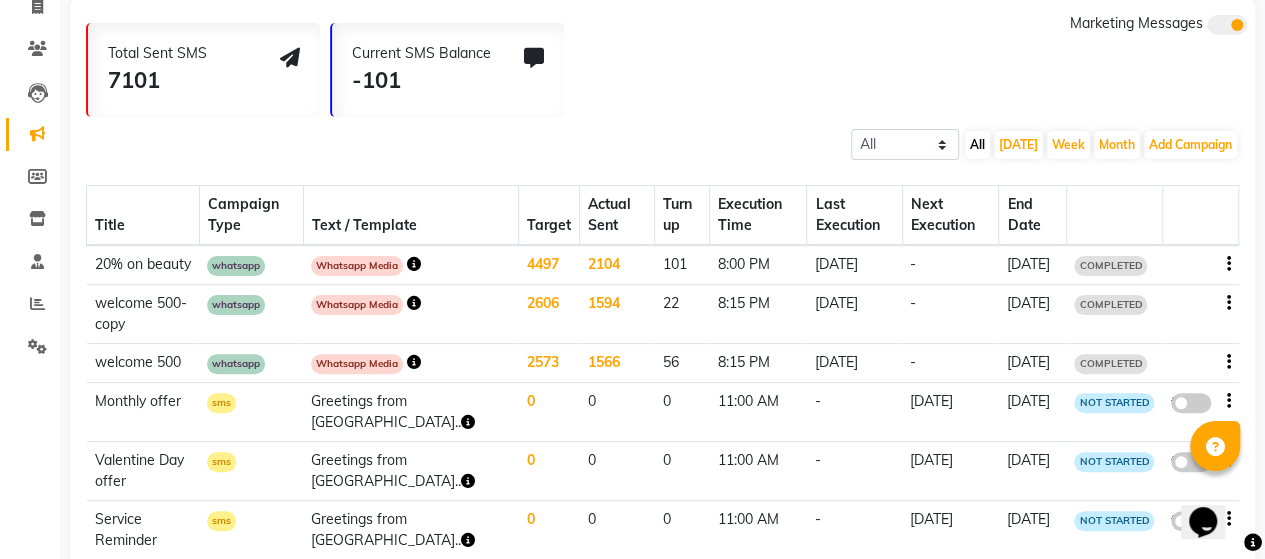 scroll, scrollTop: 140, scrollLeft: 0, axis: vertical 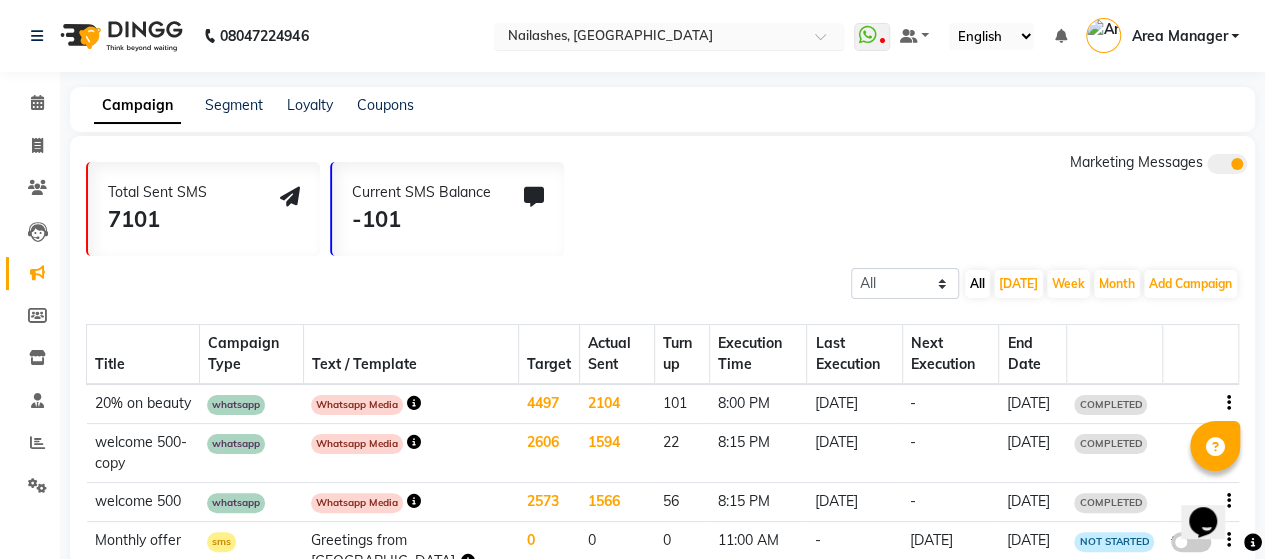 click on "Select Location × Nailashes, South Point Mall" at bounding box center (653, 36) 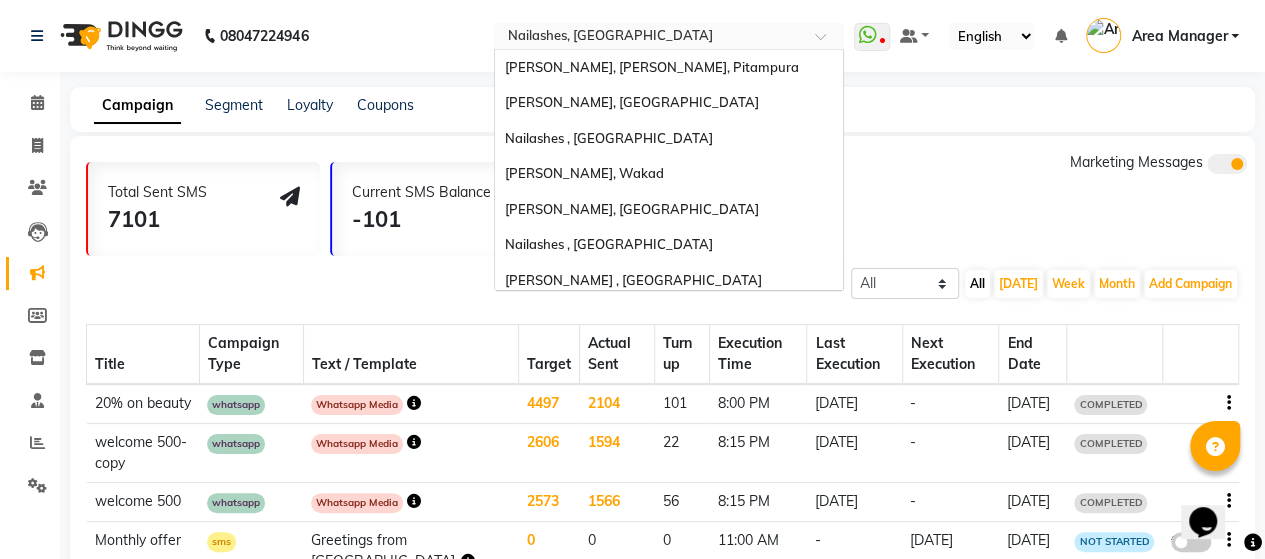 scroll, scrollTop: 434, scrollLeft: 0, axis: vertical 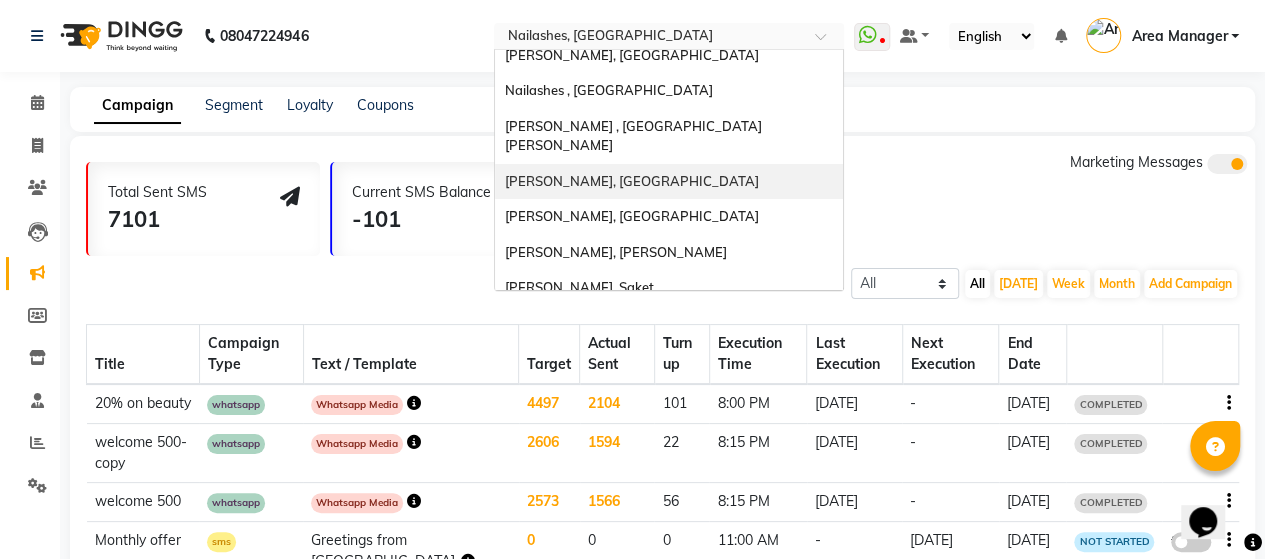 click on "[PERSON_NAME], [GEOGRAPHIC_DATA]" at bounding box center (632, 181) 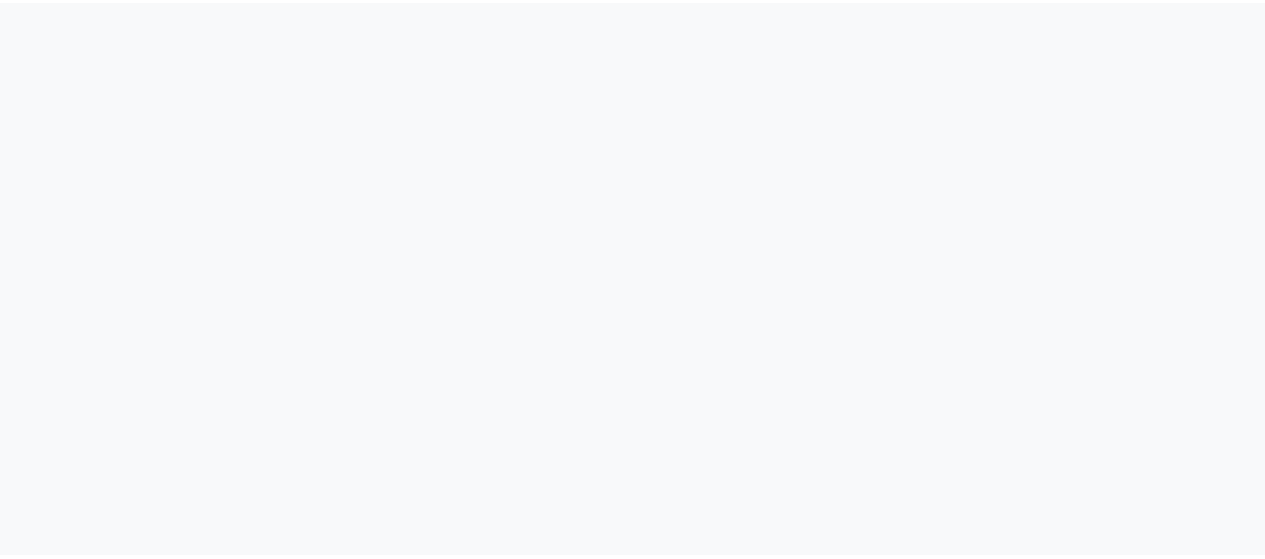 scroll, scrollTop: 0, scrollLeft: 0, axis: both 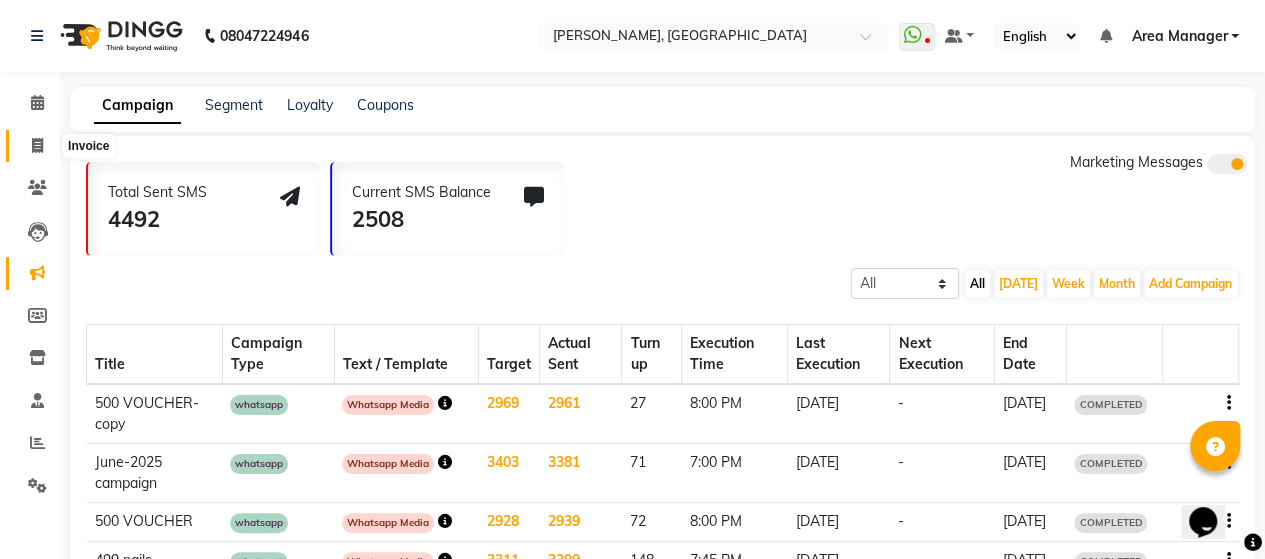click 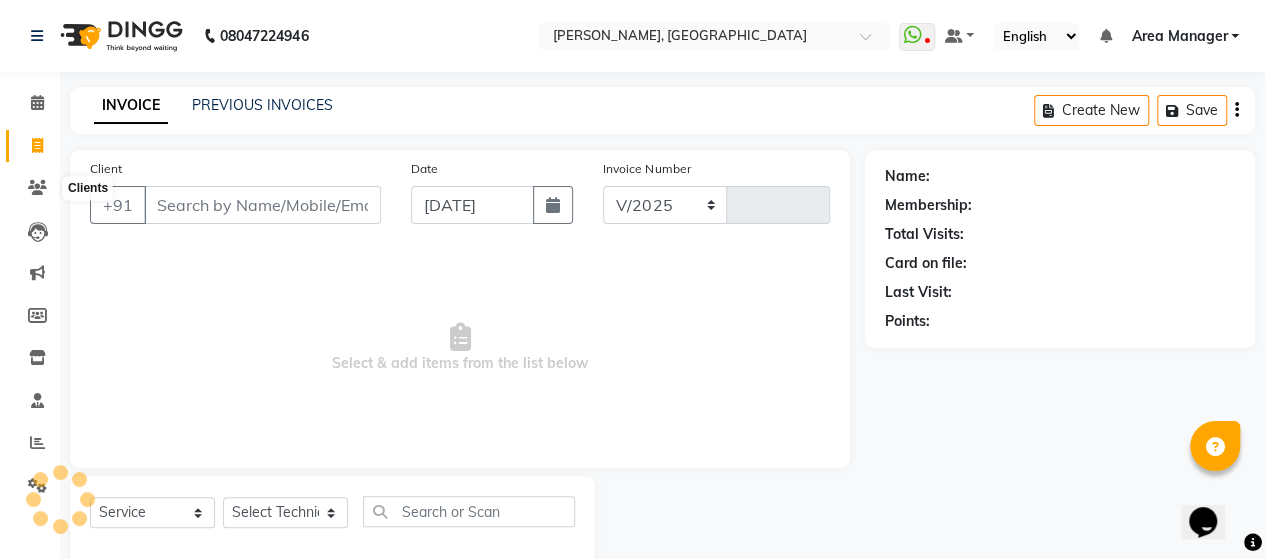 select on "3755" 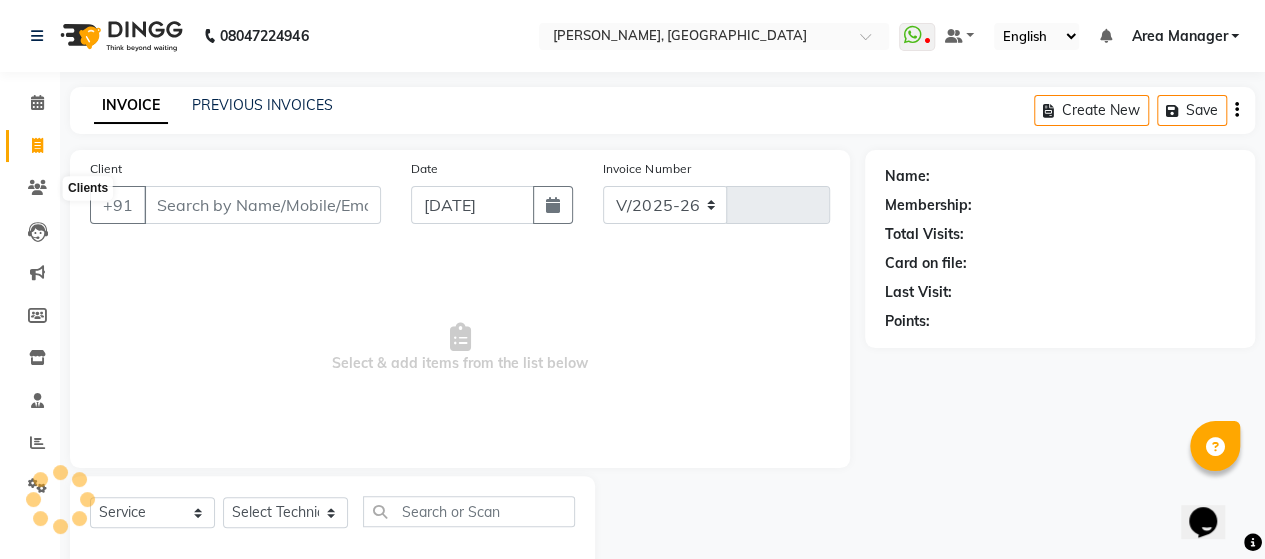 type on "0592" 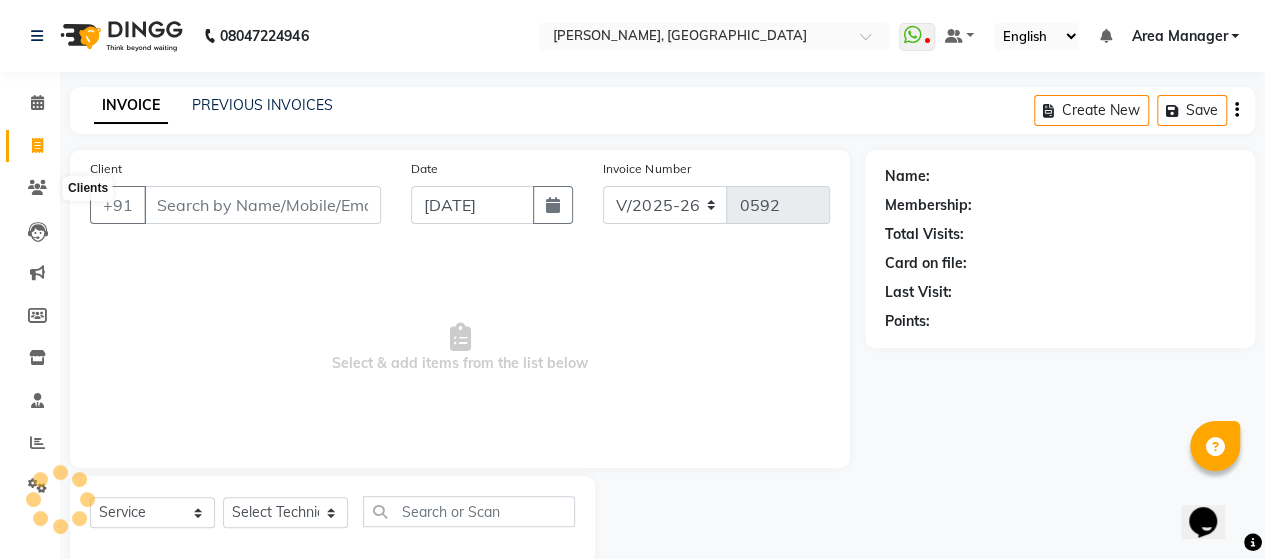 scroll, scrollTop: 41, scrollLeft: 0, axis: vertical 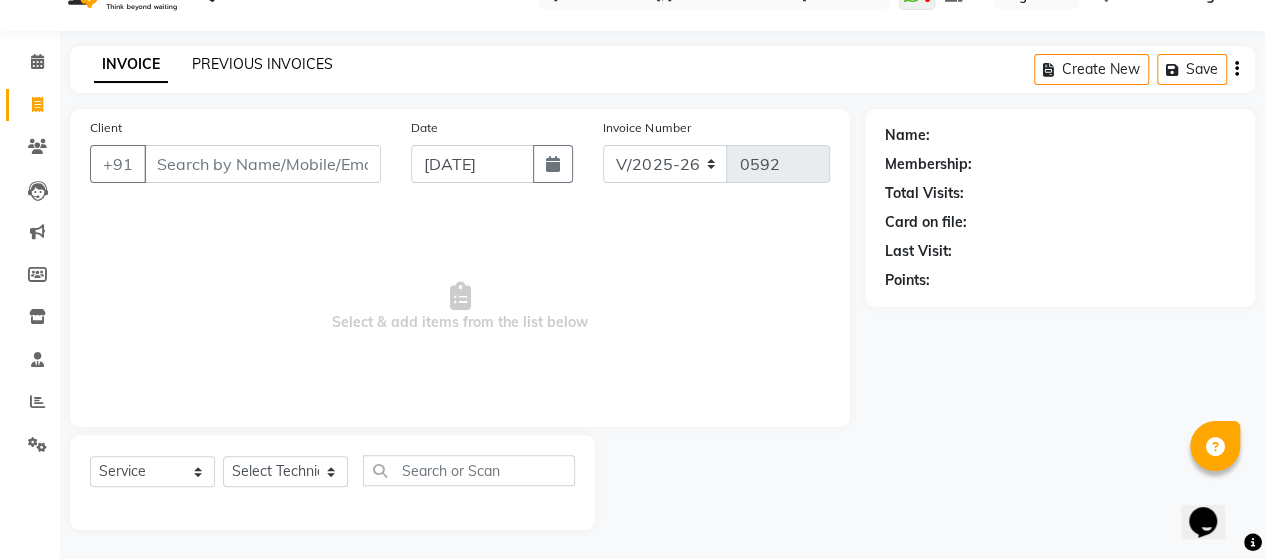 click on "PREVIOUS INVOICES" 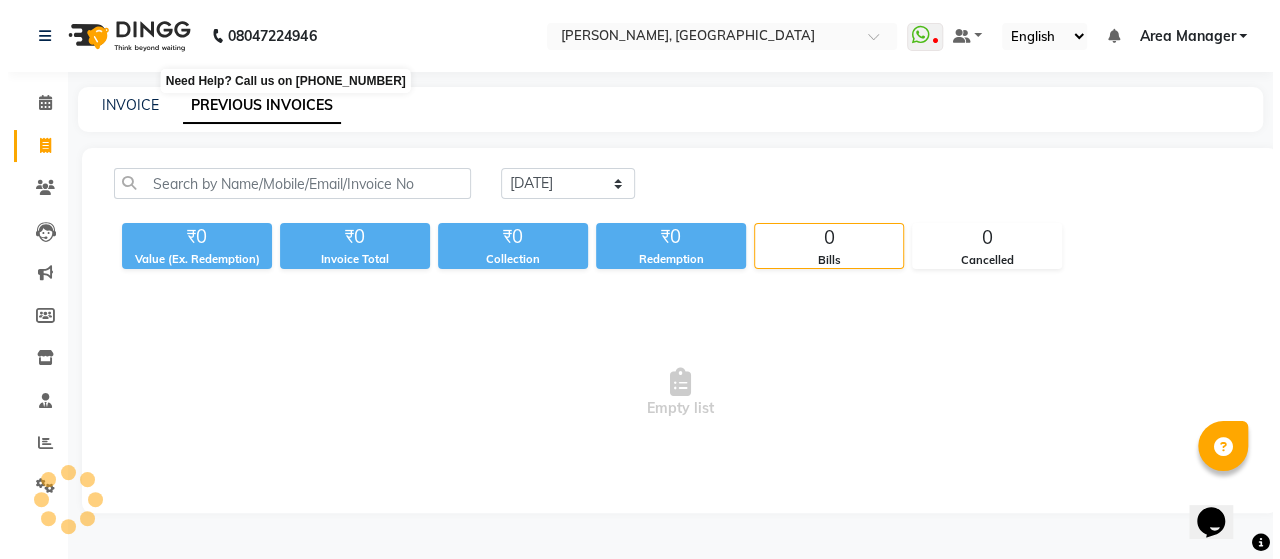 scroll, scrollTop: 0, scrollLeft: 0, axis: both 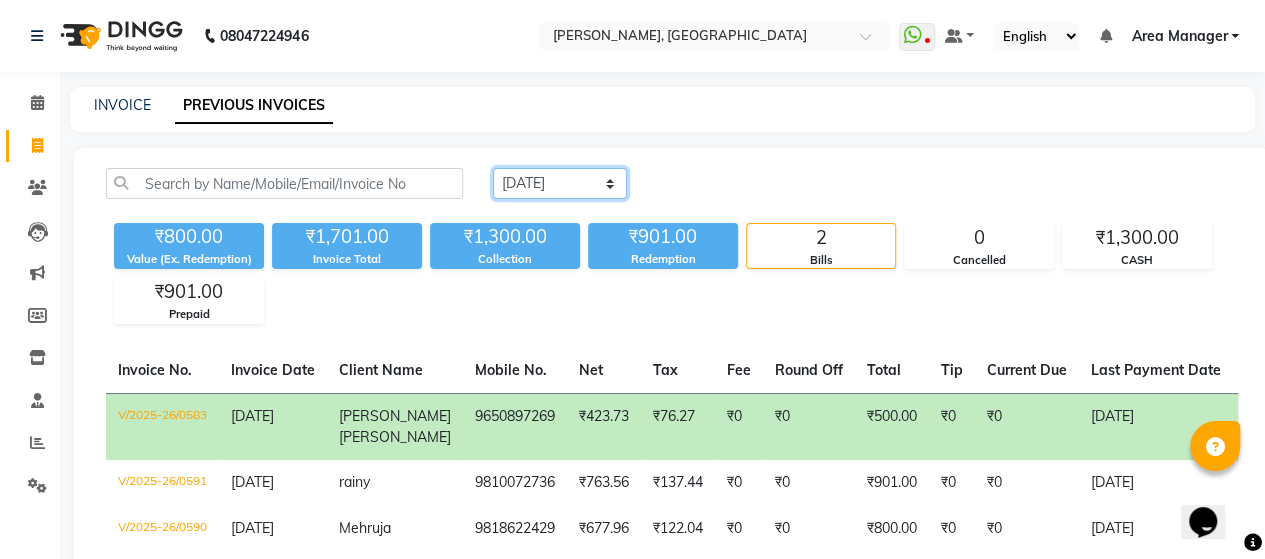 click on "[DATE] [DATE] Custom Range" 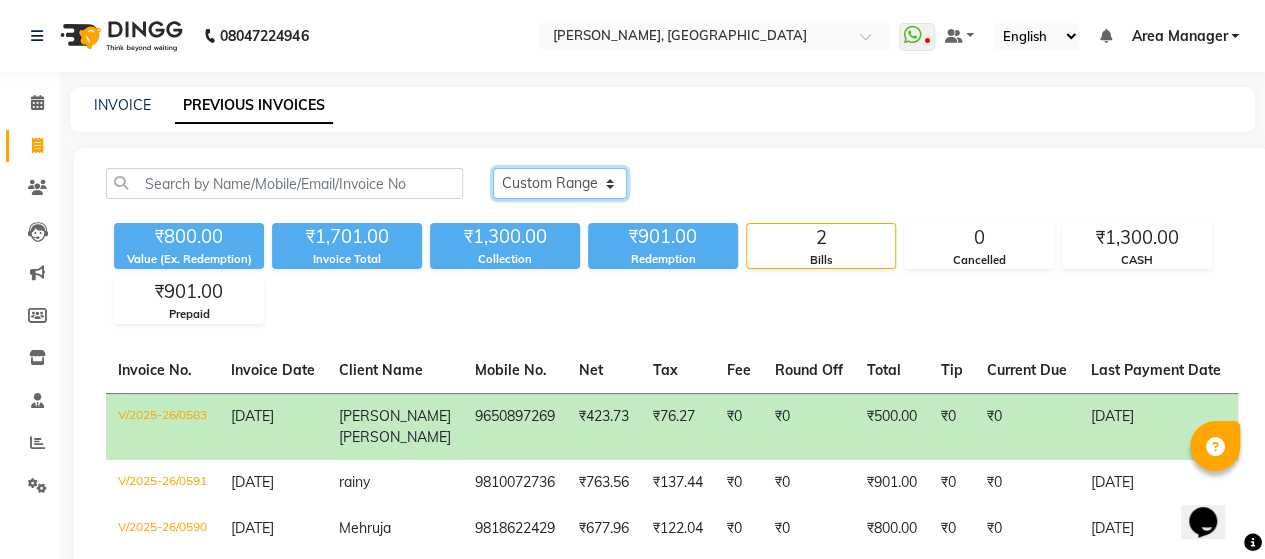 click on "[DATE] [DATE] Custom Range" 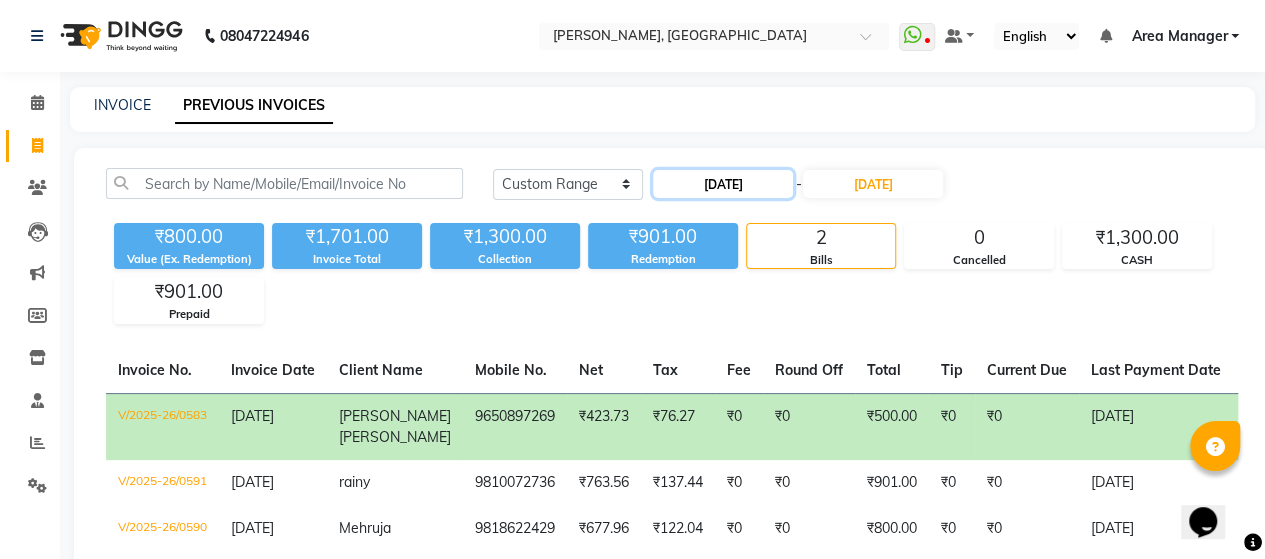 click on "[DATE]" 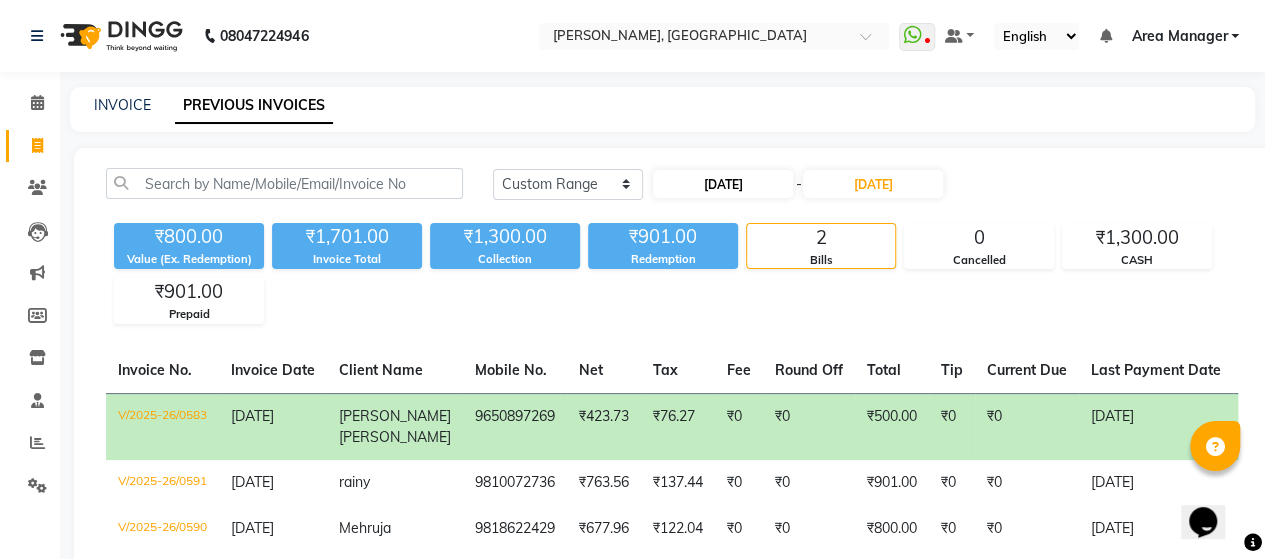 select on "7" 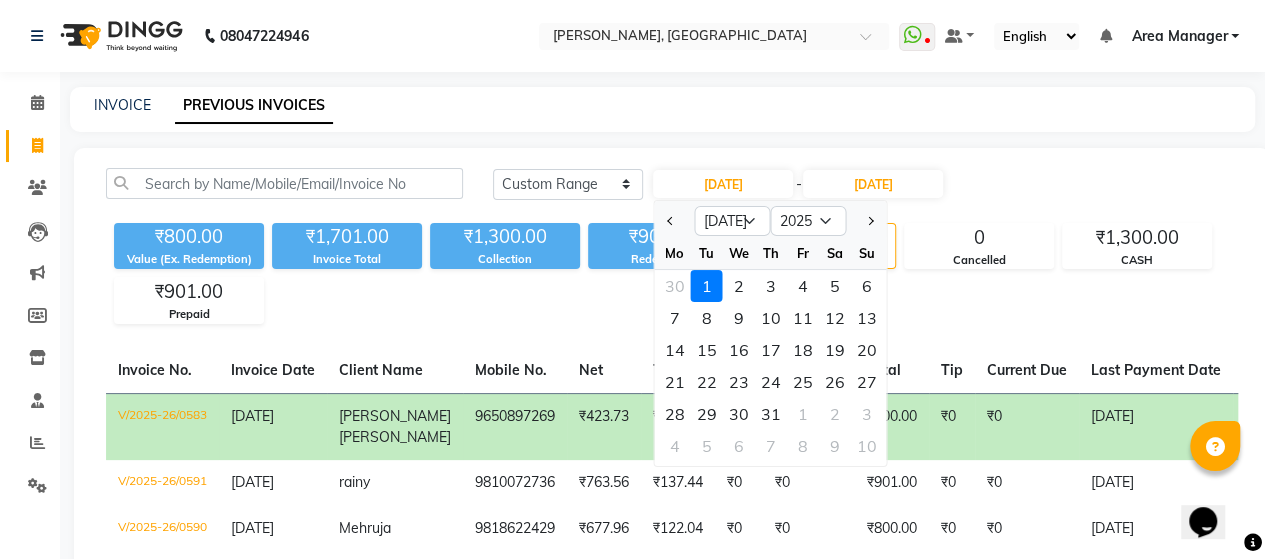click 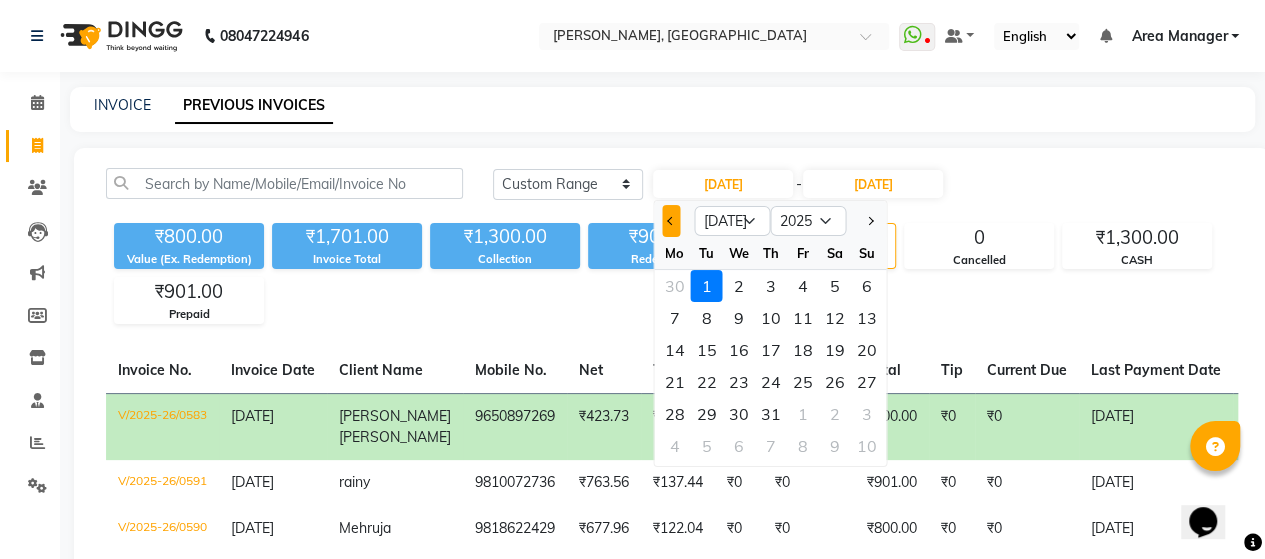 click 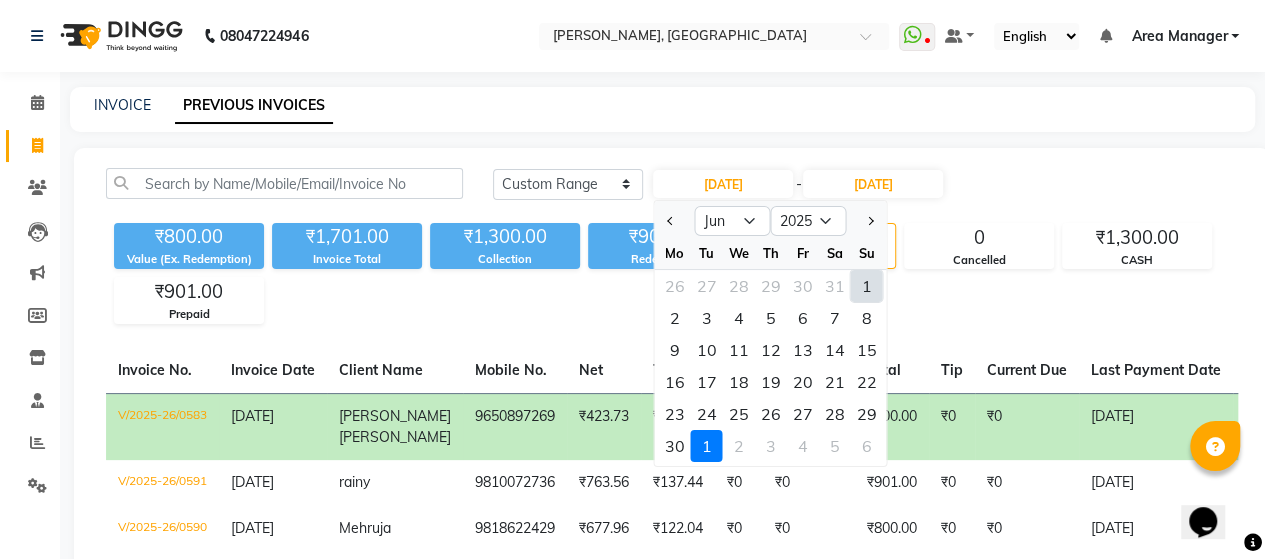 click on "1" 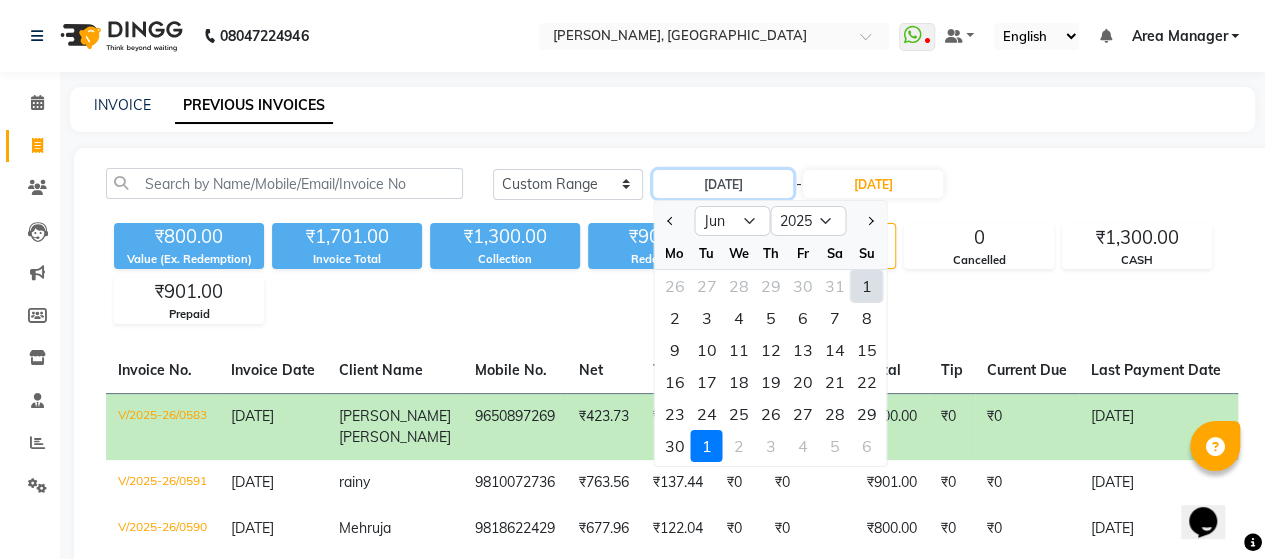 type on "[DATE]" 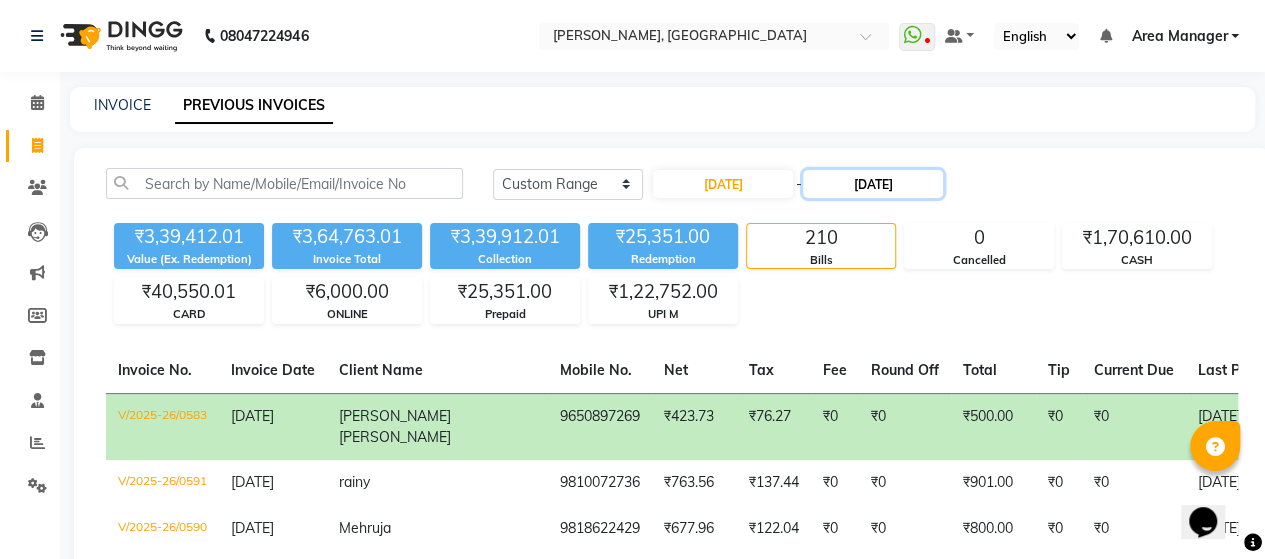 click on "[DATE]" 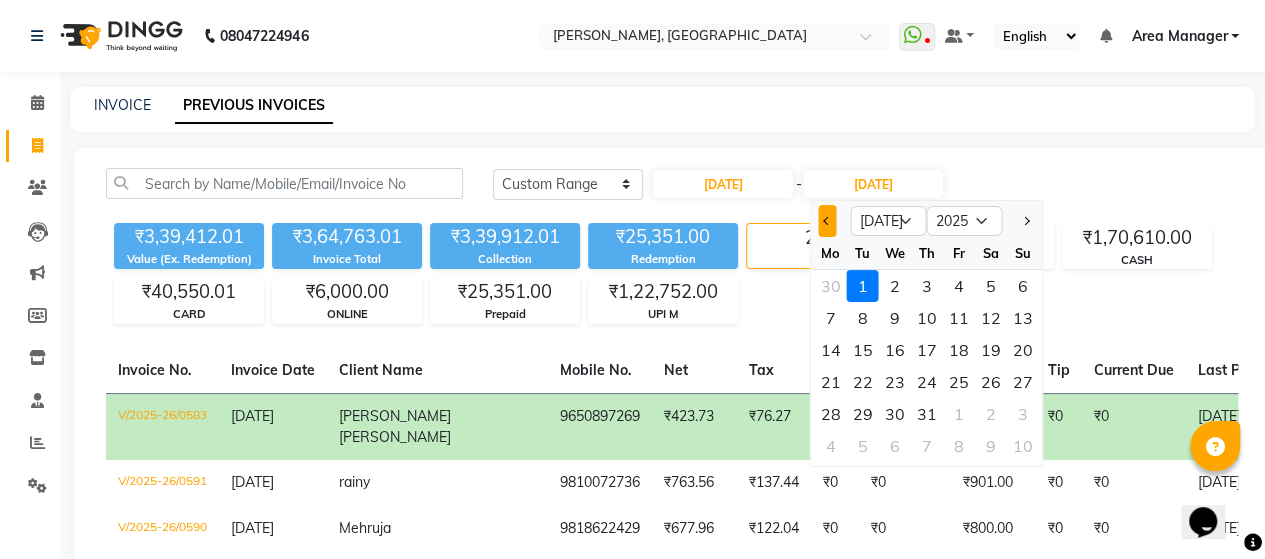 click 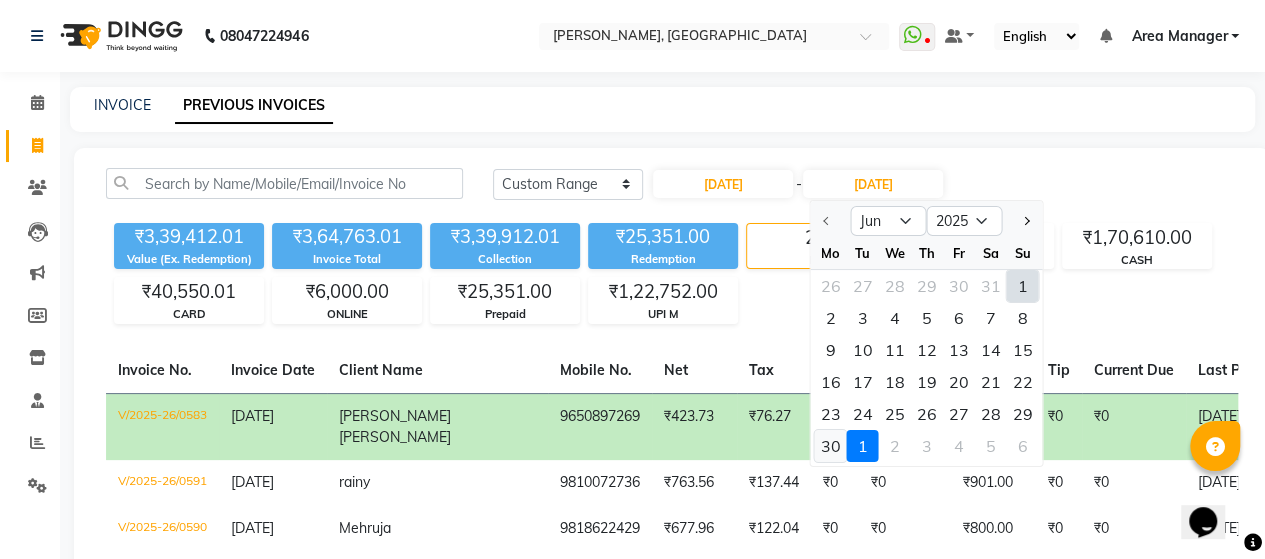 click on "30" 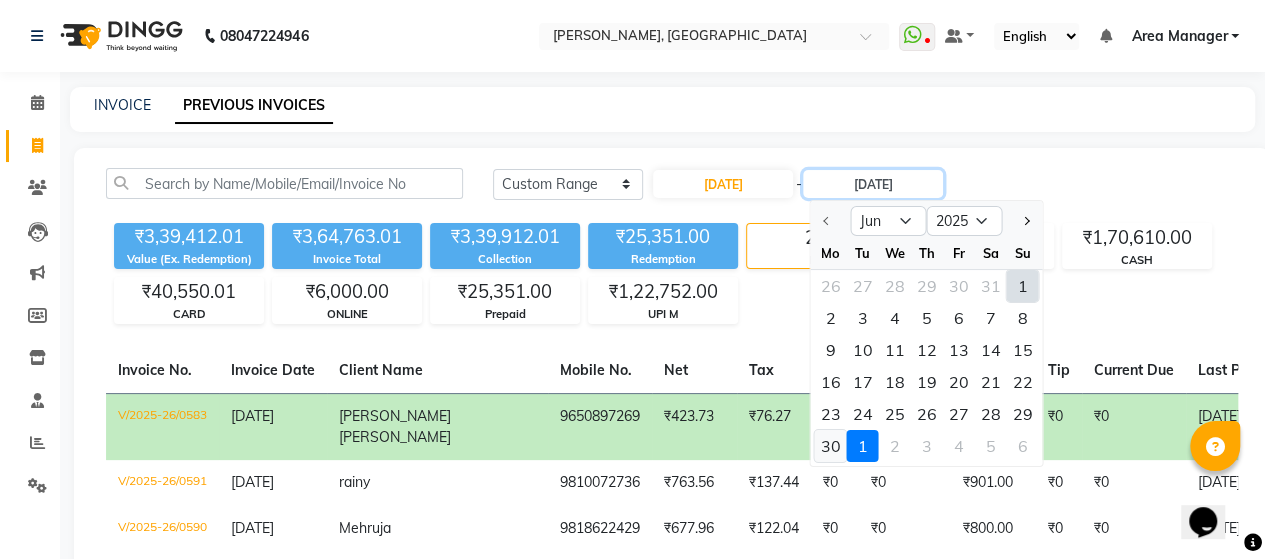type on "[DATE]" 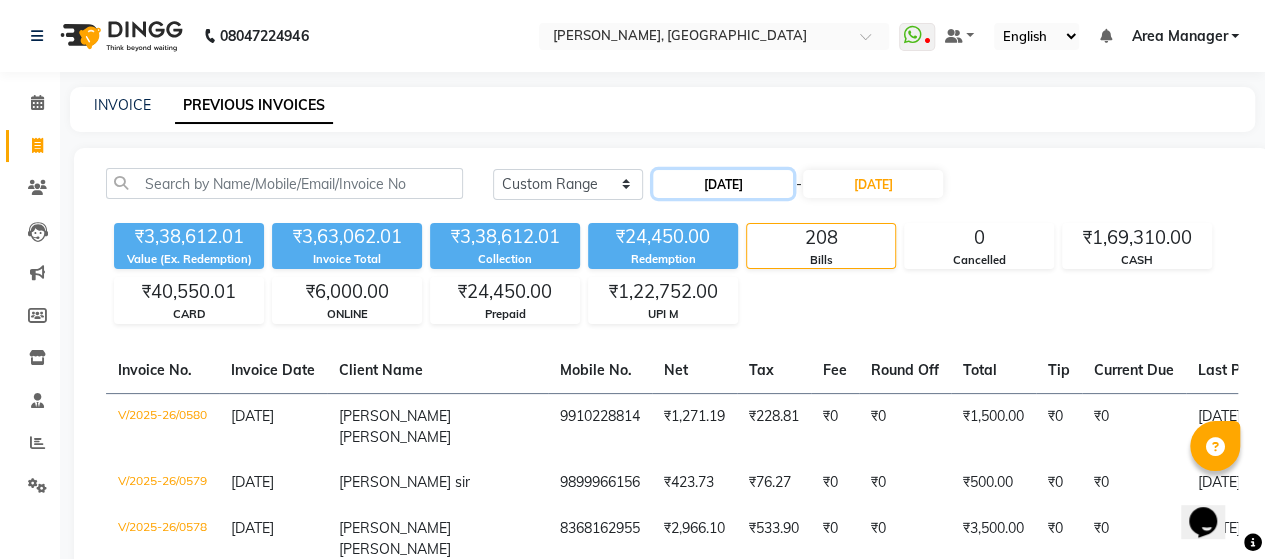 click on "[DATE]" 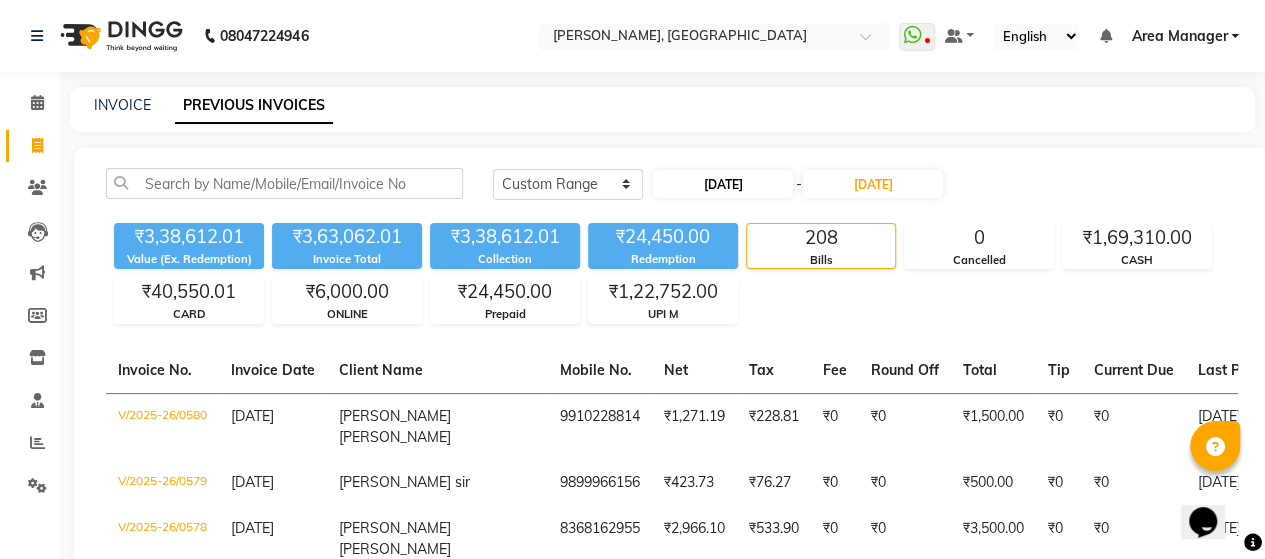 select on "6" 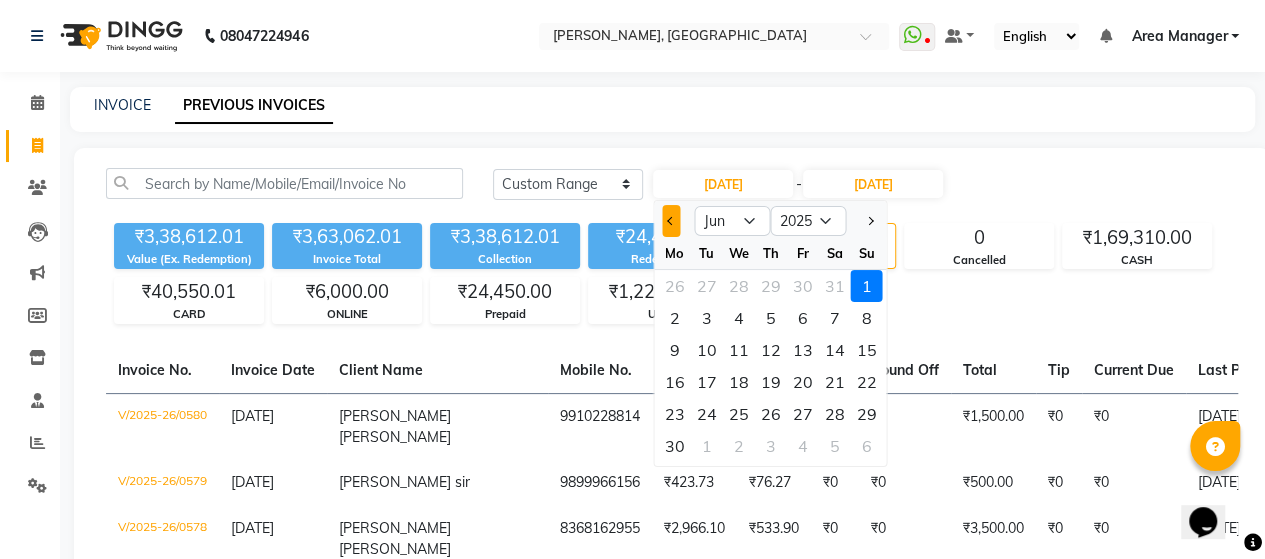 click 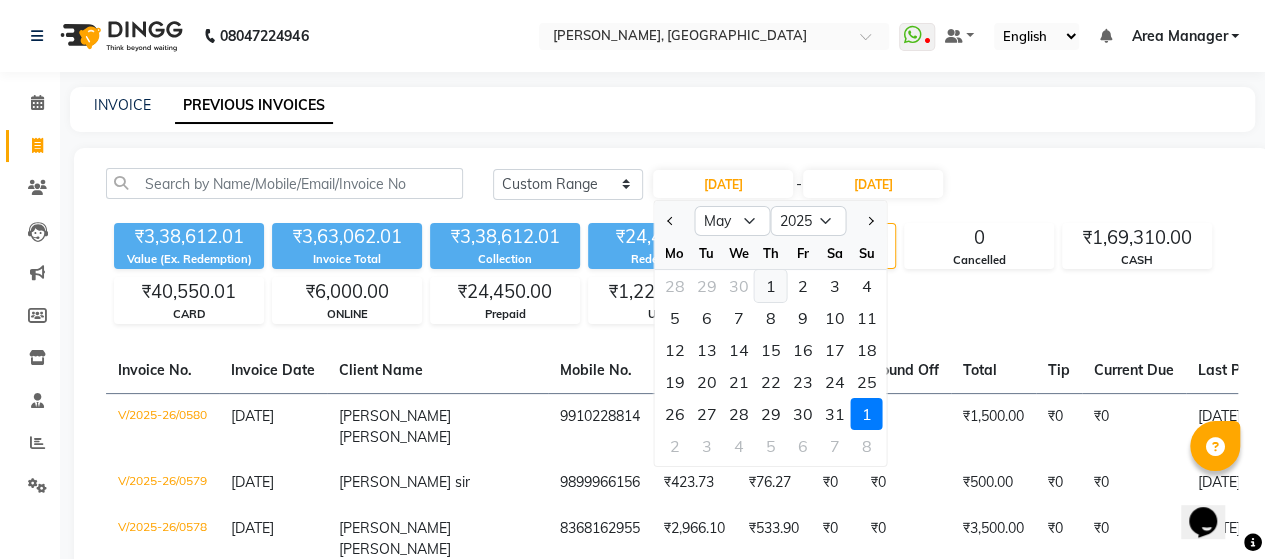 click on "1" 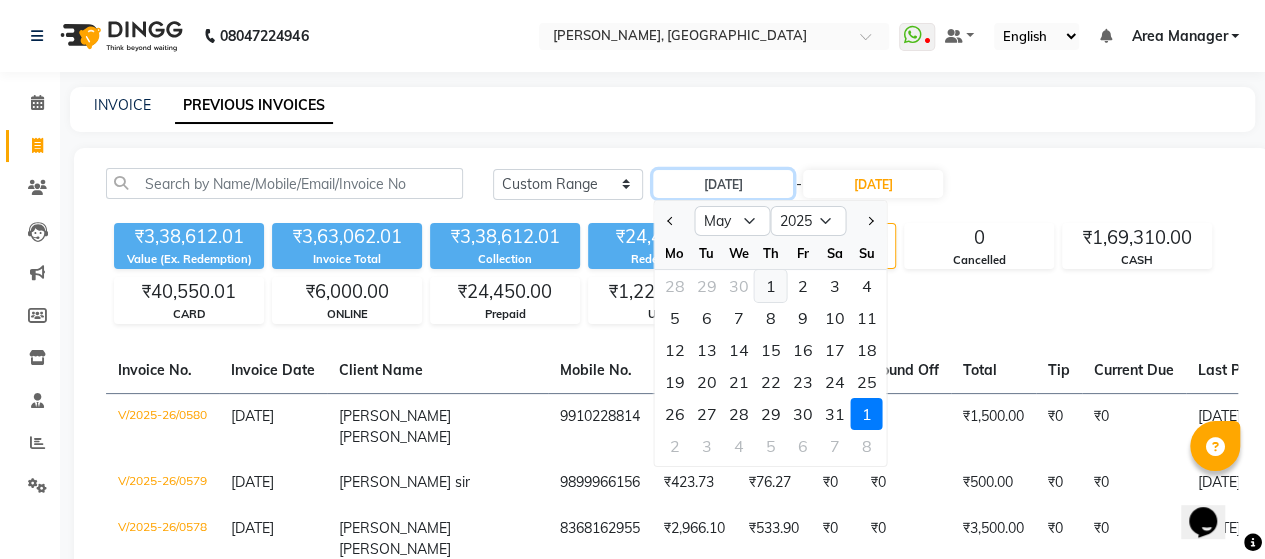 type on "[DATE]" 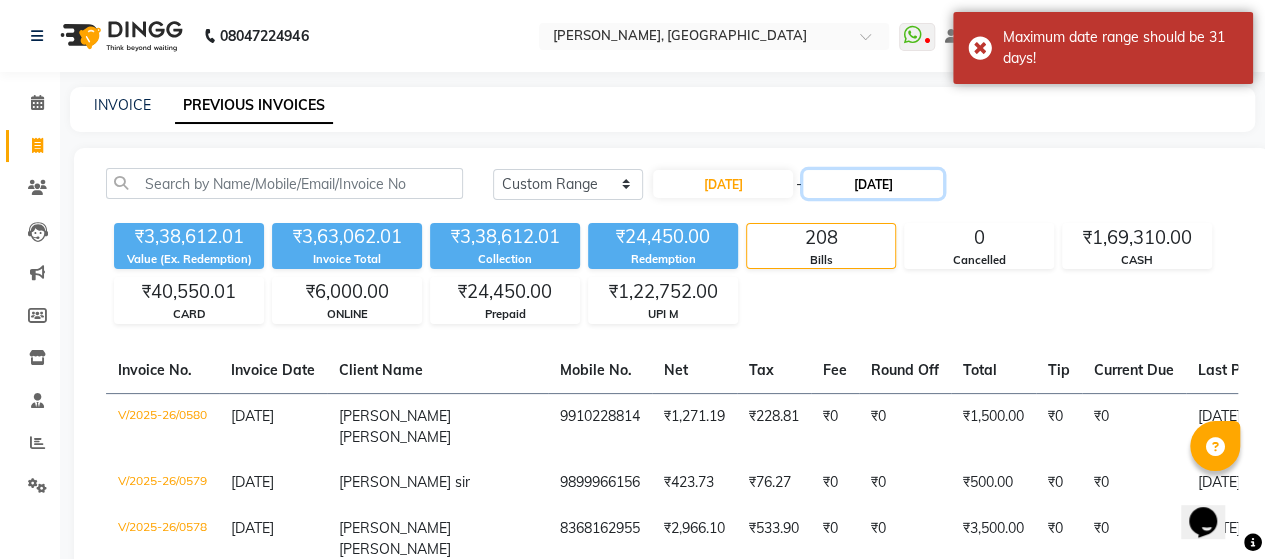 click on "[DATE]" 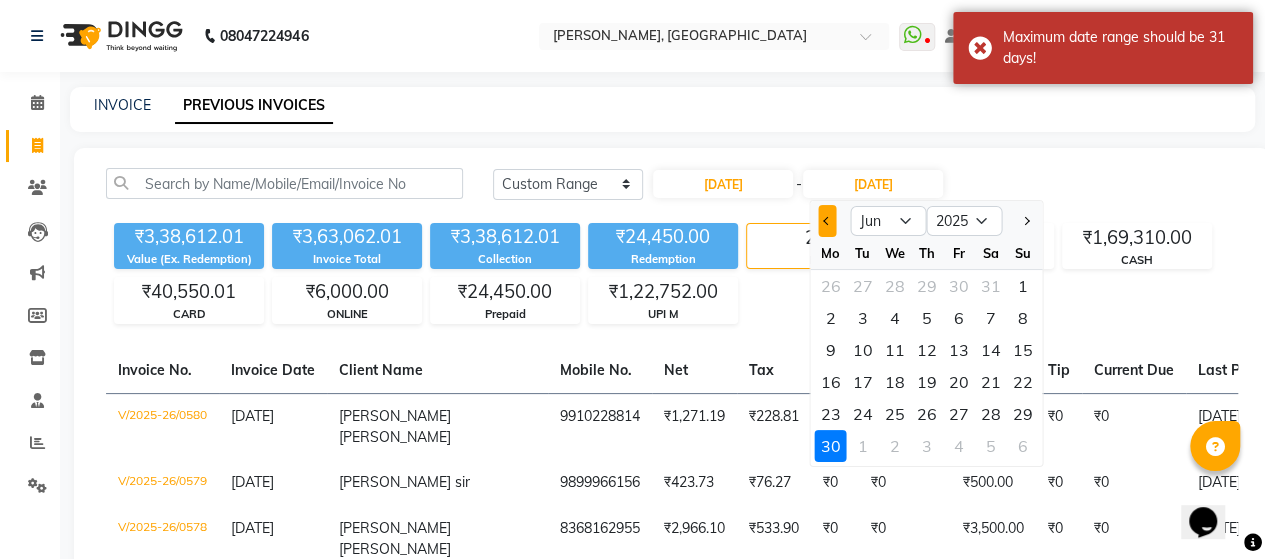 click 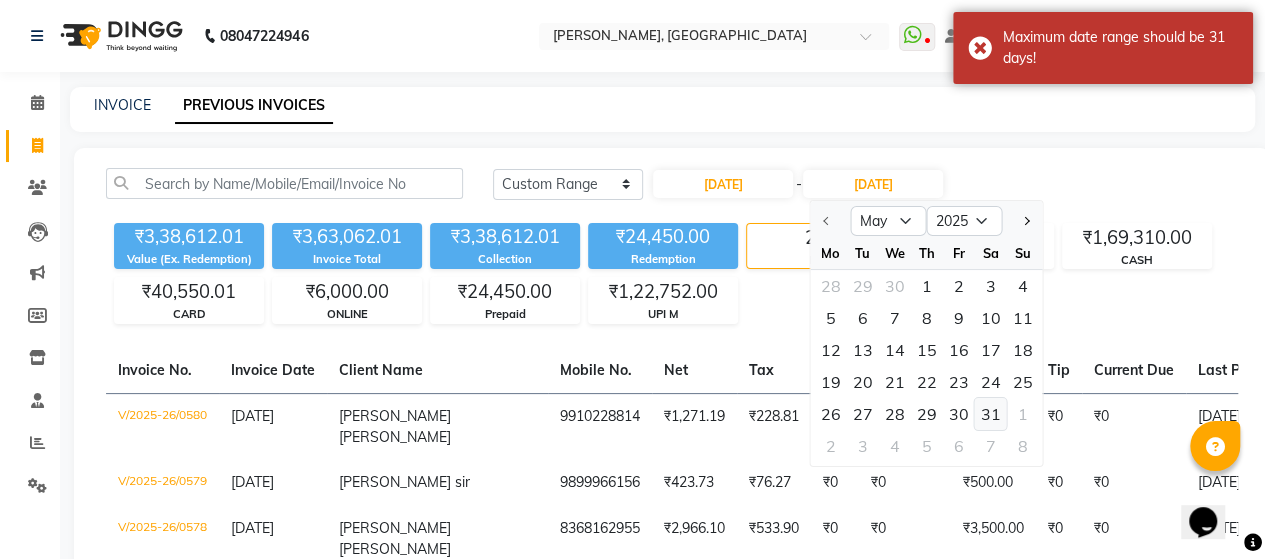 click on "31" 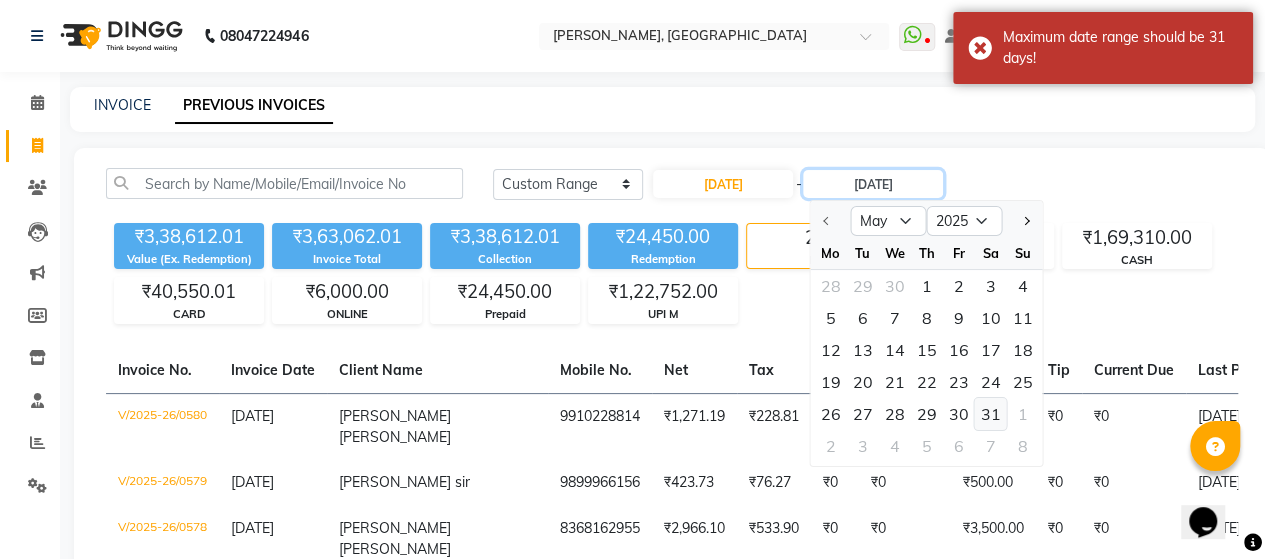 type on "[DATE]" 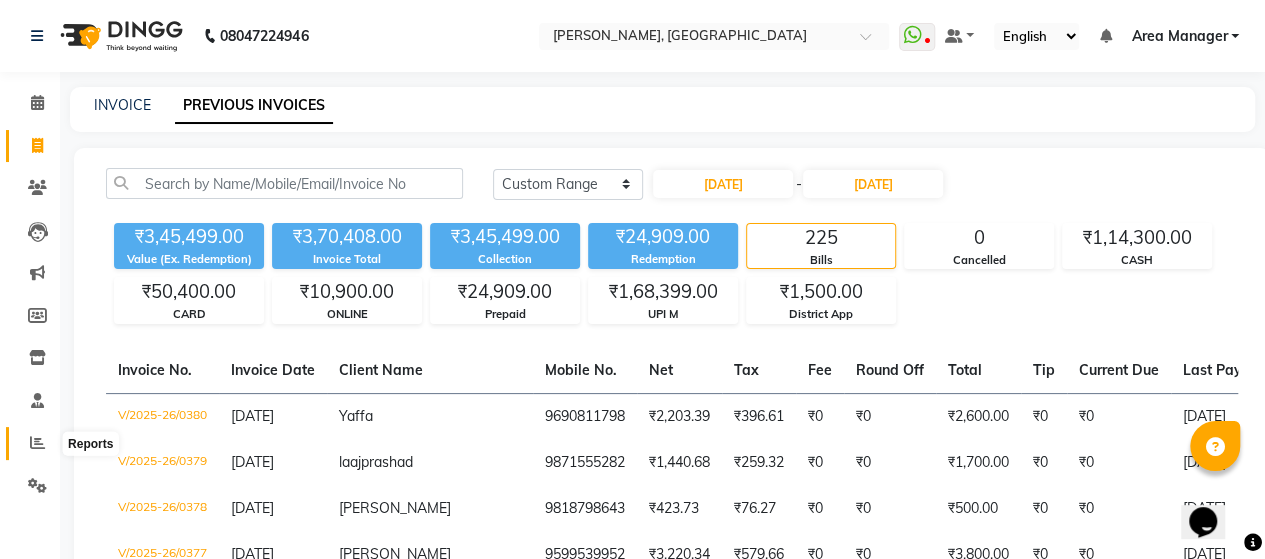 click 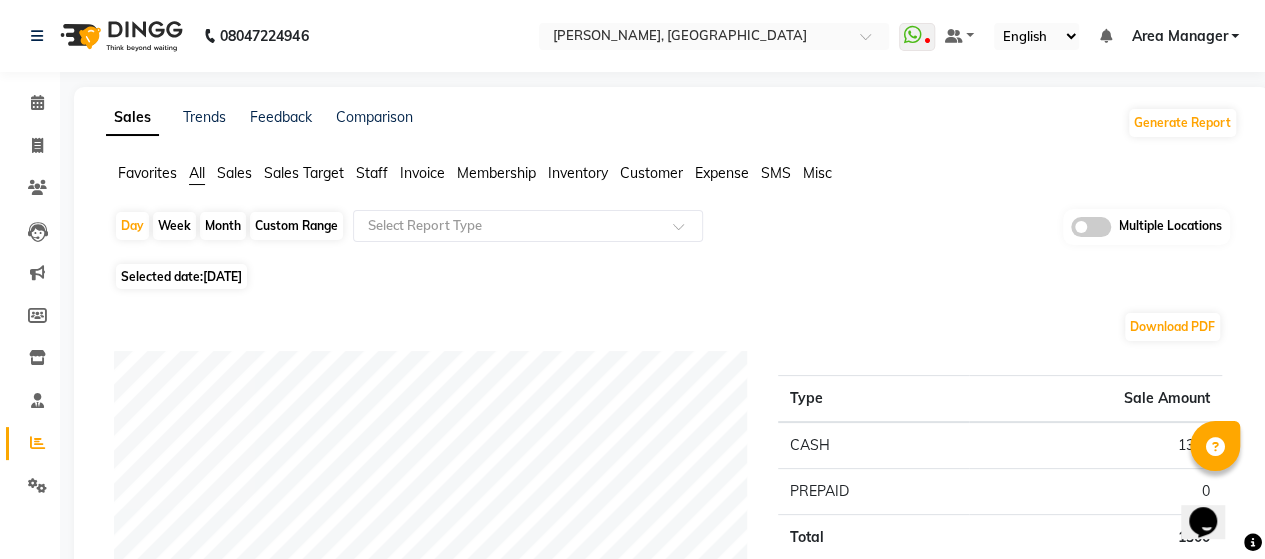 click on "Customer" 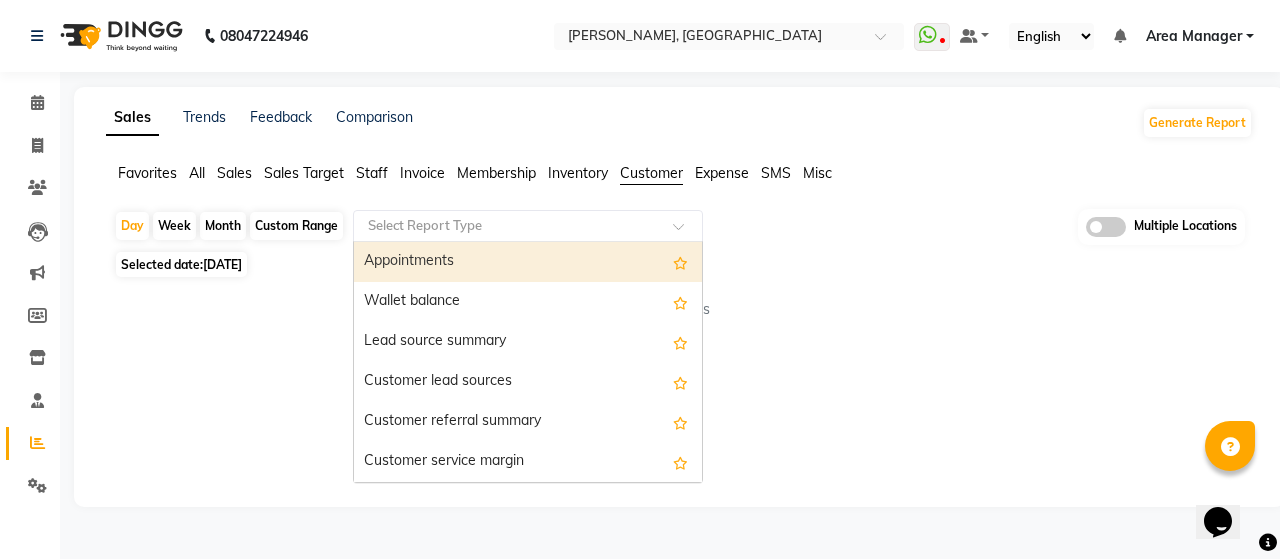 click 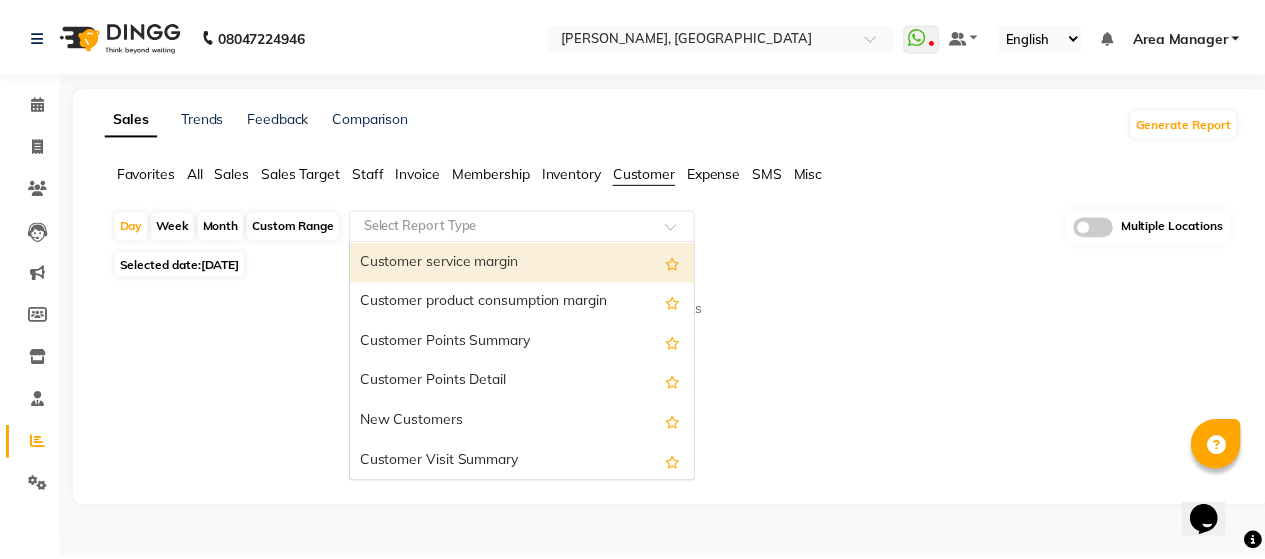 scroll, scrollTop: 200, scrollLeft: 0, axis: vertical 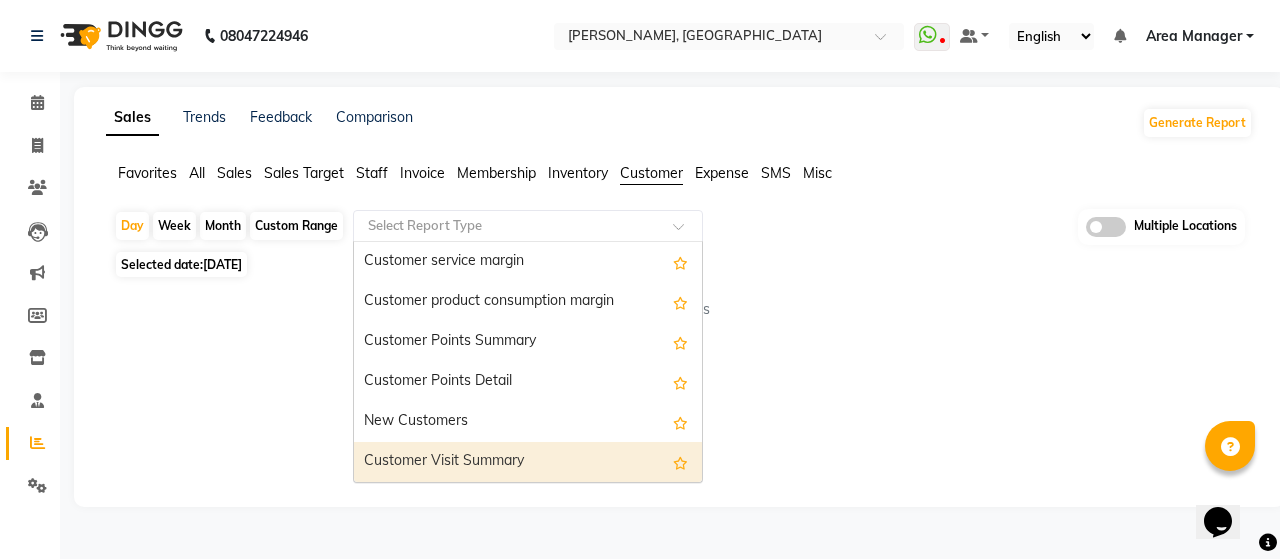 click on "Customer Visit Summary" at bounding box center [528, 462] 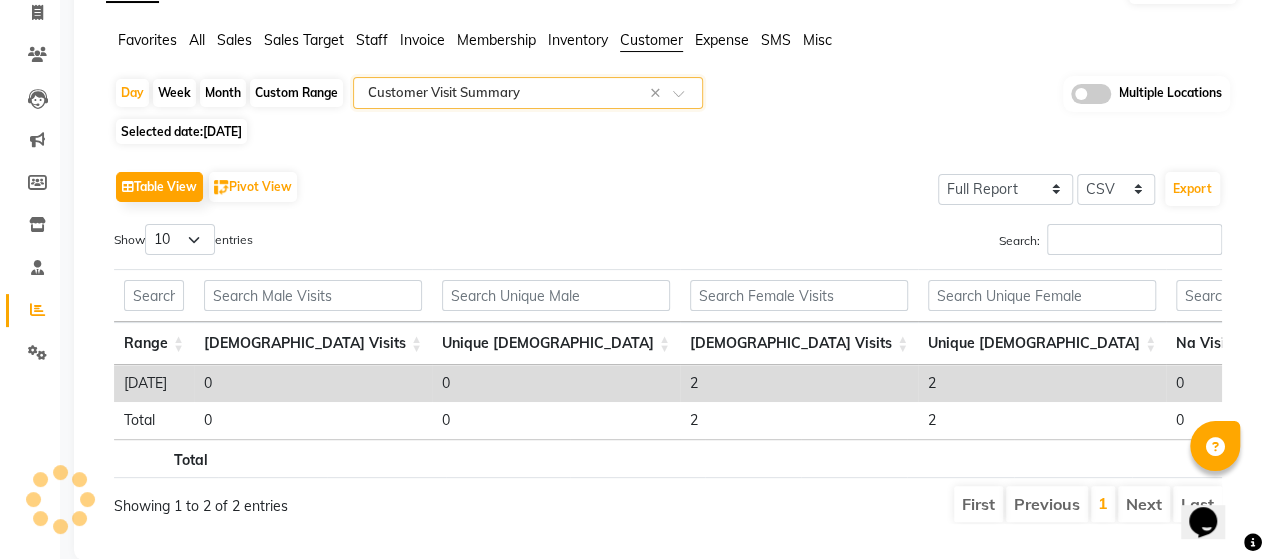 scroll, scrollTop: 120, scrollLeft: 0, axis: vertical 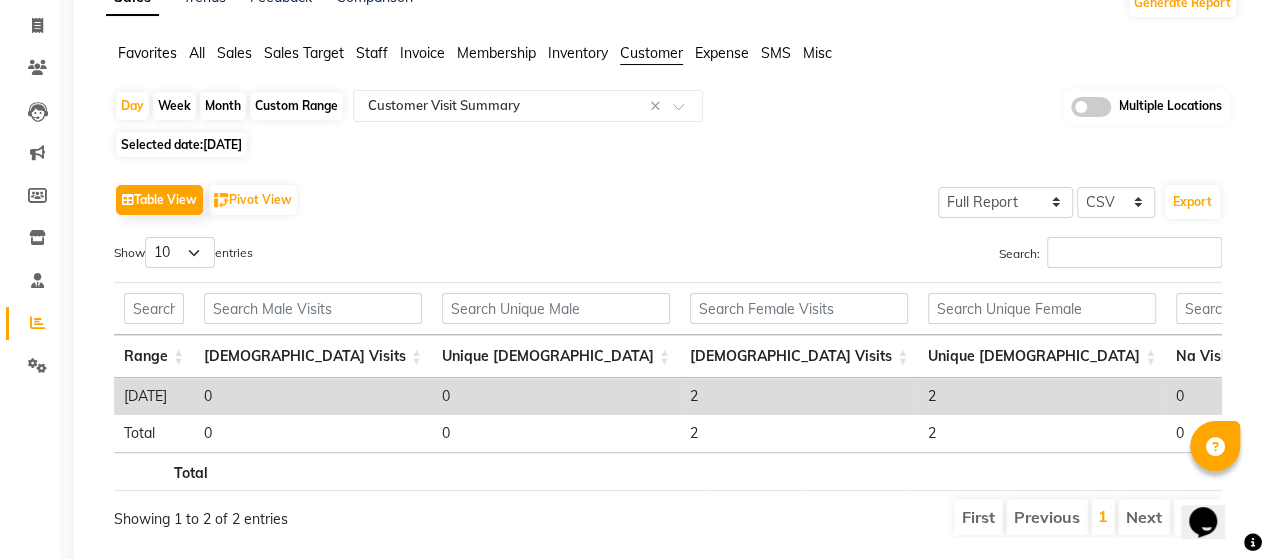 click on "Custom Range" 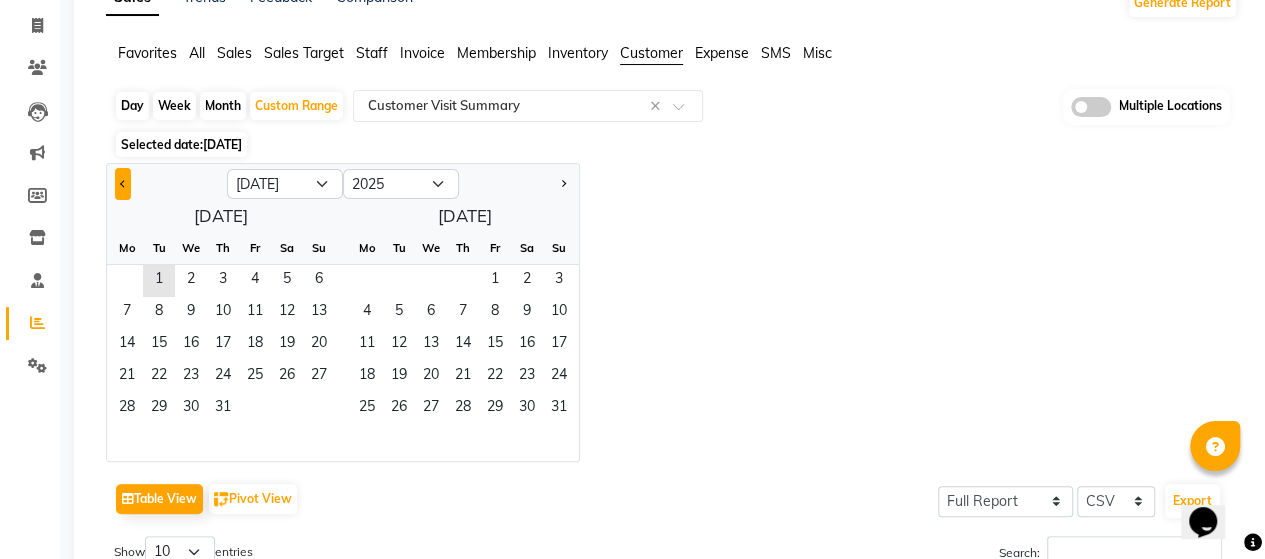 click 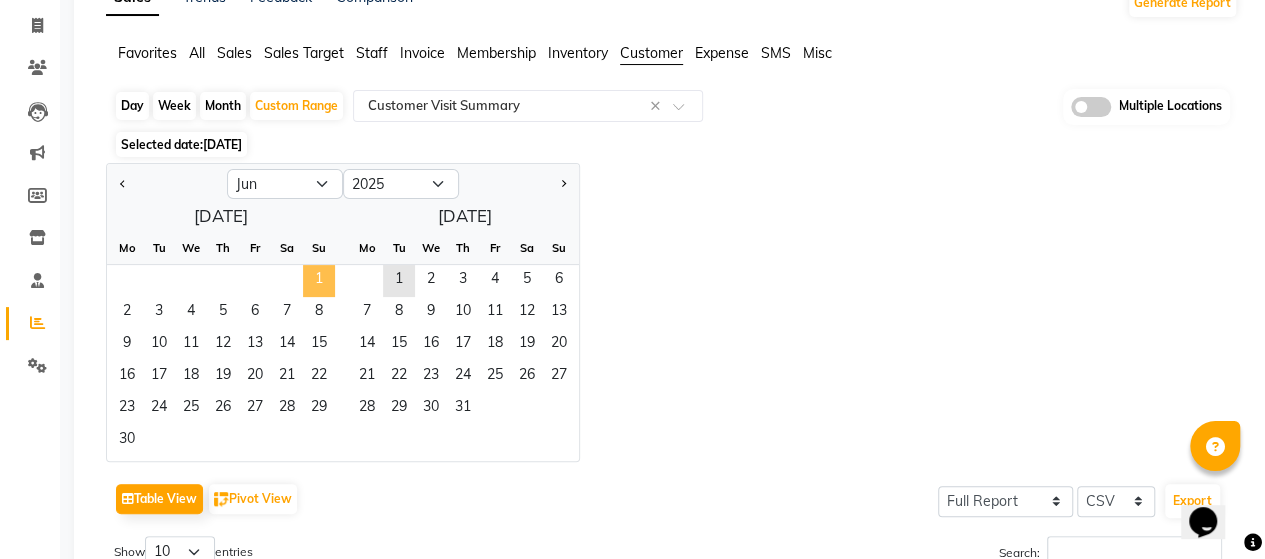 click on "1" 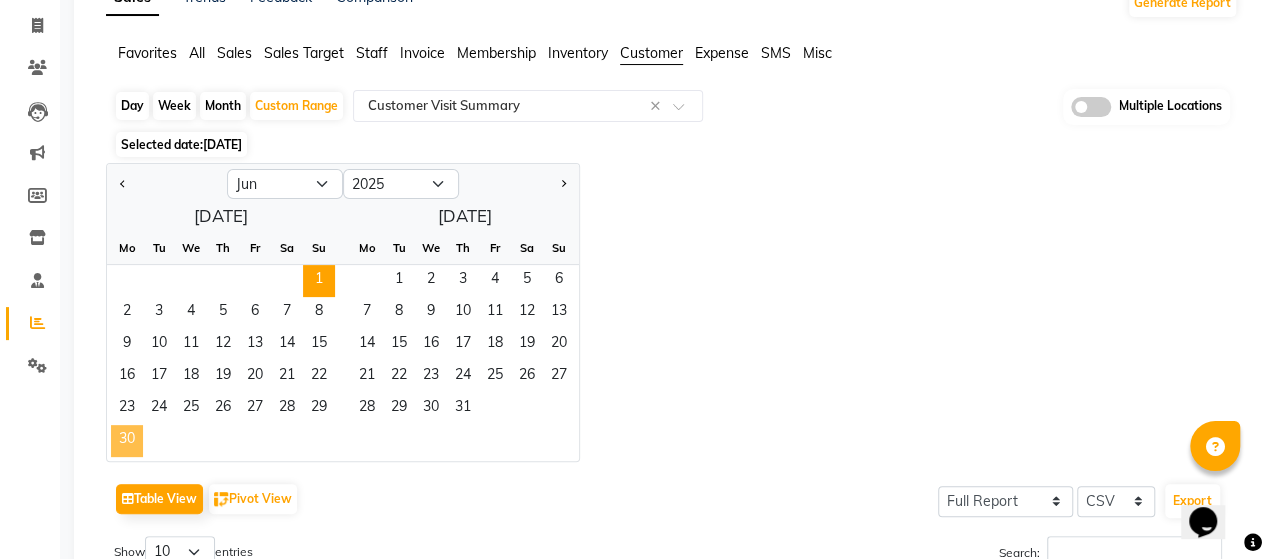 click on "30" 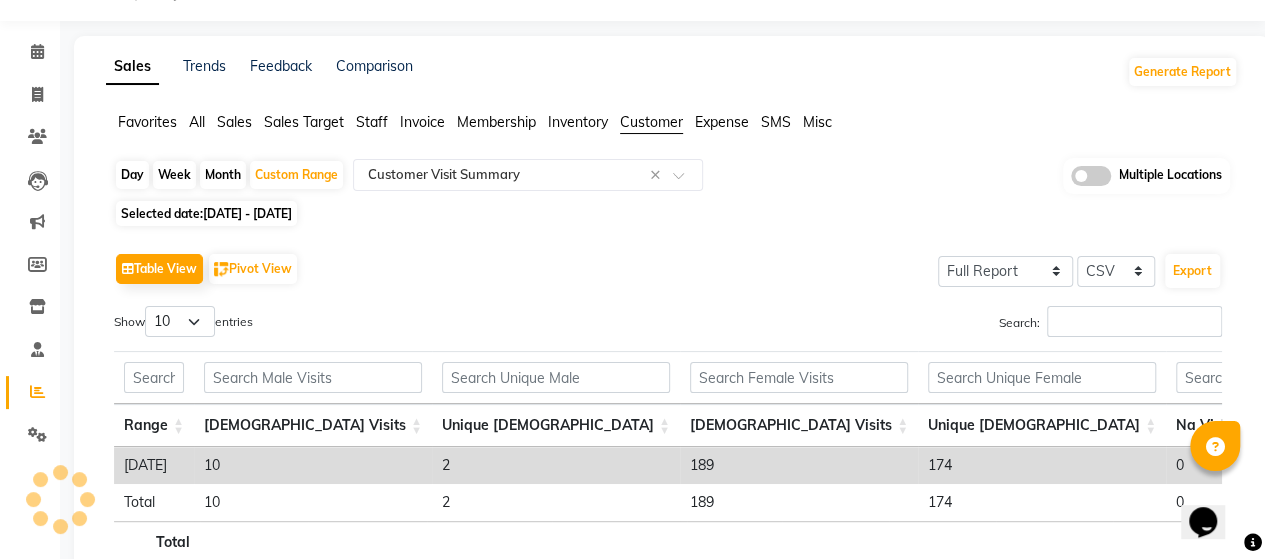 scroll, scrollTop: 120, scrollLeft: 0, axis: vertical 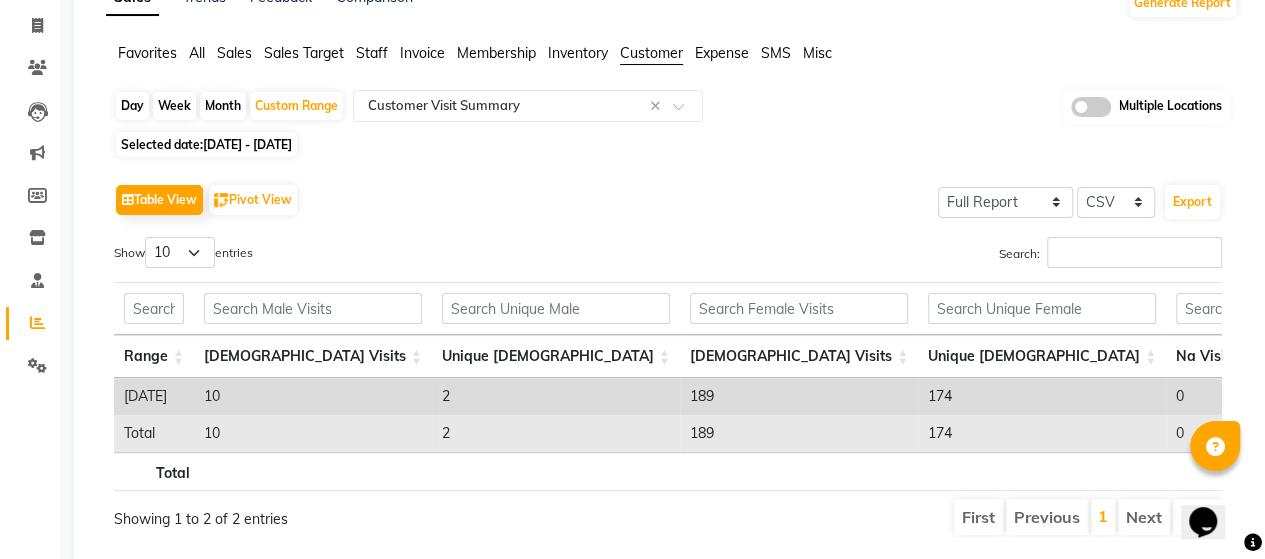 click on "Total" at bounding box center [154, 433] 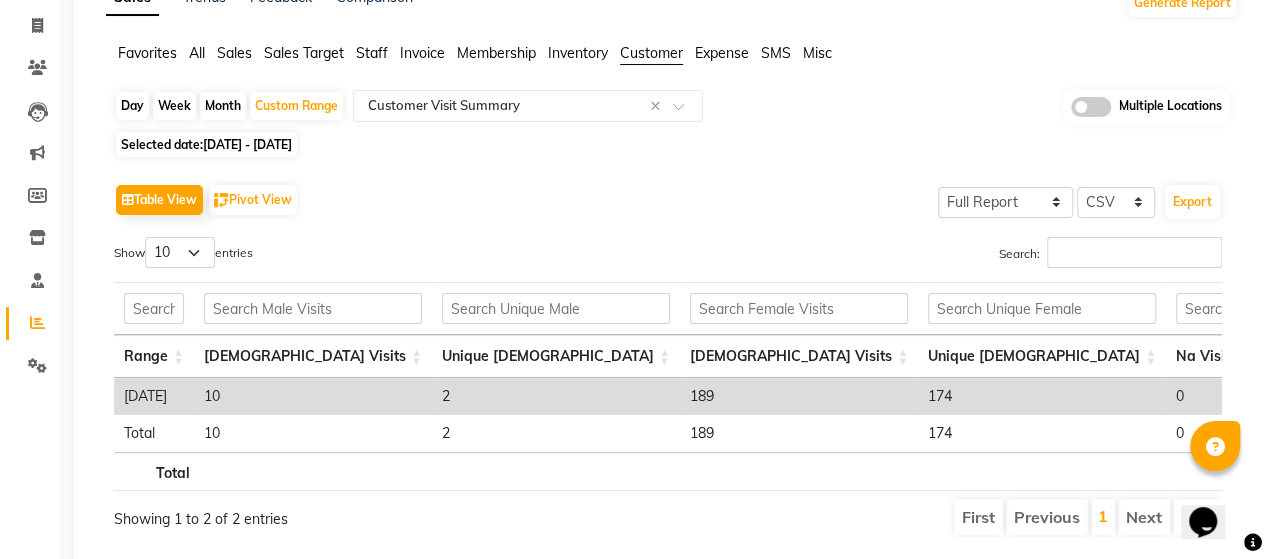 click on "Sales" 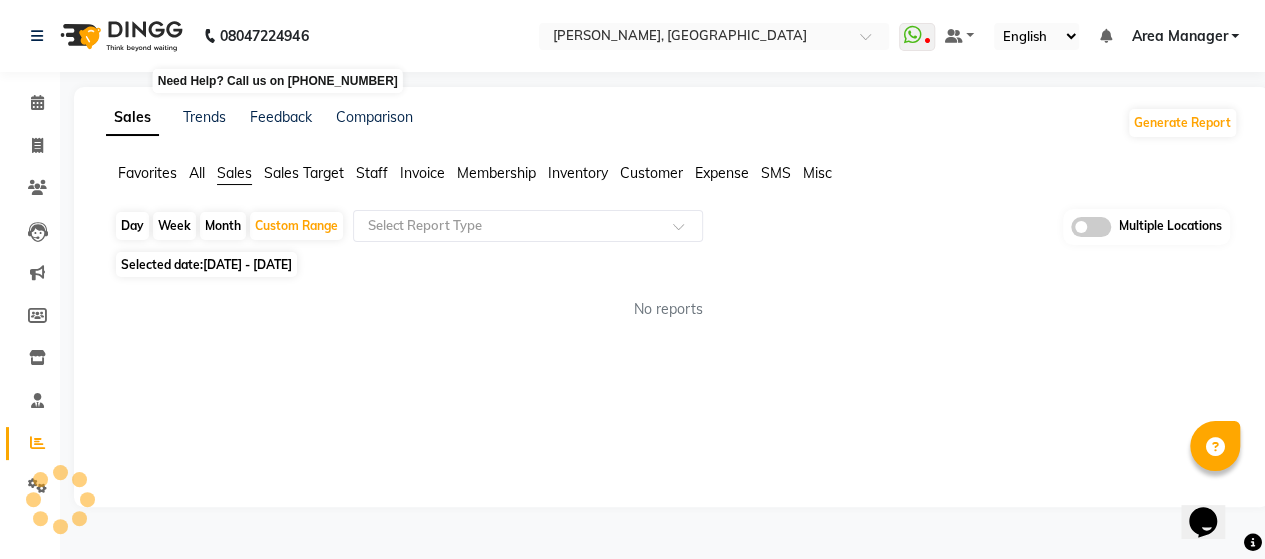 scroll, scrollTop: 0, scrollLeft: 0, axis: both 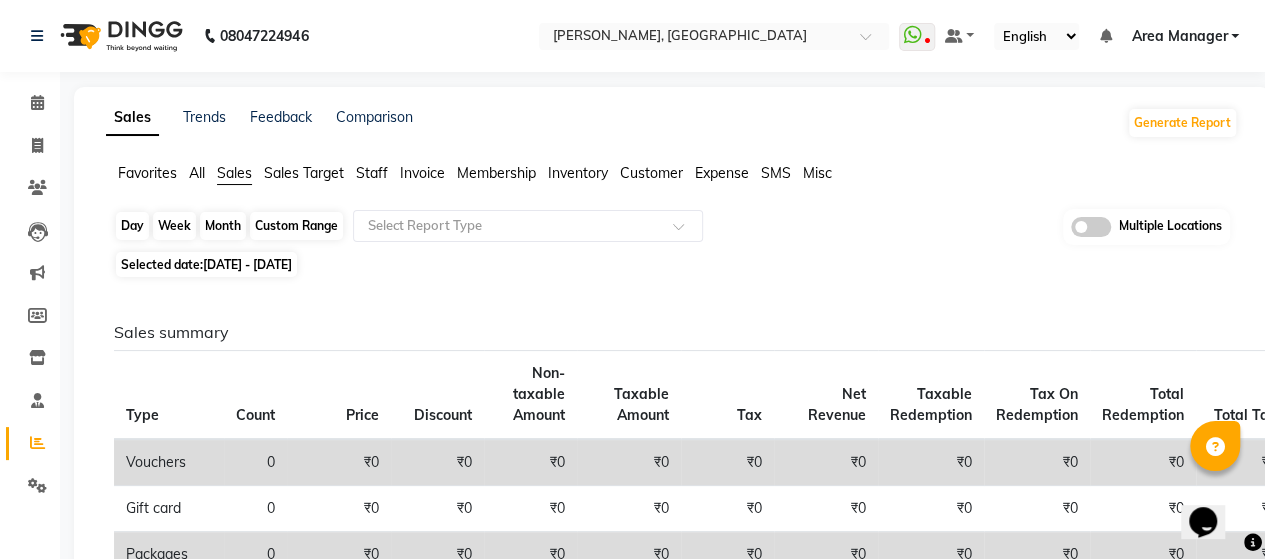 click on "Custom Range" 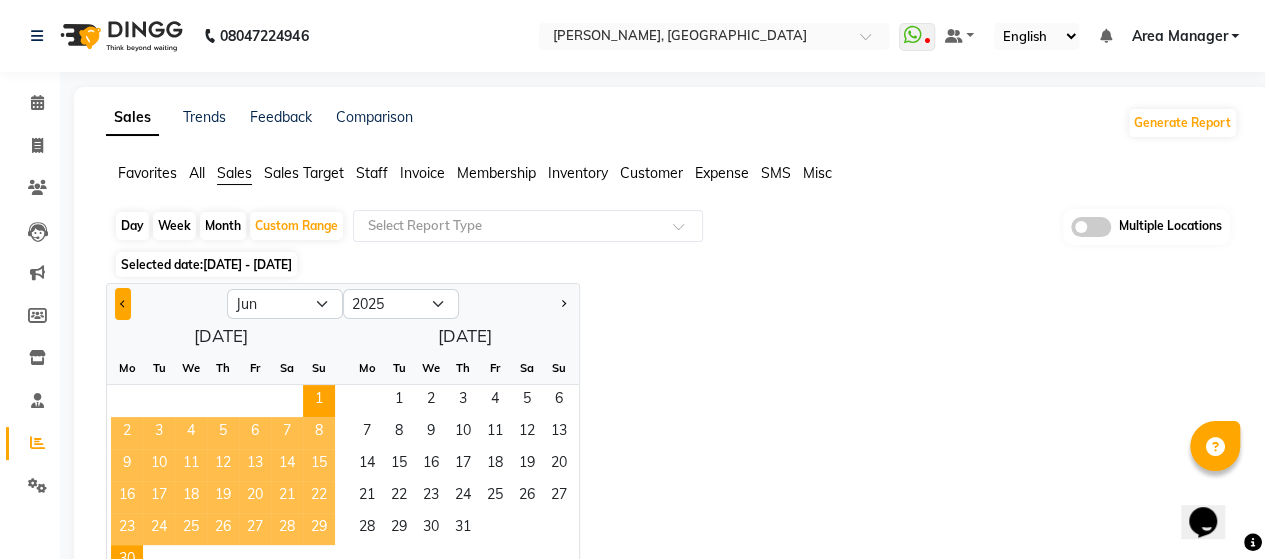 click 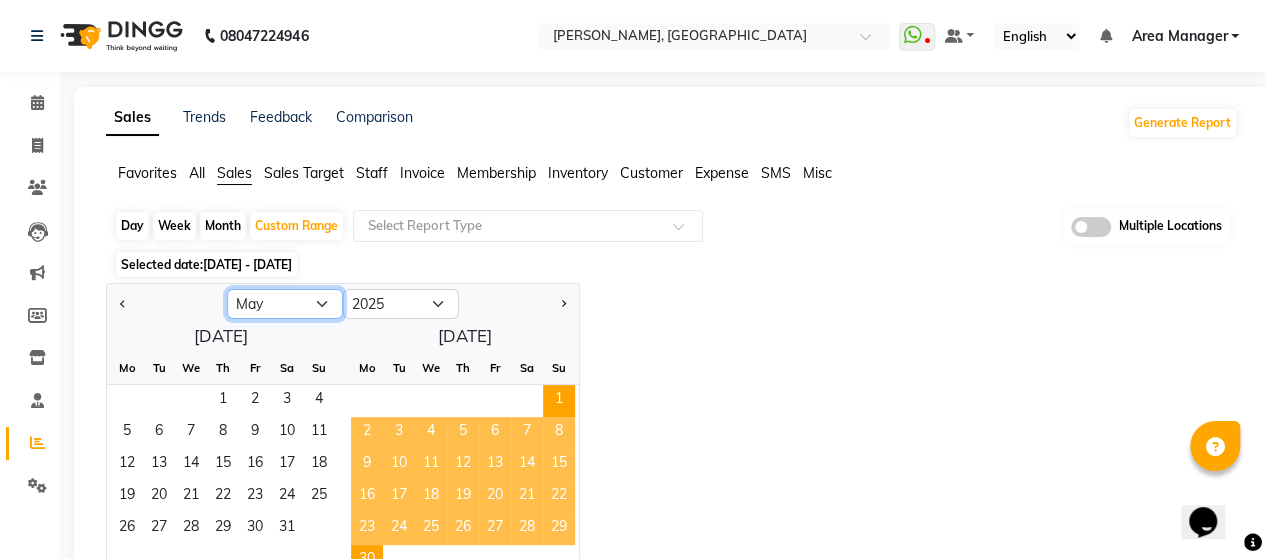 click on "Jan Feb Mar Apr May Jun [DATE] Aug Sep Oct Nov Dec" 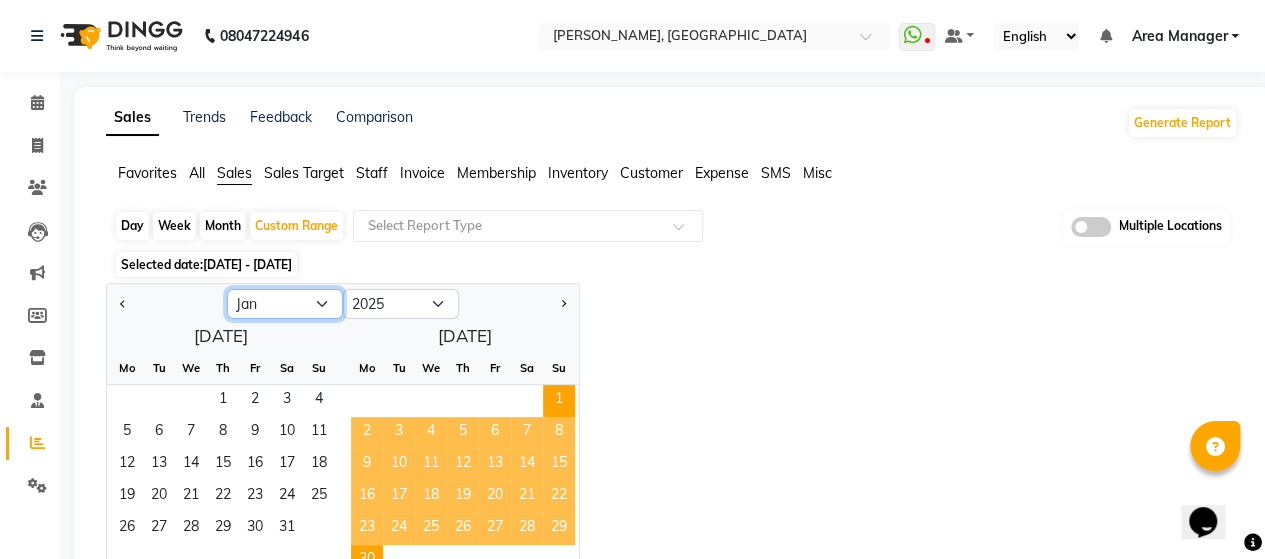 click on "Jan Feb Mar Apr May Jun [DATE] Aug Sep Oct Nov Dec" 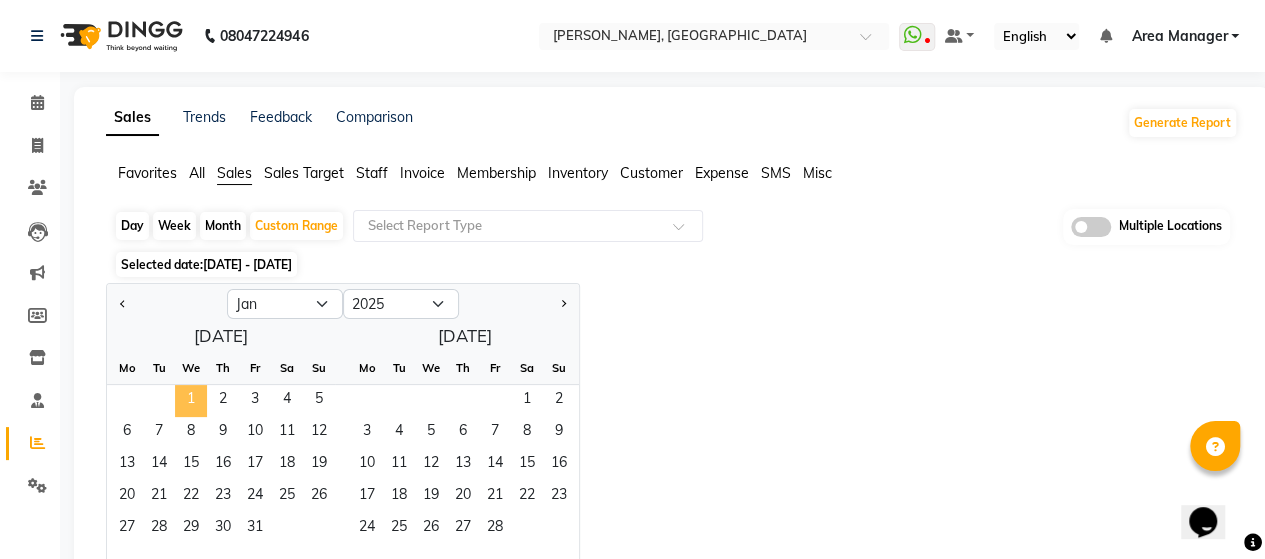 click on "1" 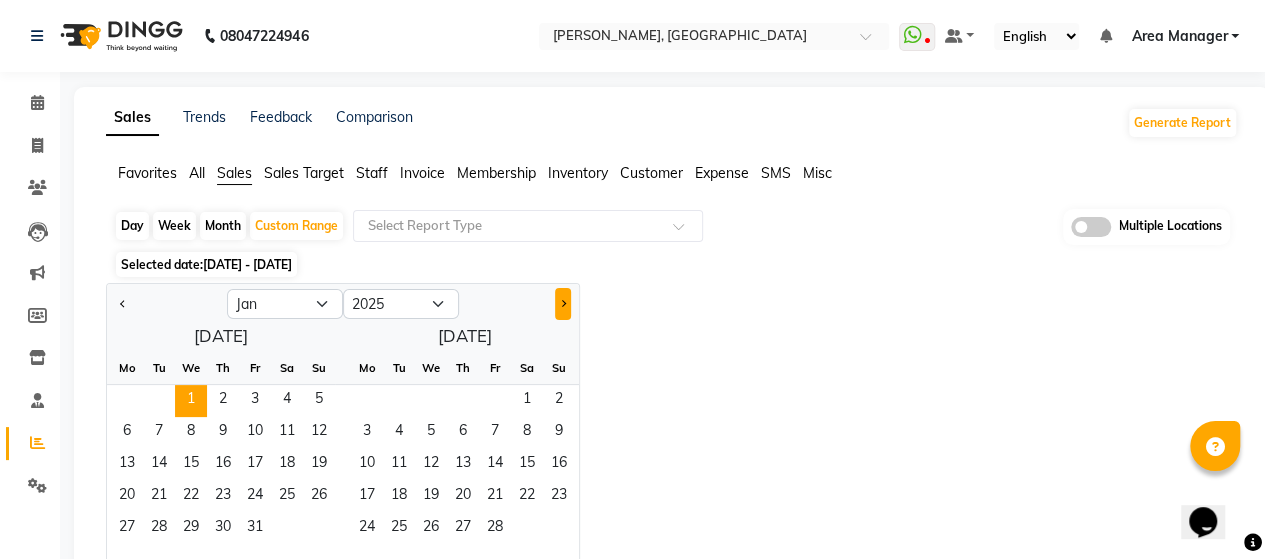 click 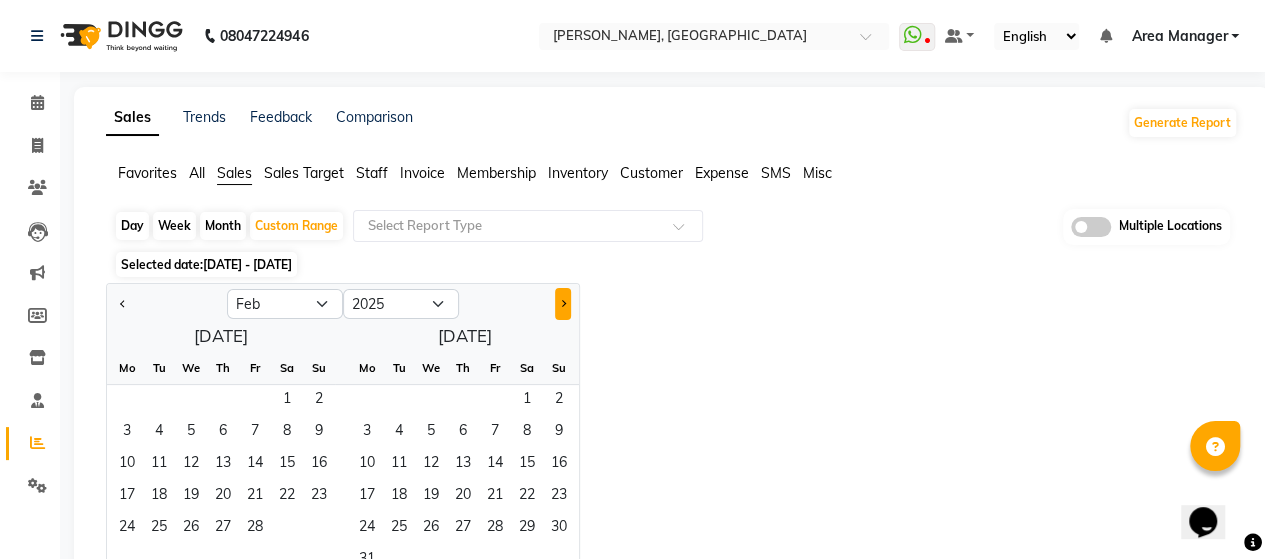 click 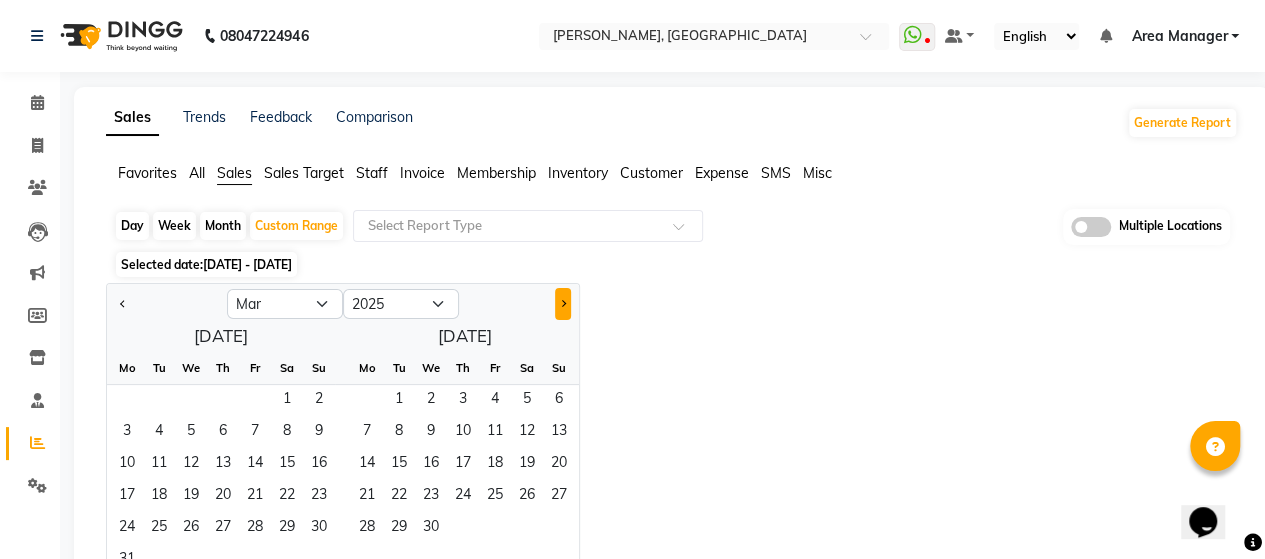 click 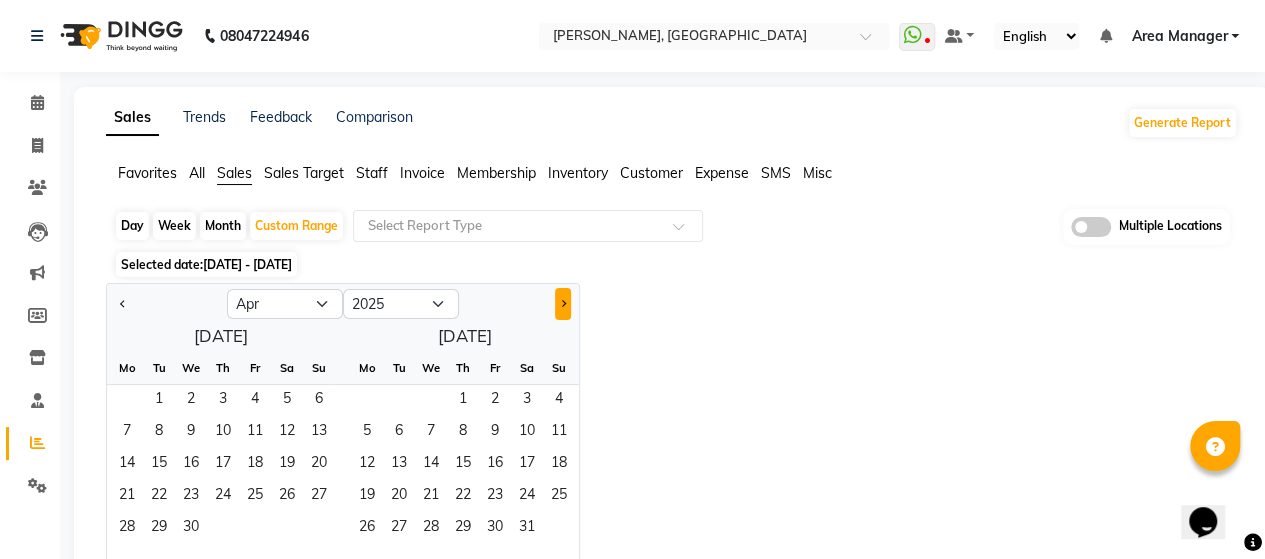 click 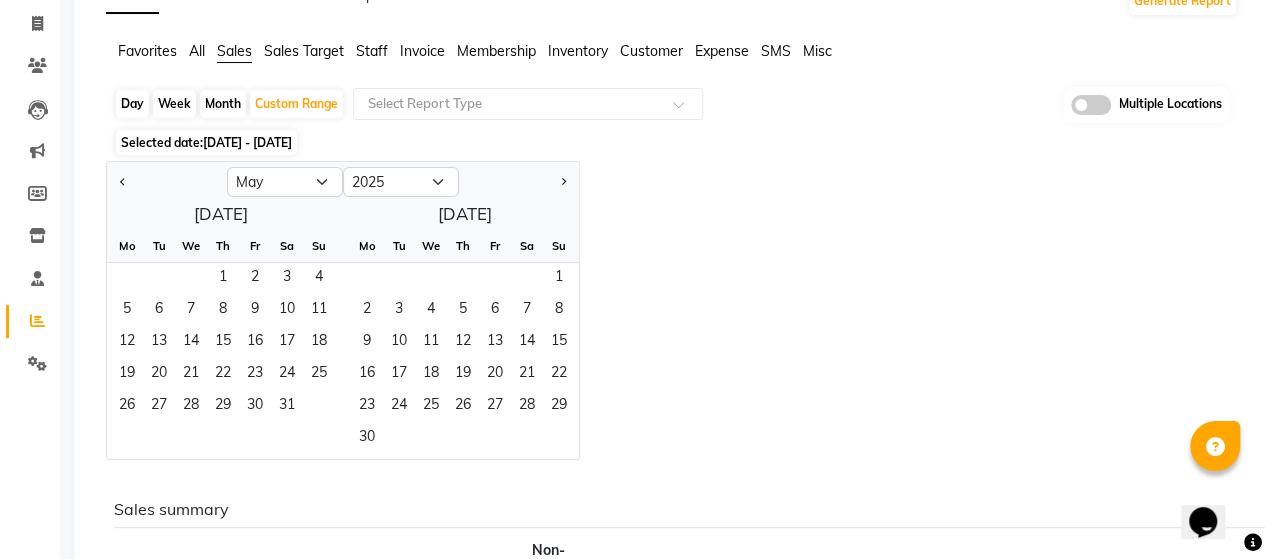 scroll, scrollTop: 123, scrollLeft: 0, axis: vertical 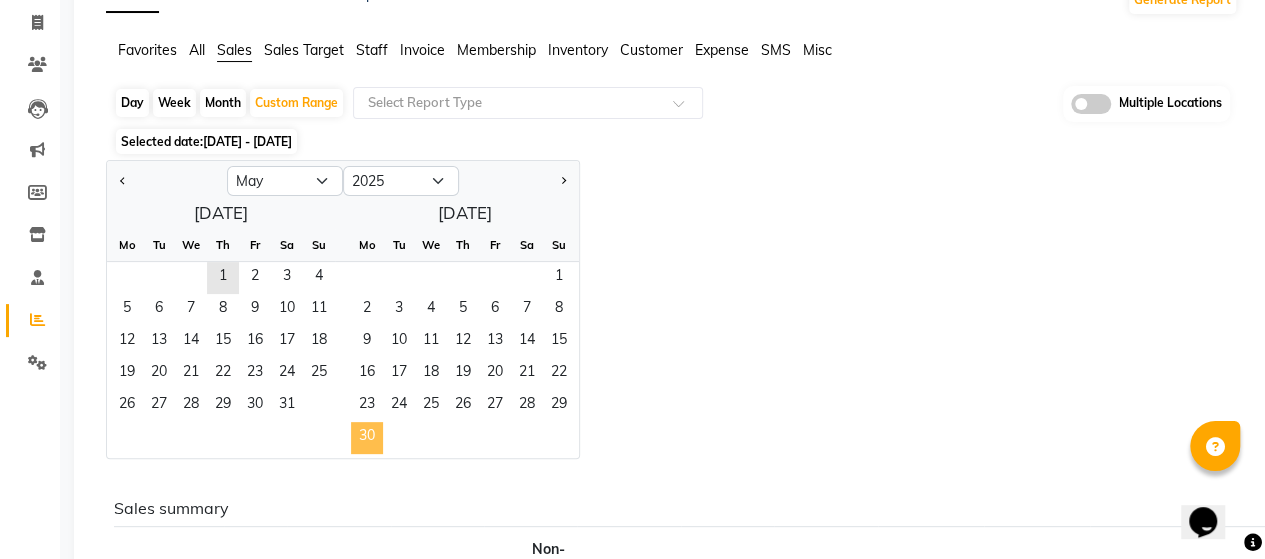 click on "30" 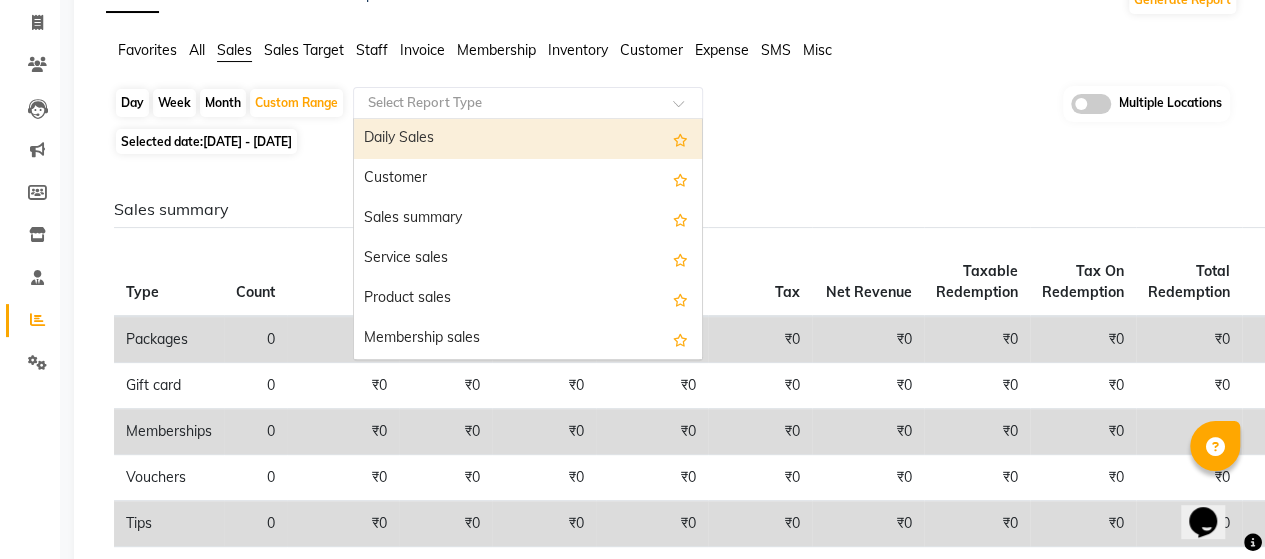 click 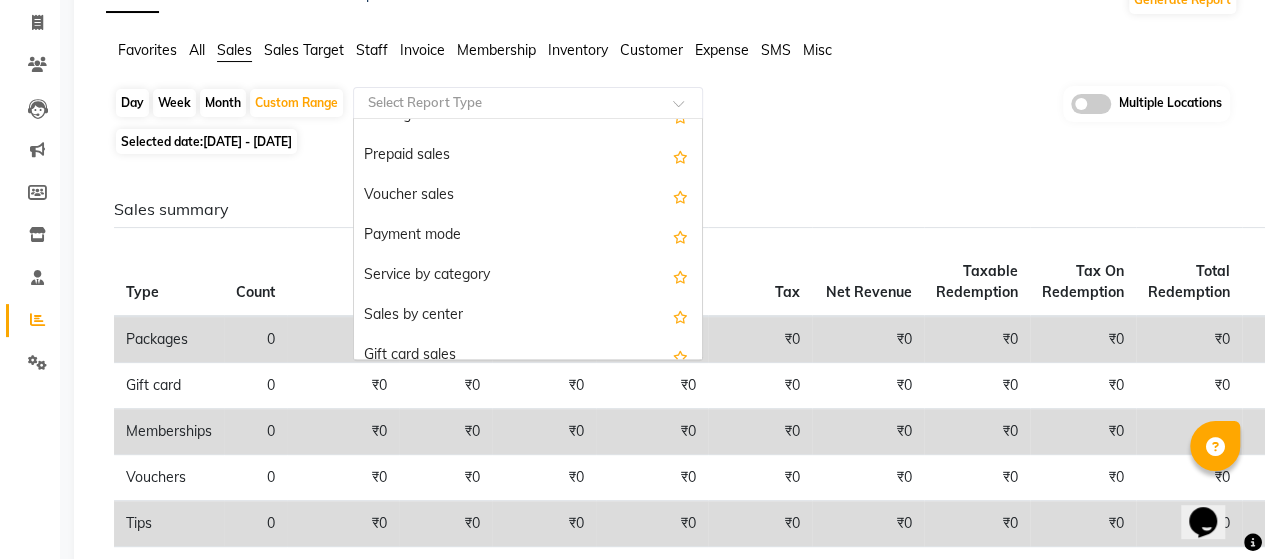 scroll, scrollTop: 280, scrollLeft: 0, axis: vertical 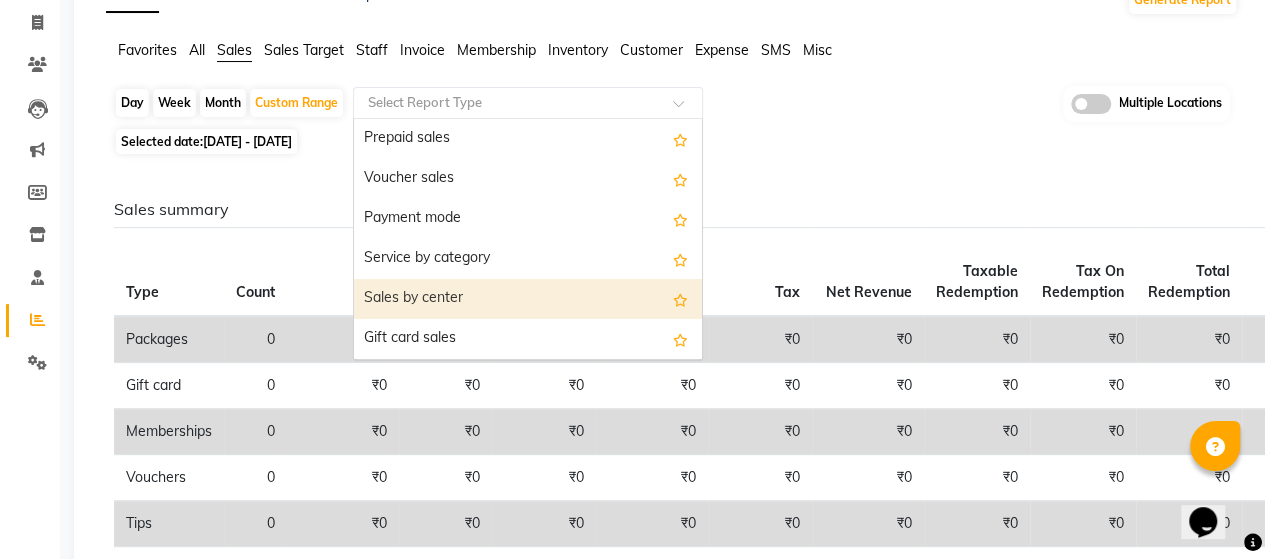 click on "Sales by center" at bounding box center (528, 299) 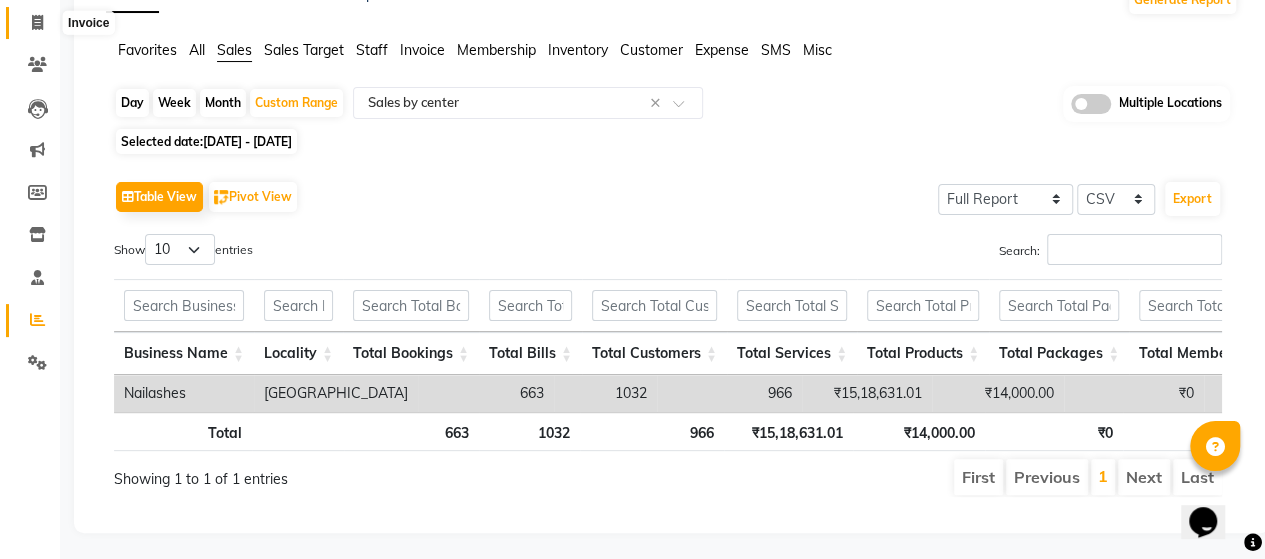 click 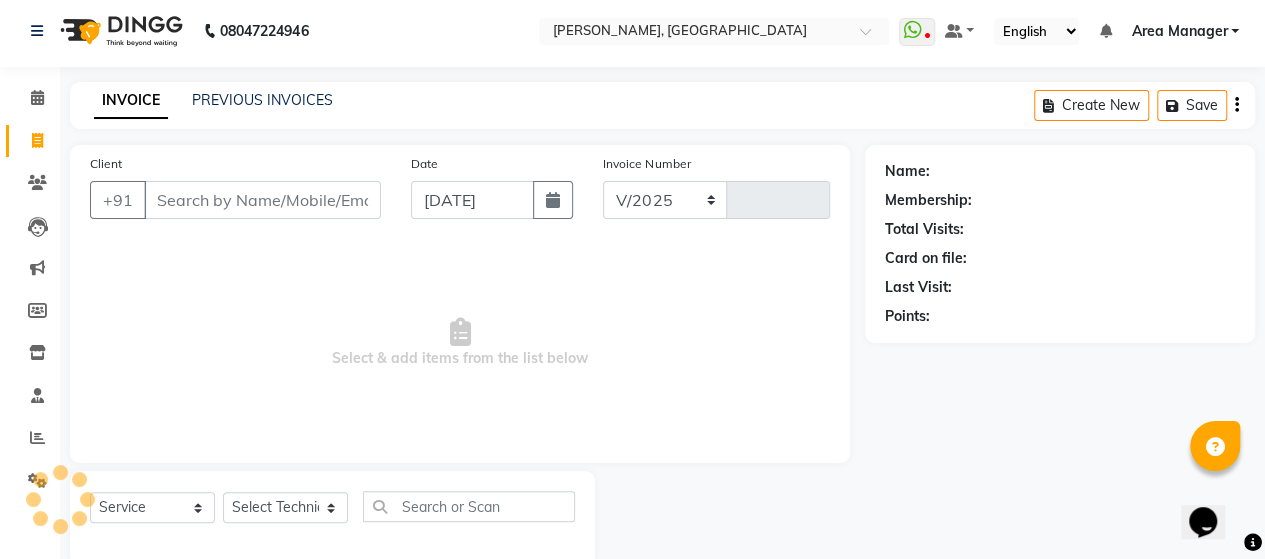 select on "3755" 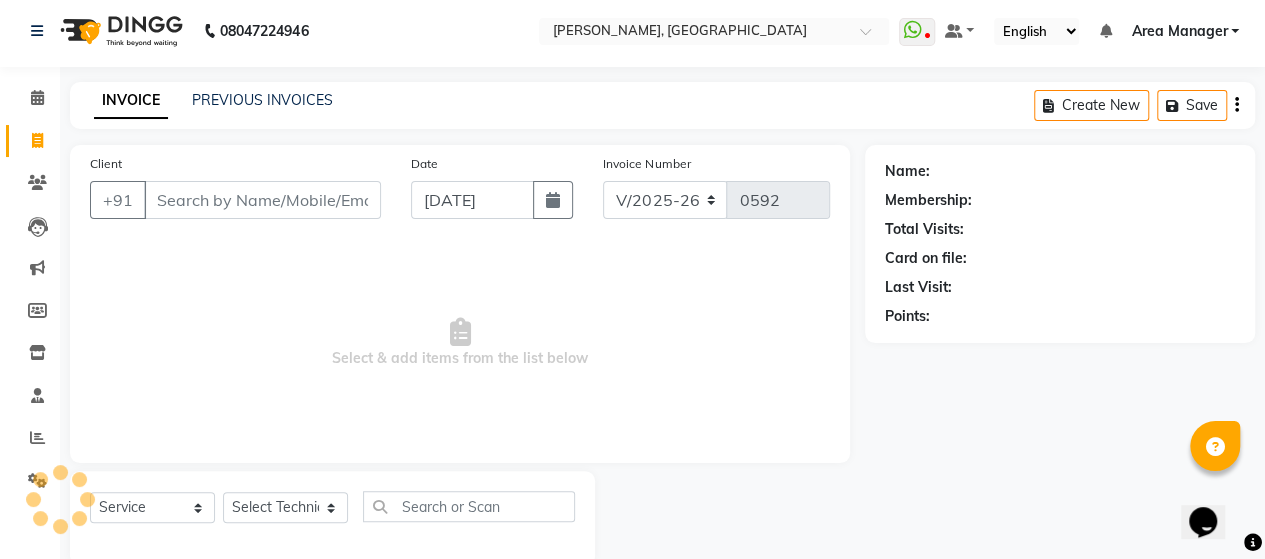 scroll, scrollTop: 41, scrollLeft: 0, axis: vertical 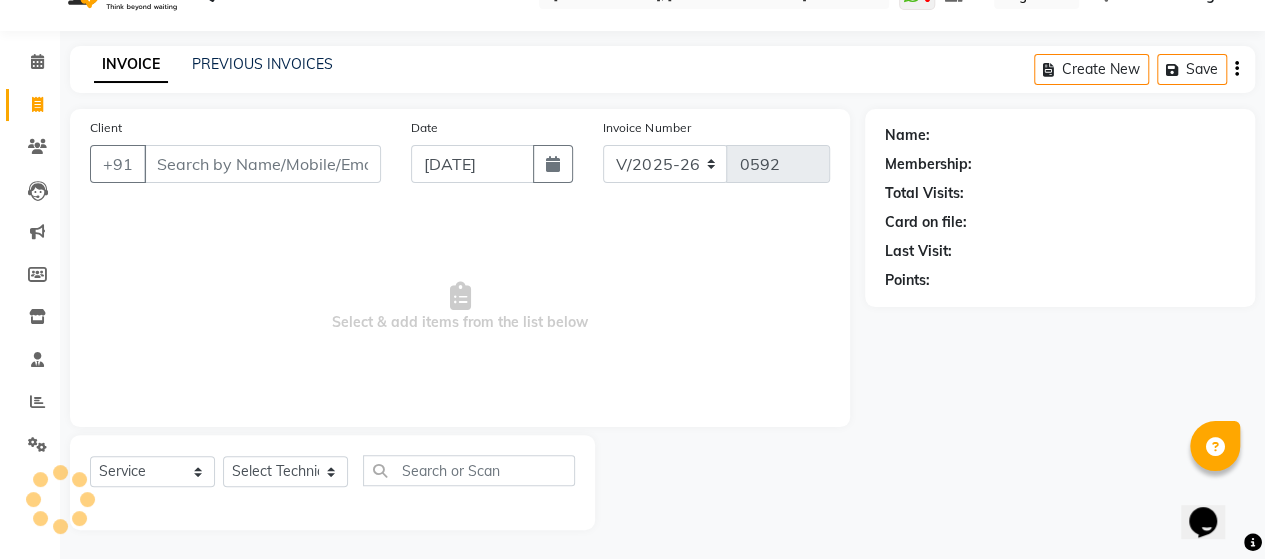 click on "PREVIOUS INVOICES" 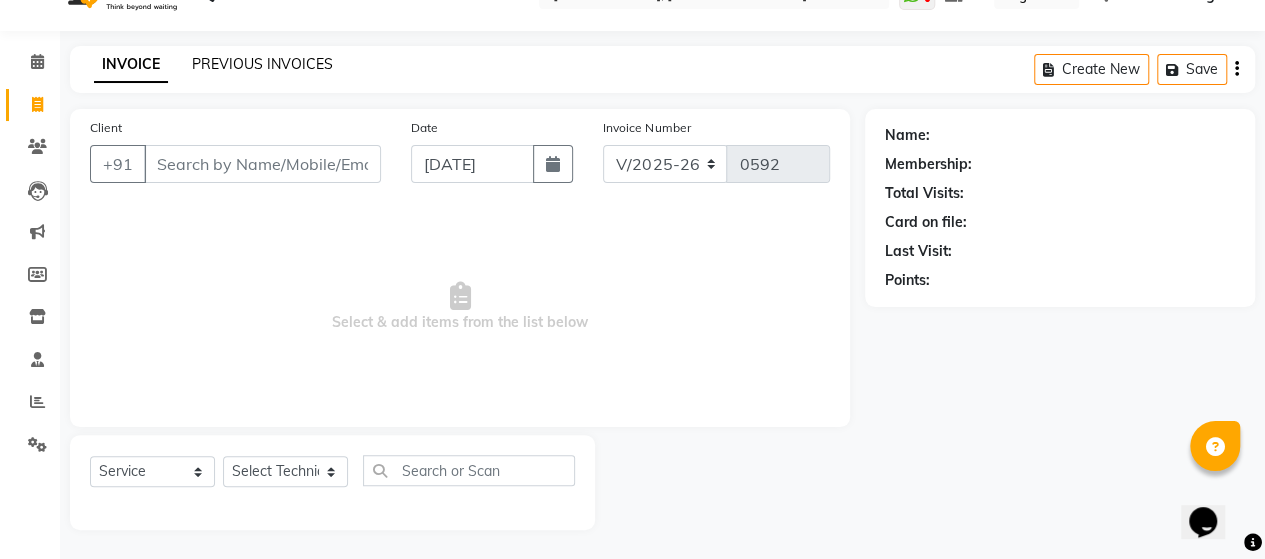 click on "PREVIOUS INVOICES" 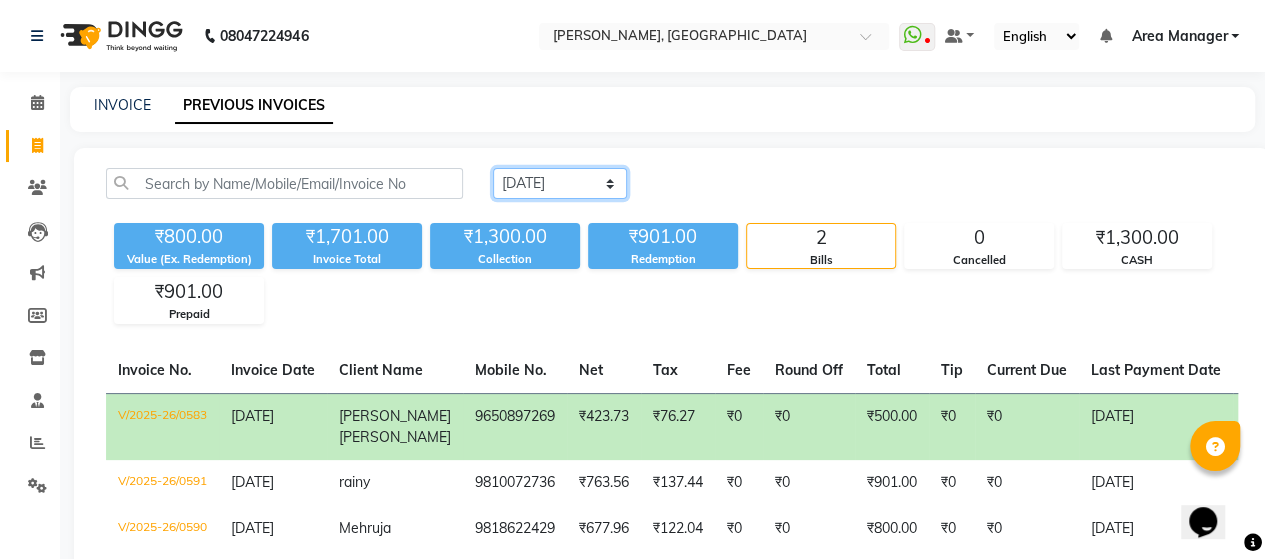 click on "[DATE] [DATE] Custom Range" 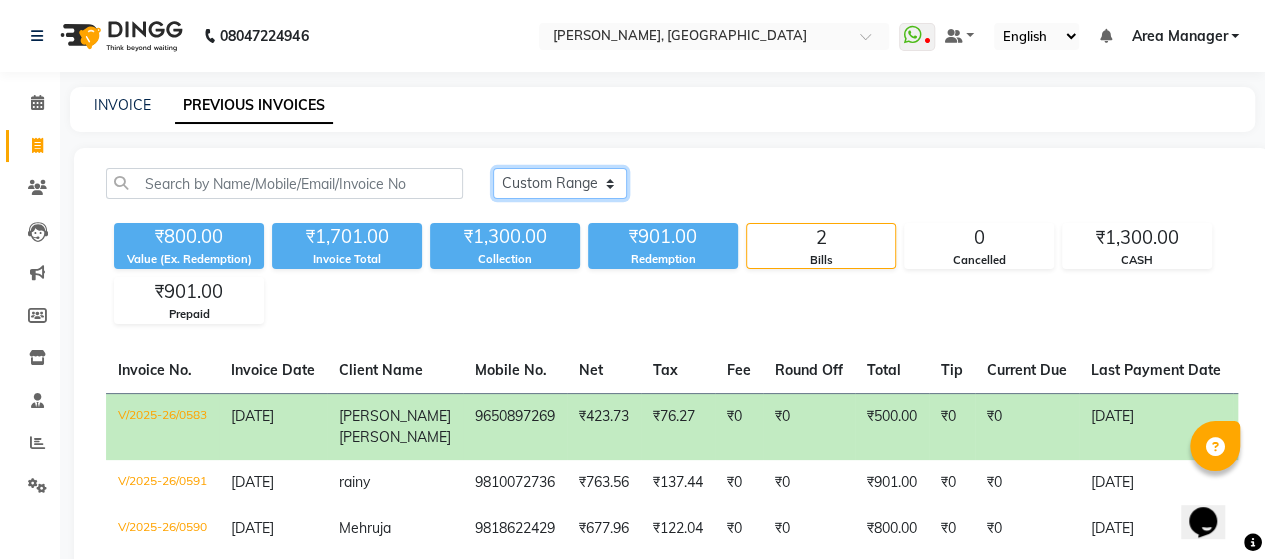 click on "[DATE] [DATE] Custom Range" 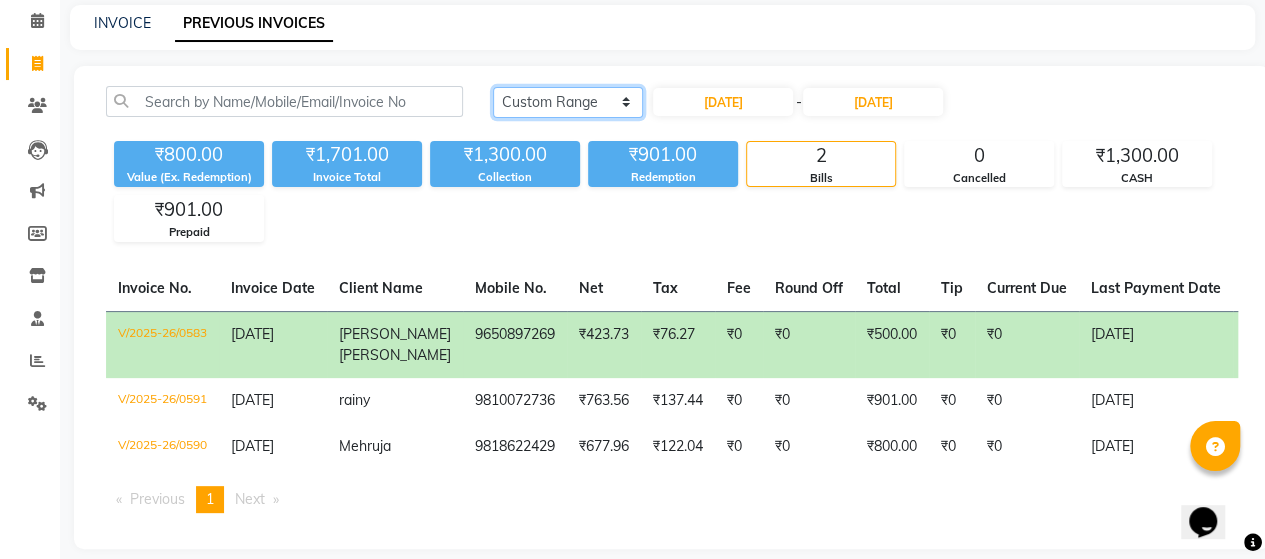 scroll, scrollTop: 74, scrollLeft: 0, axis: vertical 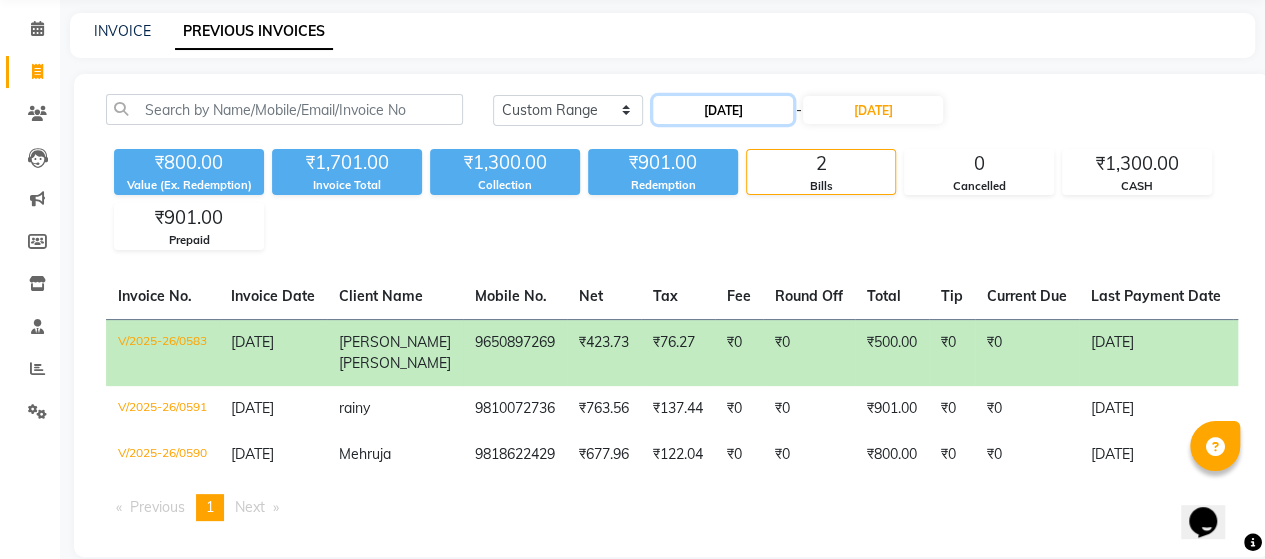 click on "[DATE]" 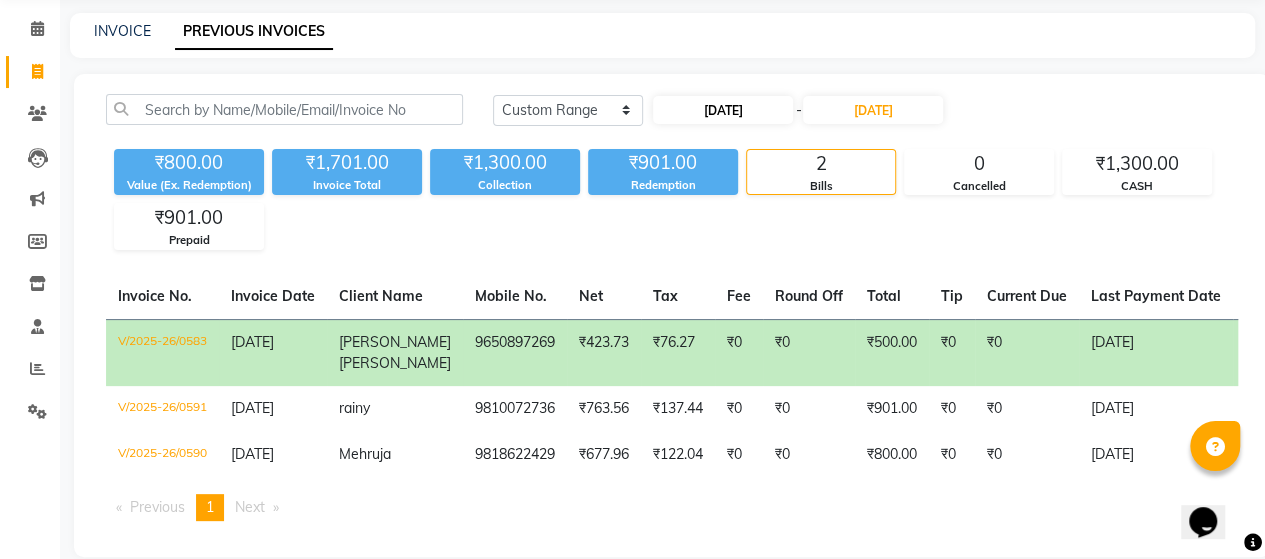 select on "7" 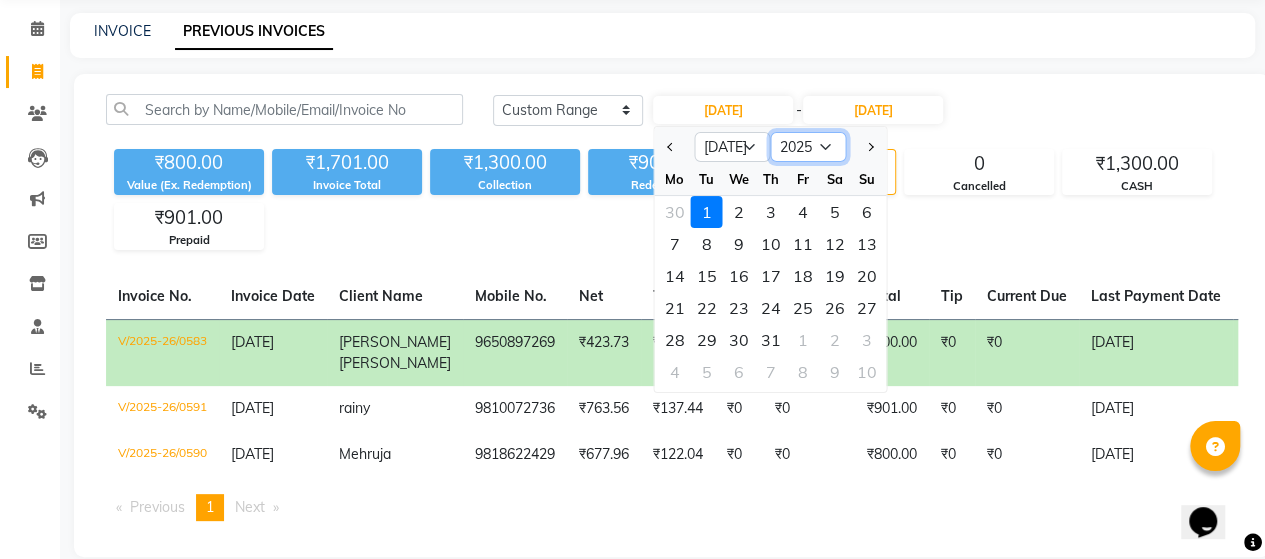 click on "2015 2016 2017 2018 2019 2020 2021 2022 2023 2024 2025 2026 2027 2028 2029 2030 2031 2032 2033 2034 2035" 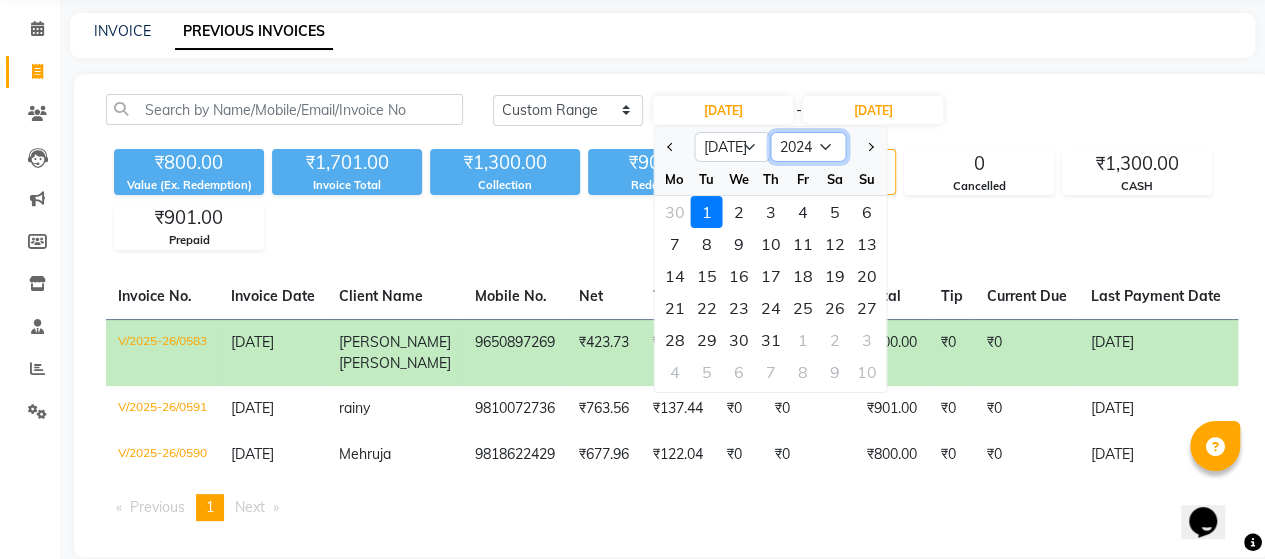 click on "2015 2016 2017 2018 2019 2020 2021 2022 2023 2024 2025 2026 2027 2028 2029 2030 2031 2032 2033 2034 2035" 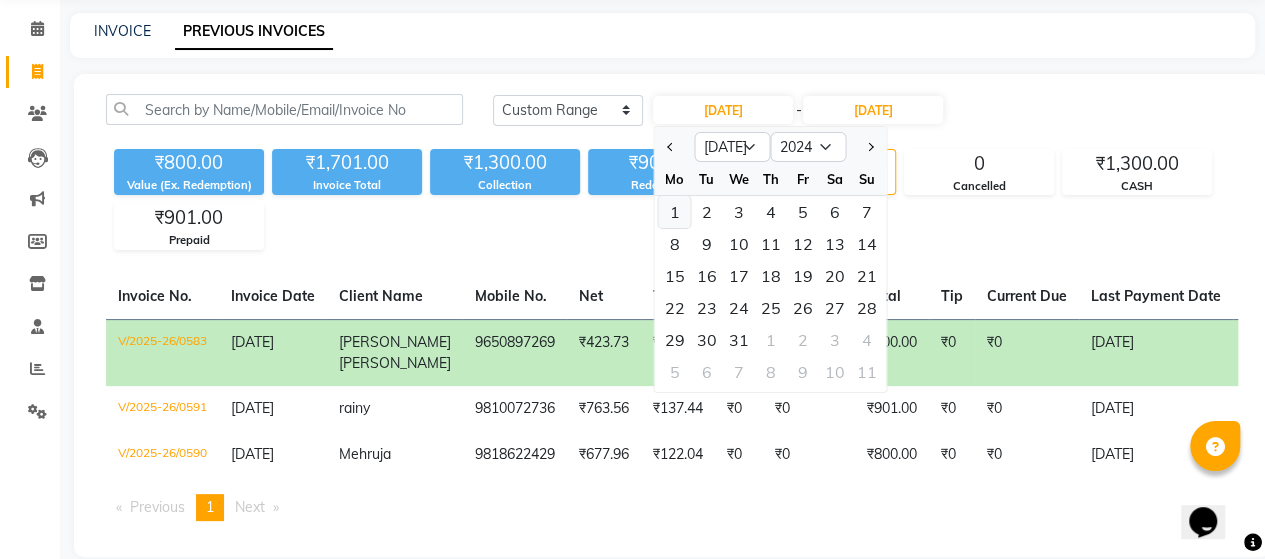 click on "1" 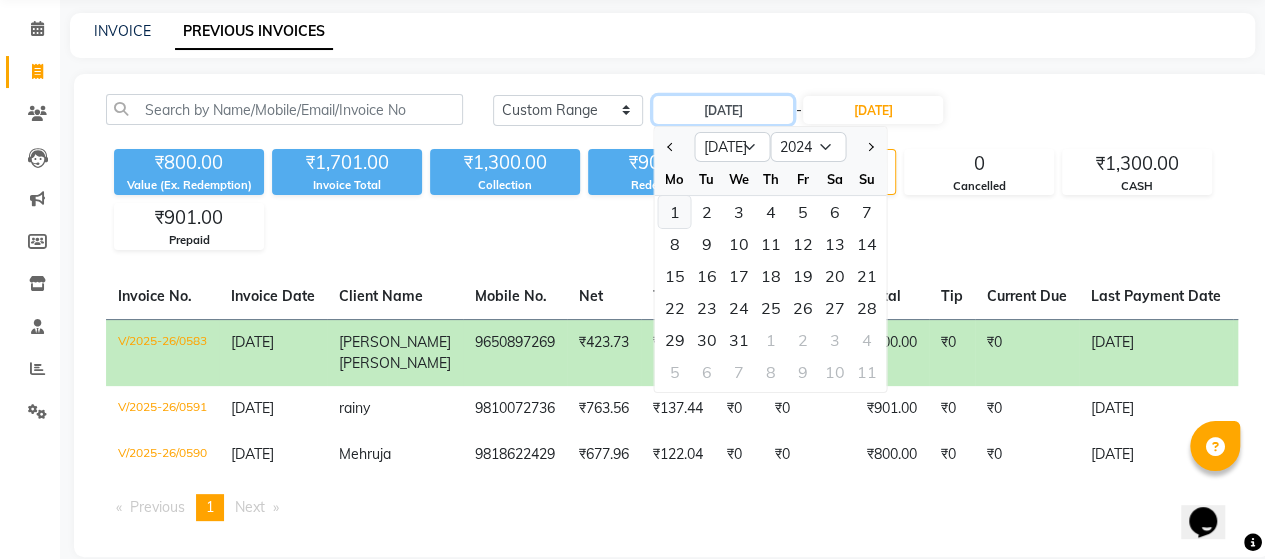 type on "[DATE]" 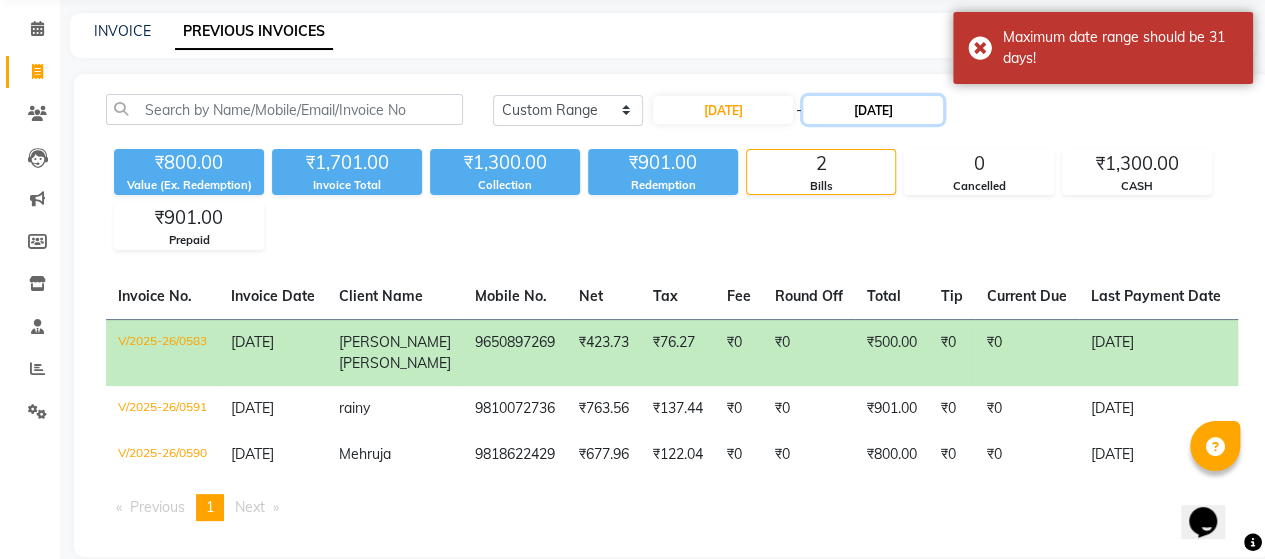click on "[DATE]" 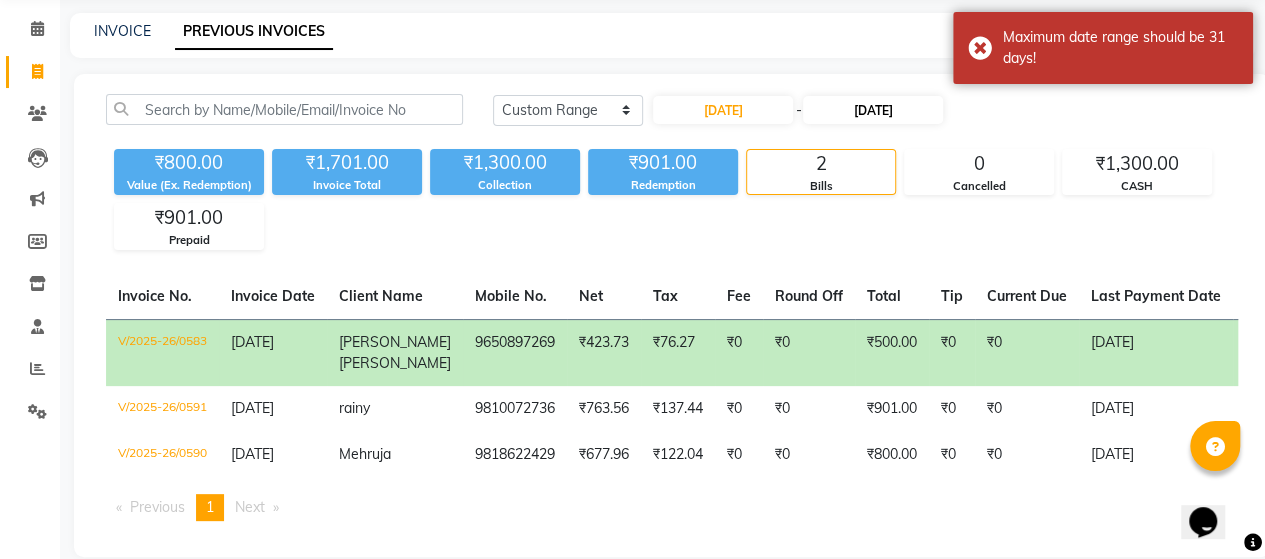 select on "7" 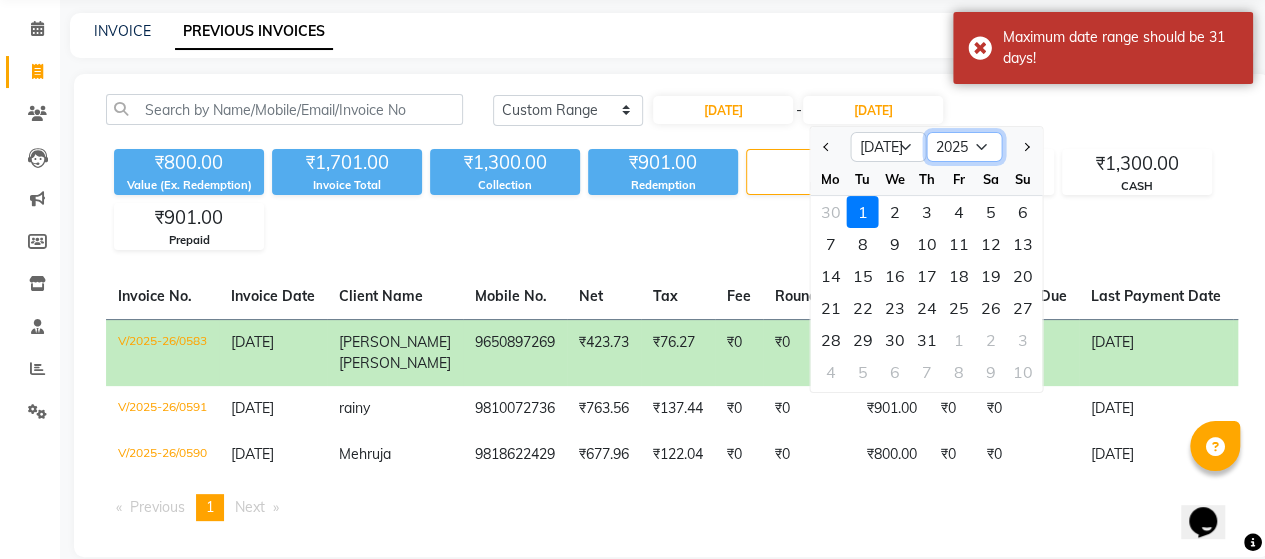 click on "2024 2025 2026 2027 2028 2029 2030 2031 2032 2033 2034 2035" 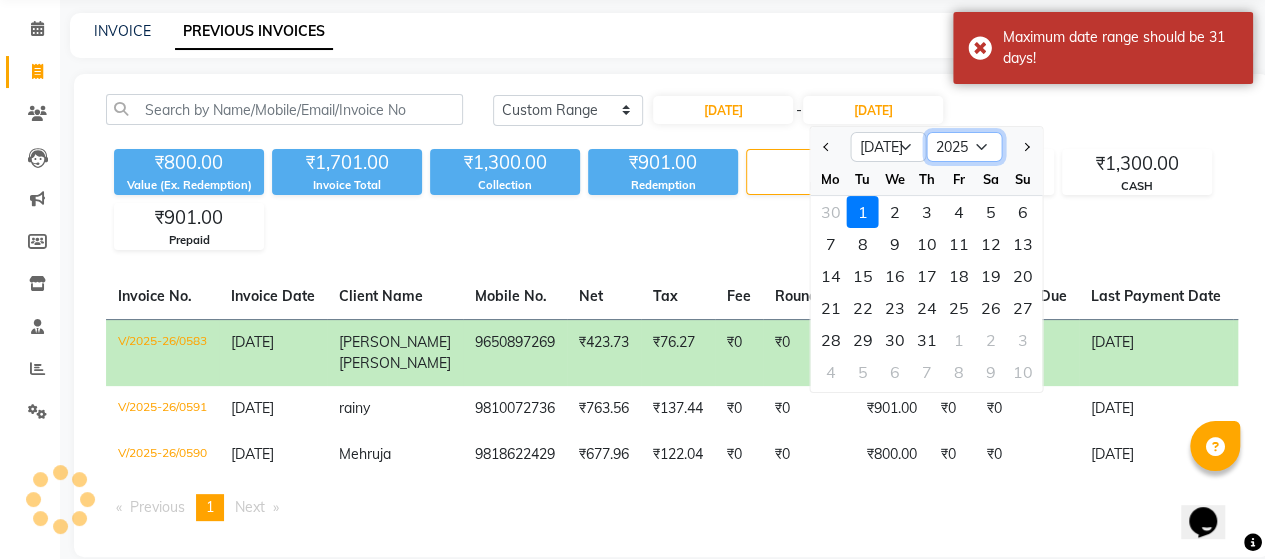 select on "2024" 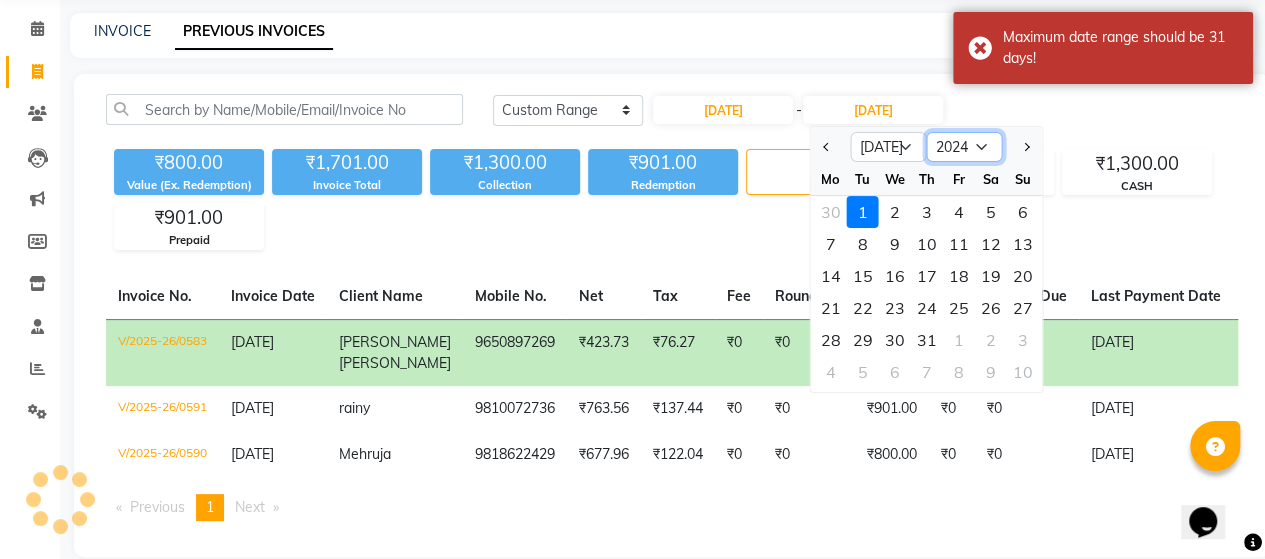 click on "2024 2025 2026 2027 2028 2029 2030 2031 2032 2033 2034 2035" 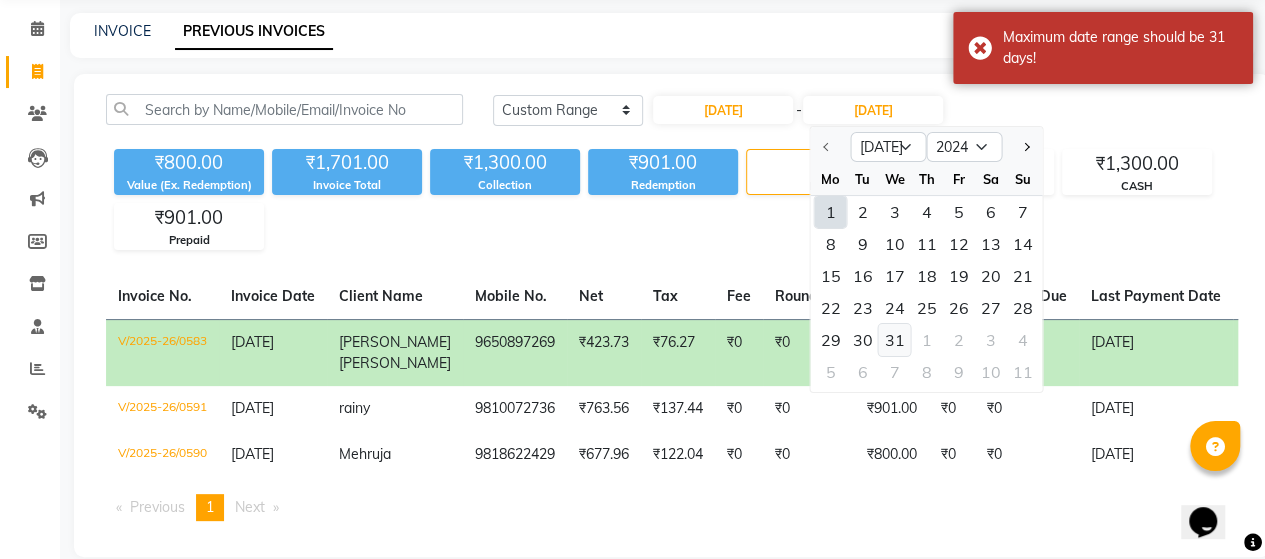 click on "31" 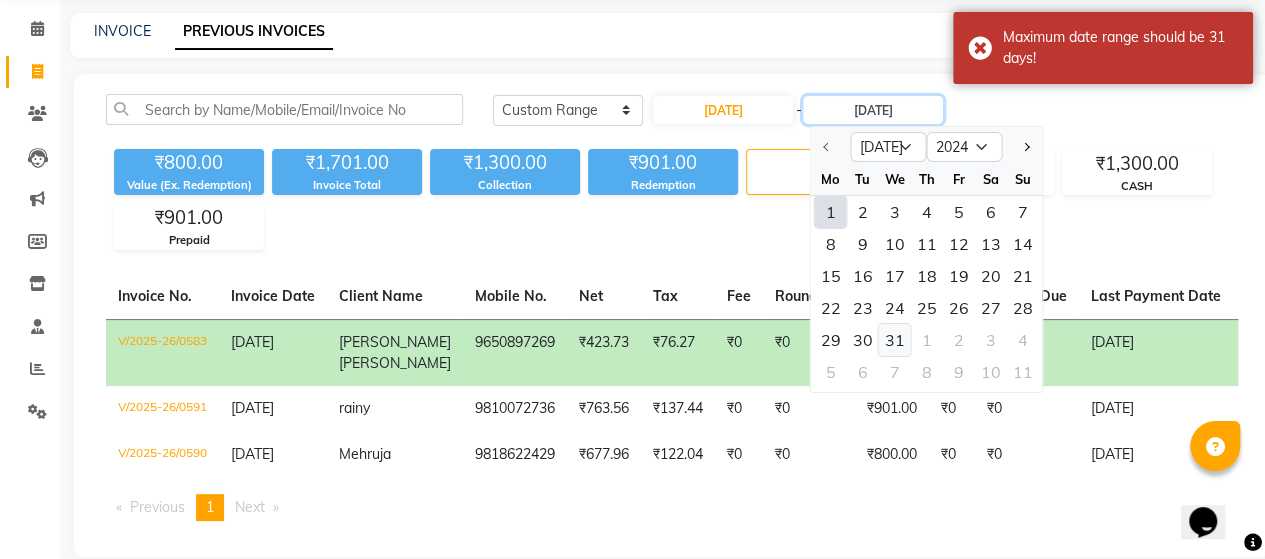 type on "[DATE]" 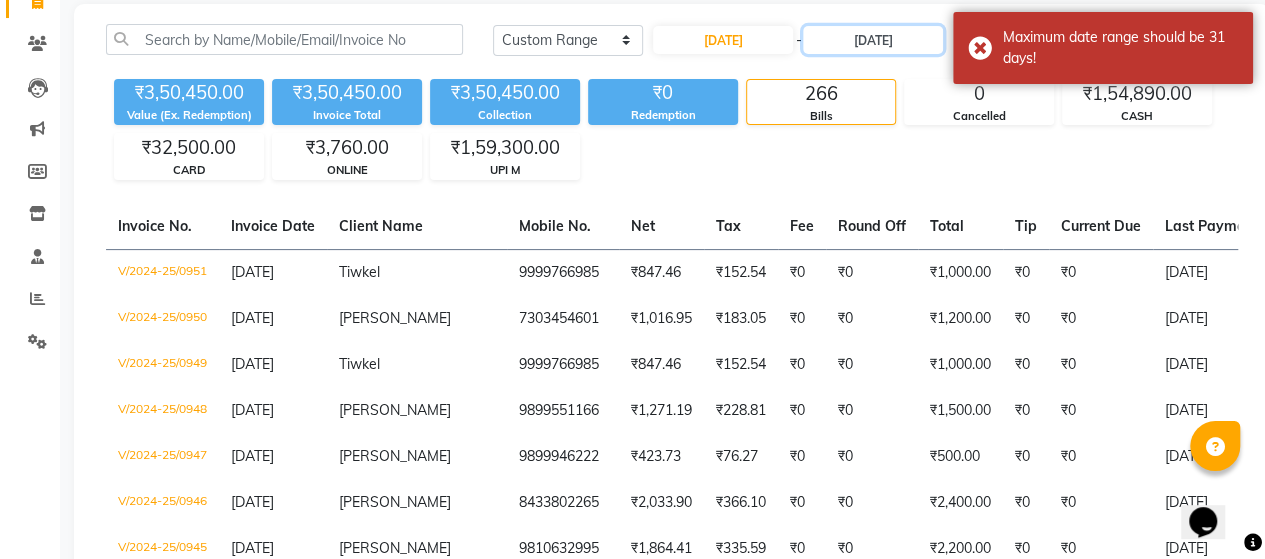 scroll, scrollTop: 148, scrollLeft: 0, axis: vertical 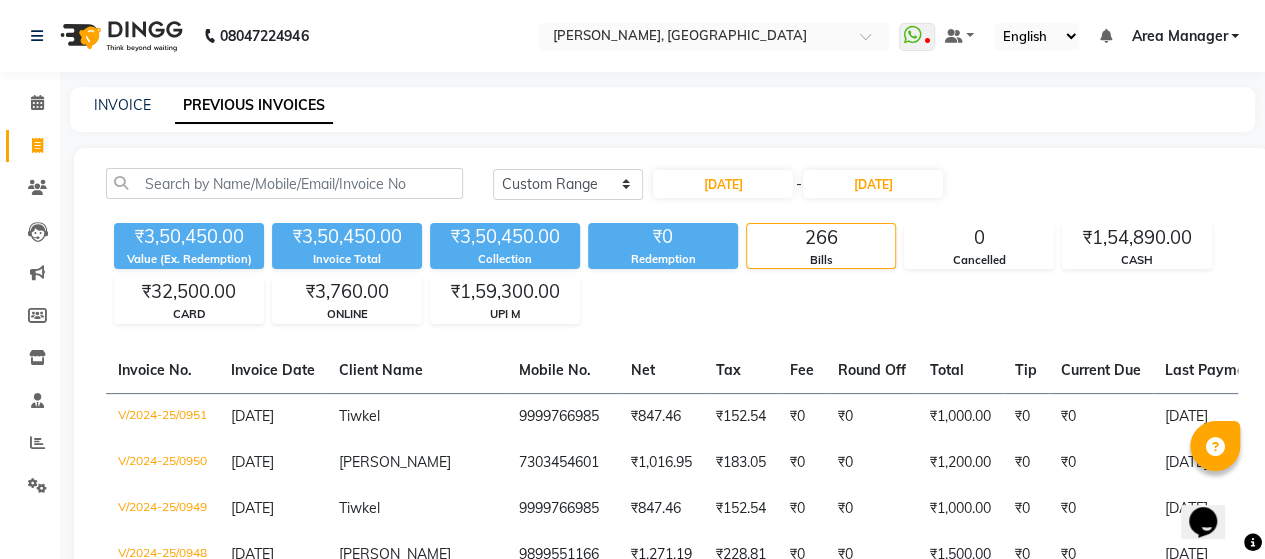 drag, startPoint x: 898, startPoint y: 333, endPoint x: 781, endPoint y: 111, distance: 250.94421 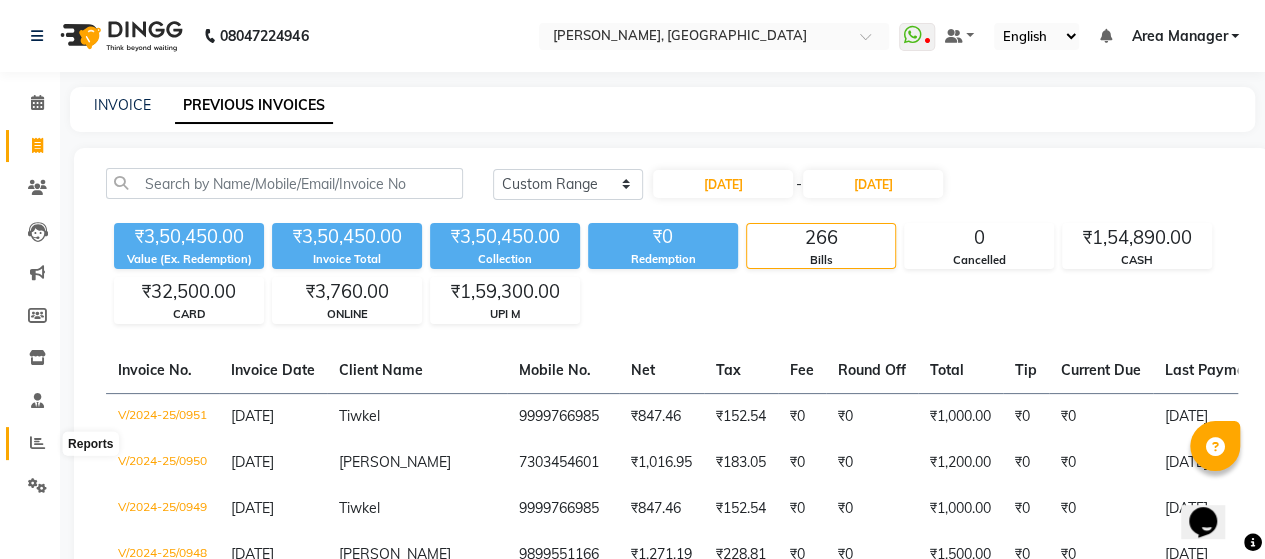 click 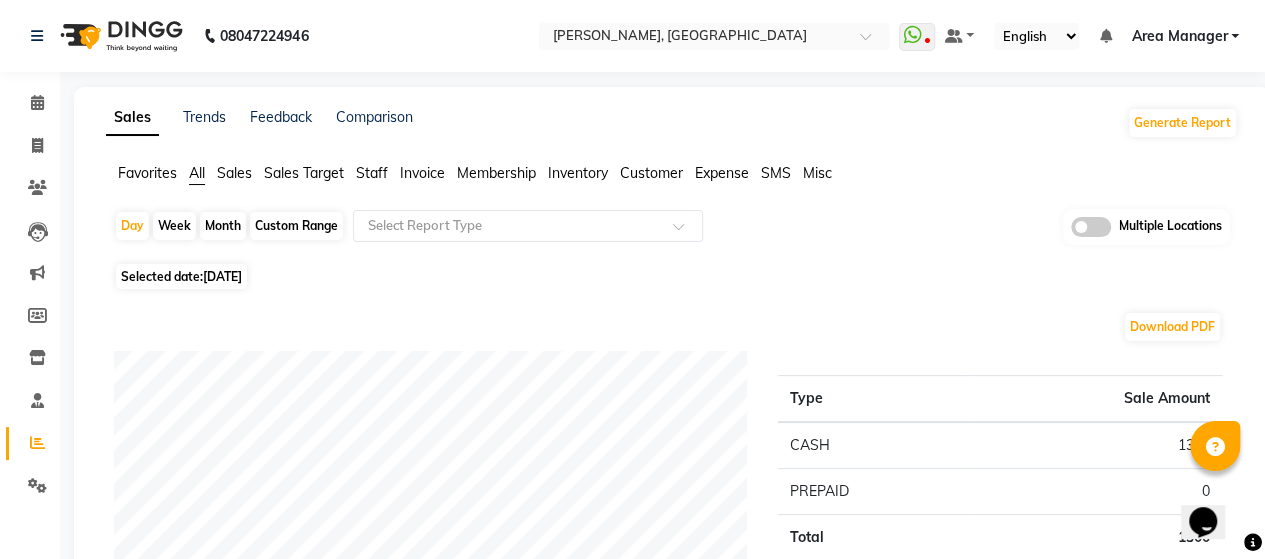 click on "Staff" 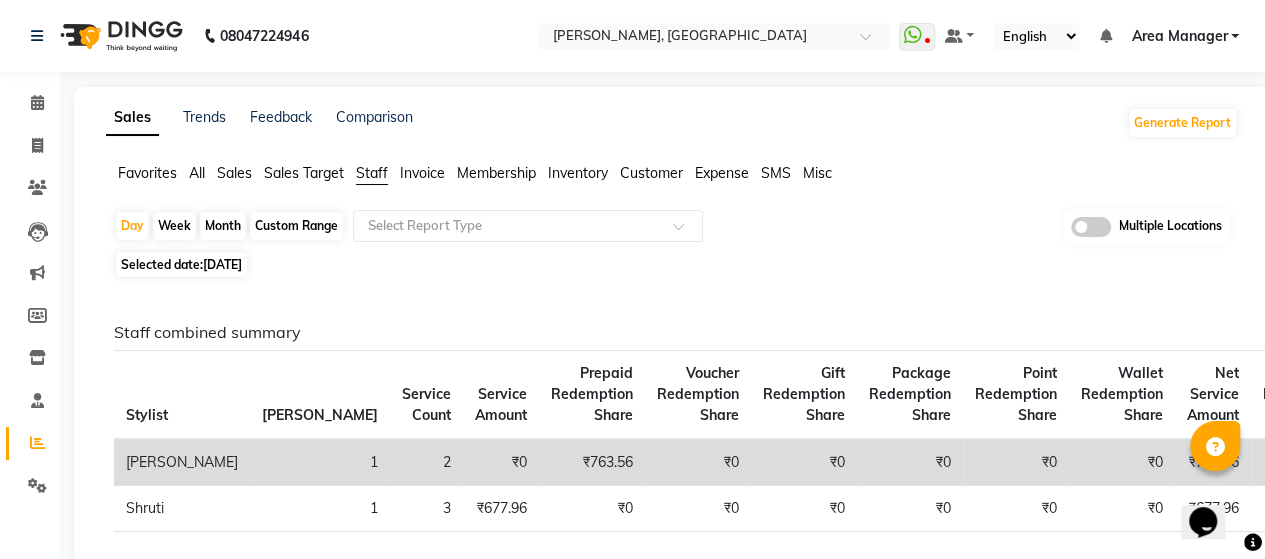 click on "Sales" 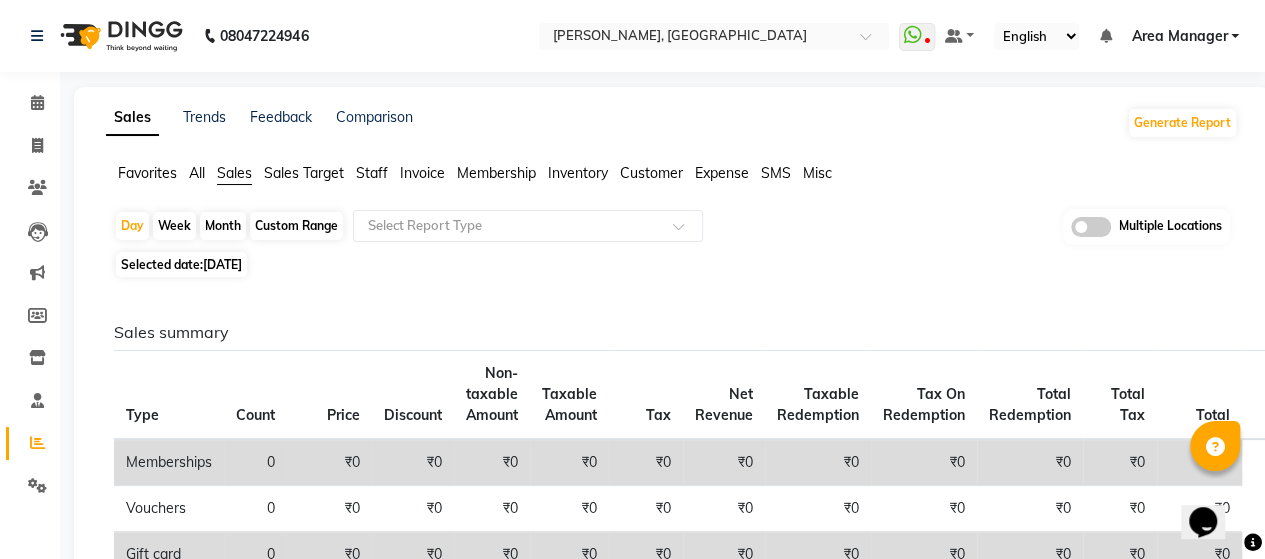 click on "Day   Week   Month   Custom Range  Select Report Type Multiple Locations" 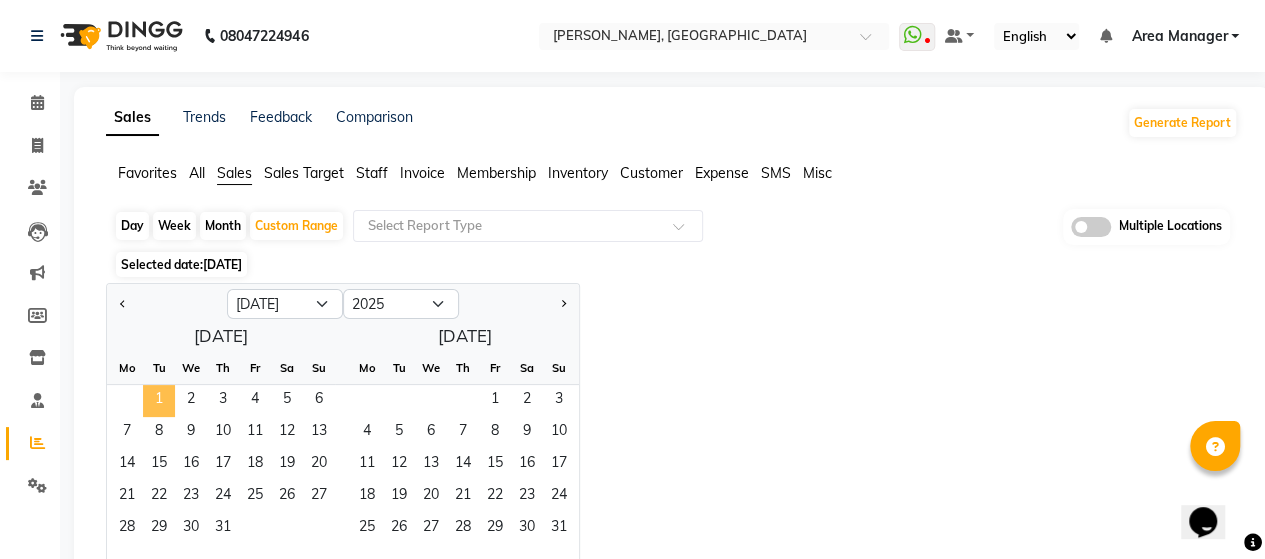 click on "1" 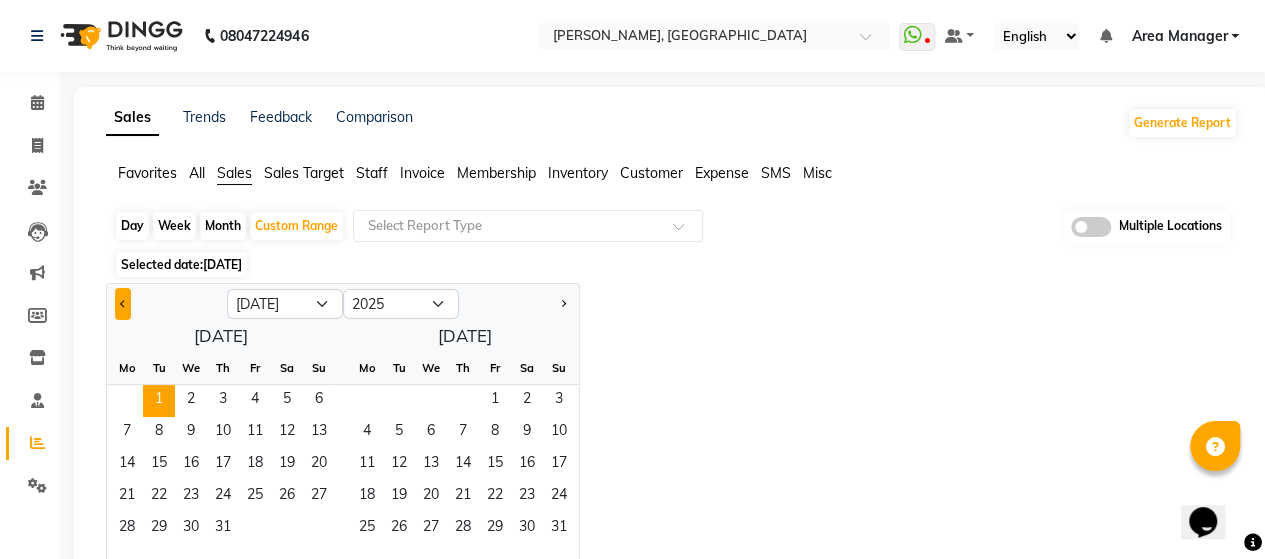 click 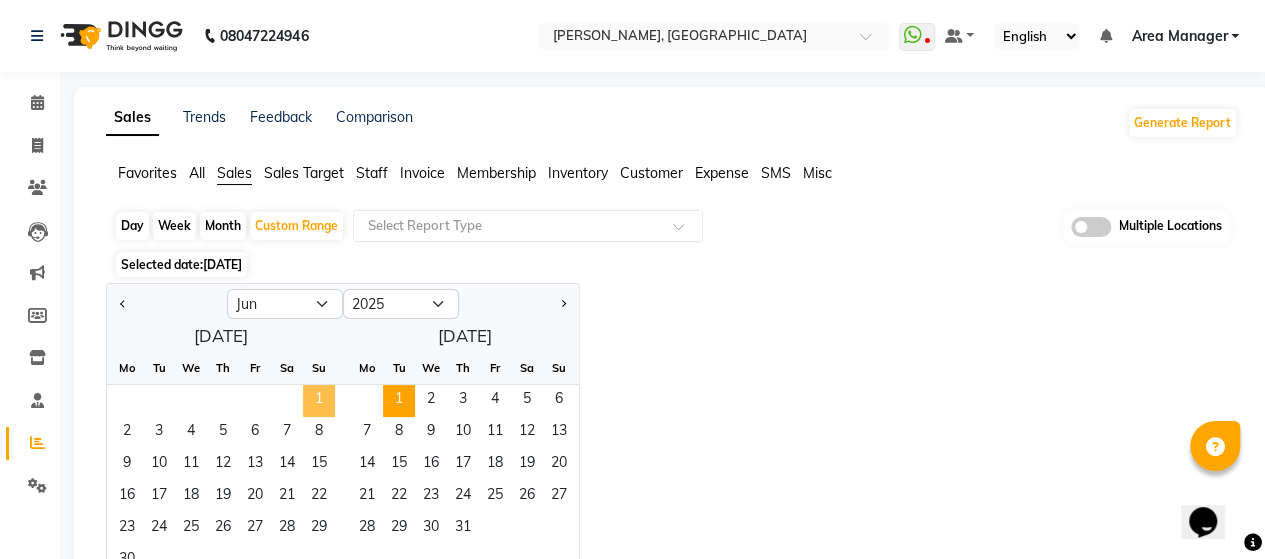 click on "1" 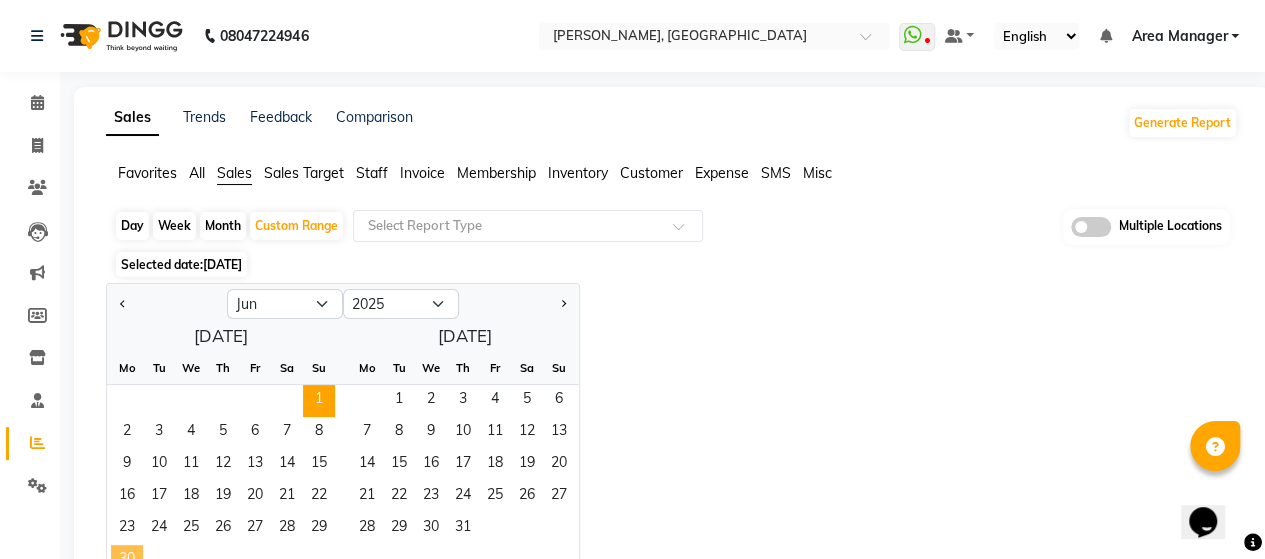 click on "30" 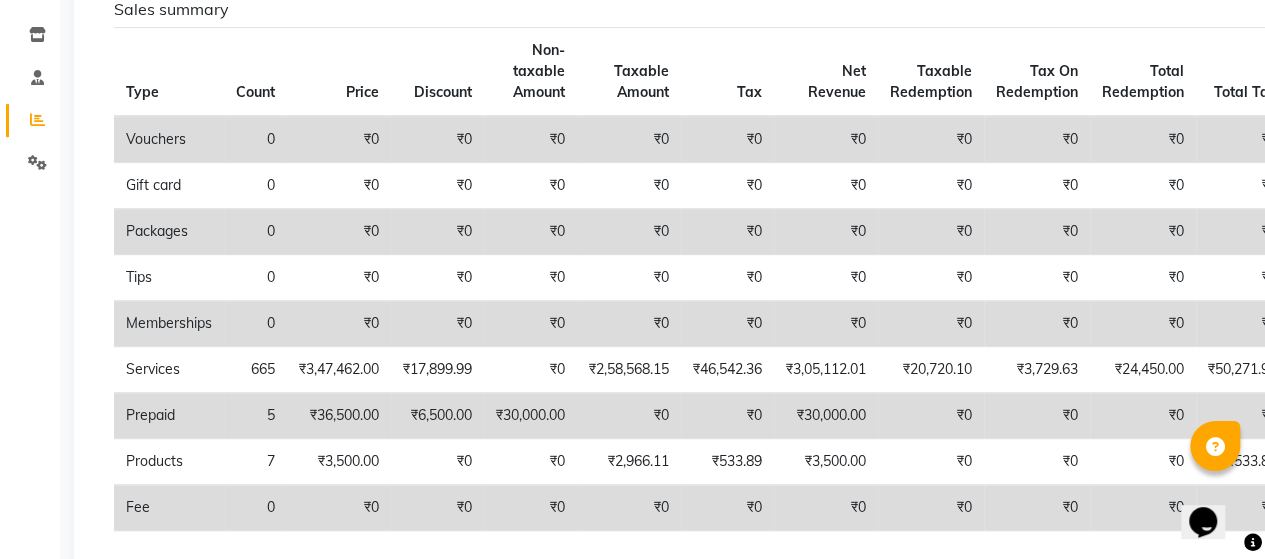 scroll, scrollTop: 0, scrollLeft: 0, axis: both 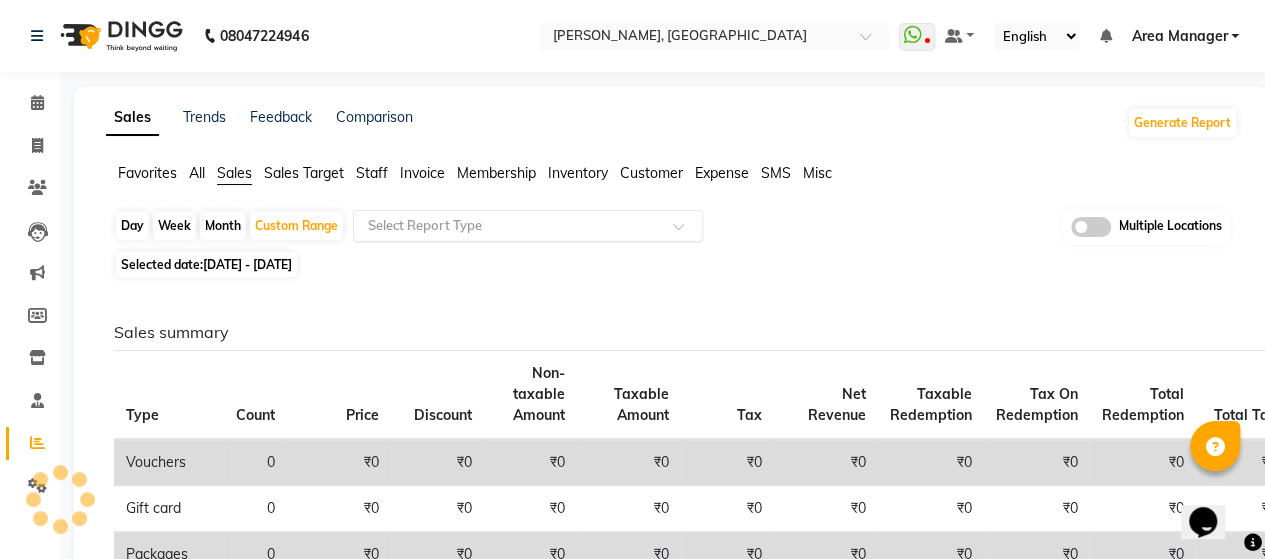 click 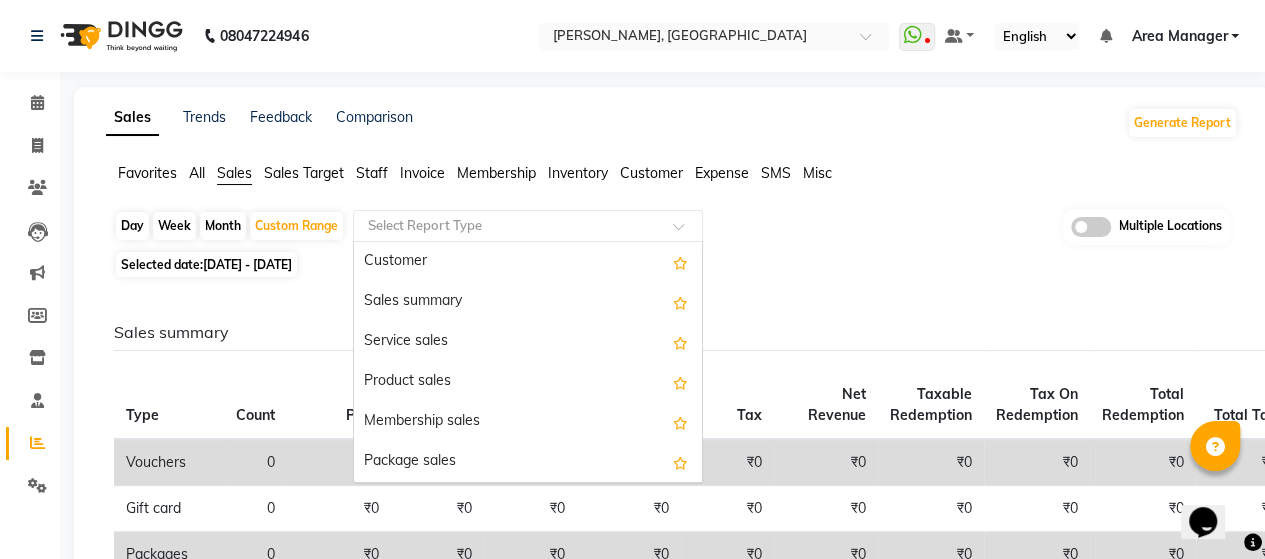 scroll, scrollTop: 0, scrollLeft: 0, axis: both 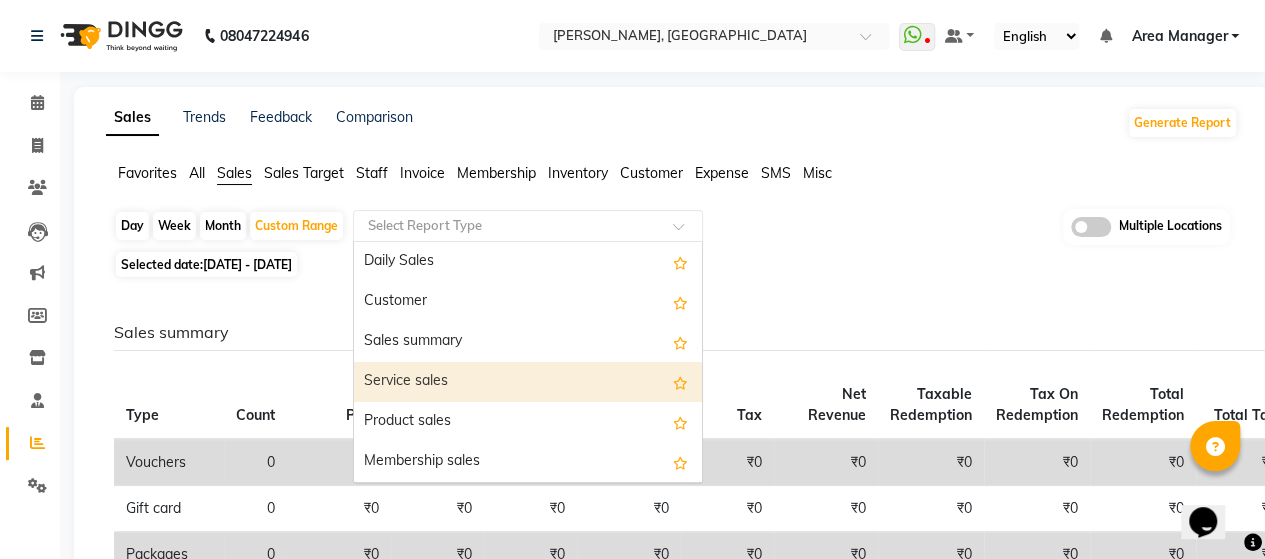 click on "Service sales" at bounding box center (528, 382) 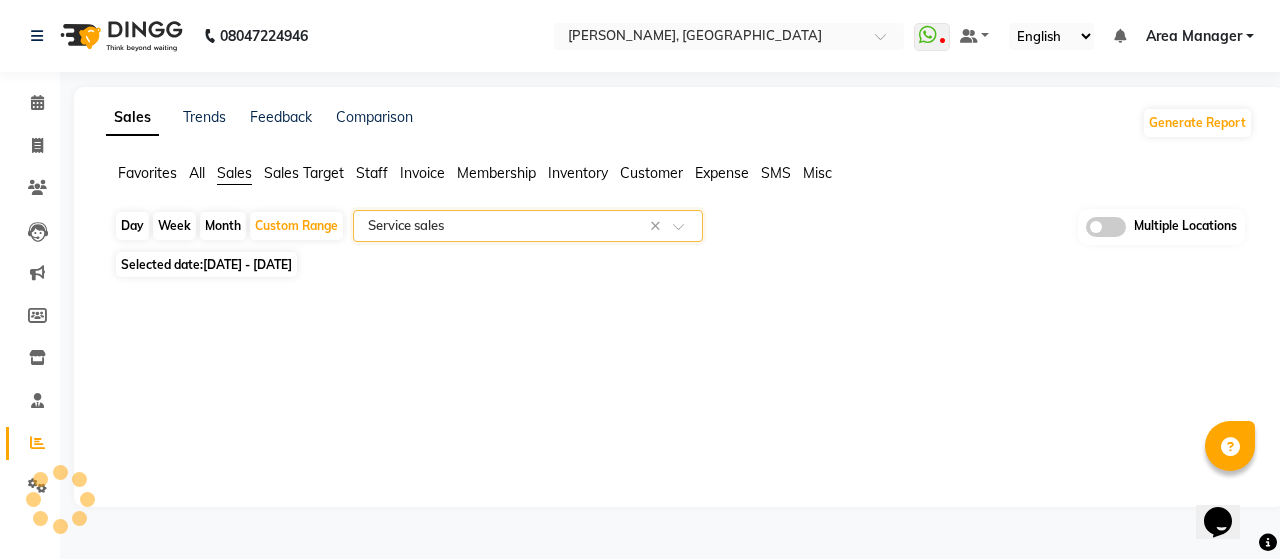 select on "full_report" 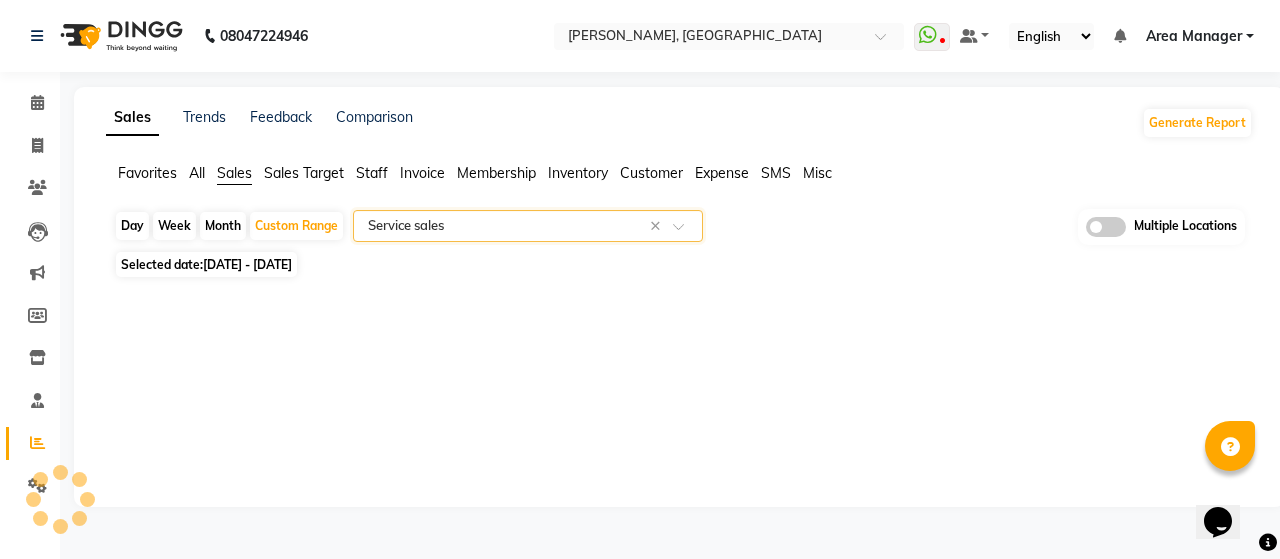 select on "csv" 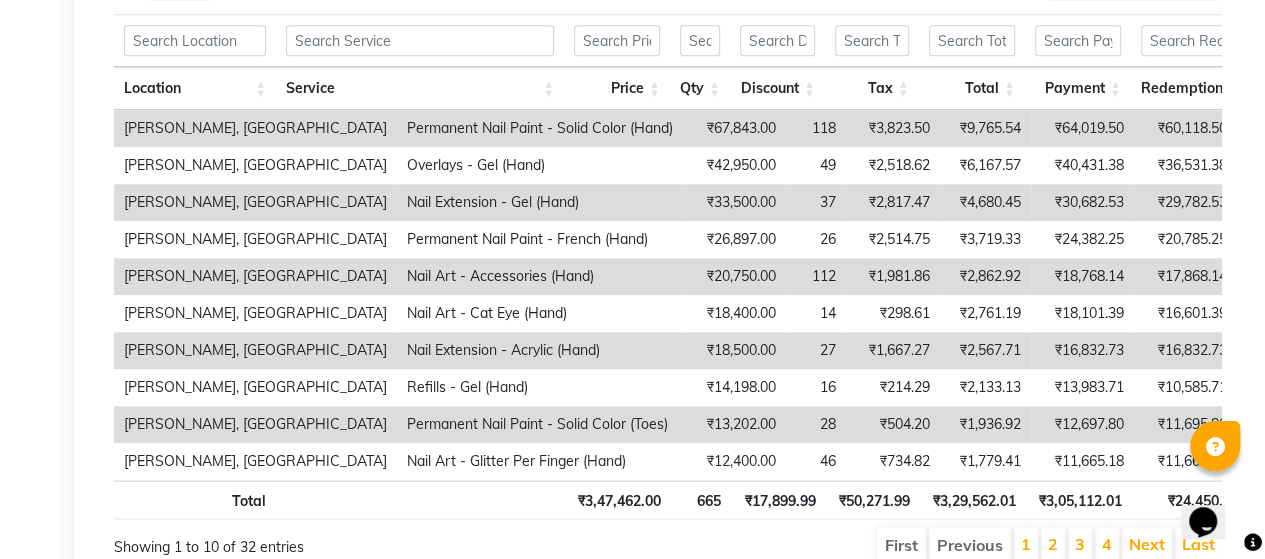 scroll, scrollTop: 1175, scrollLeft: 0, axis: vertical 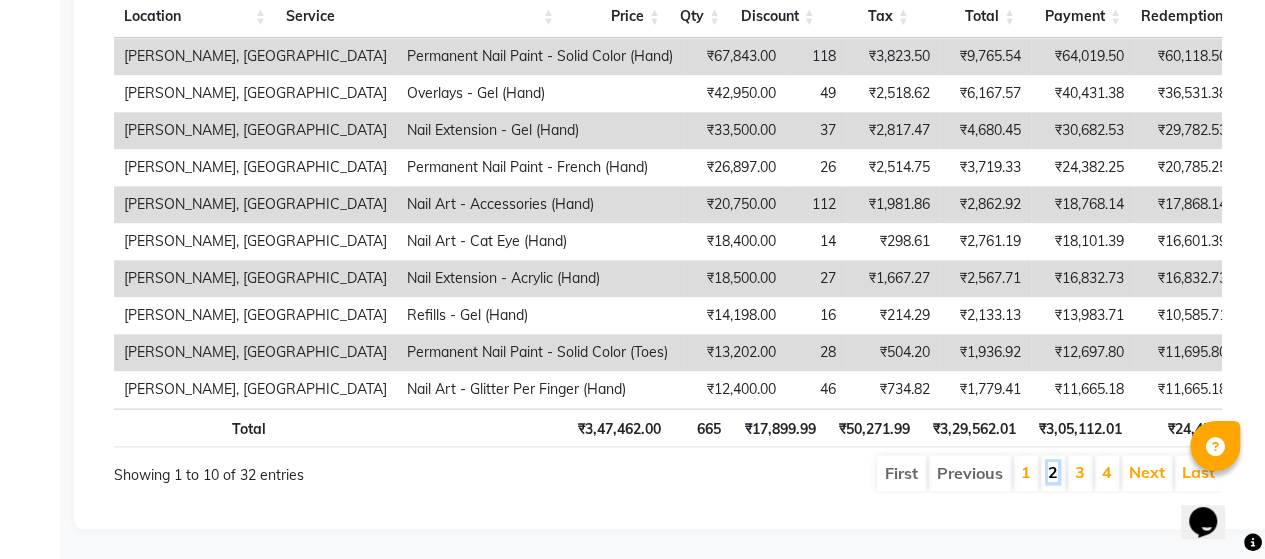 click on "2" at bounding box center [1053, 472] 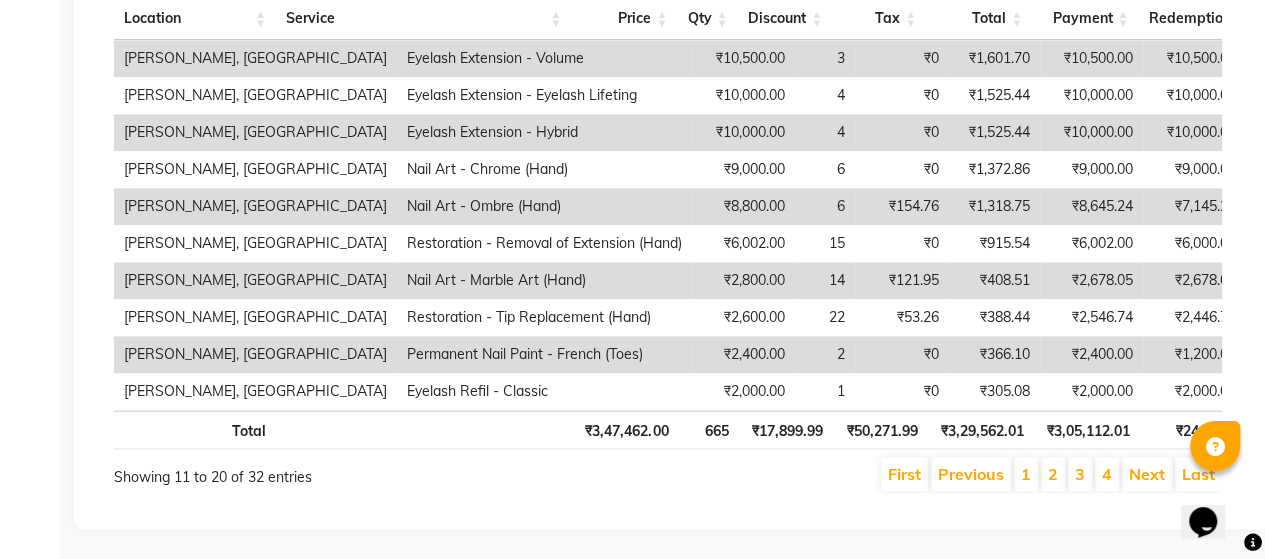 scroll, scrollTop: 1174, scrollLeft: 0, axis: vertical 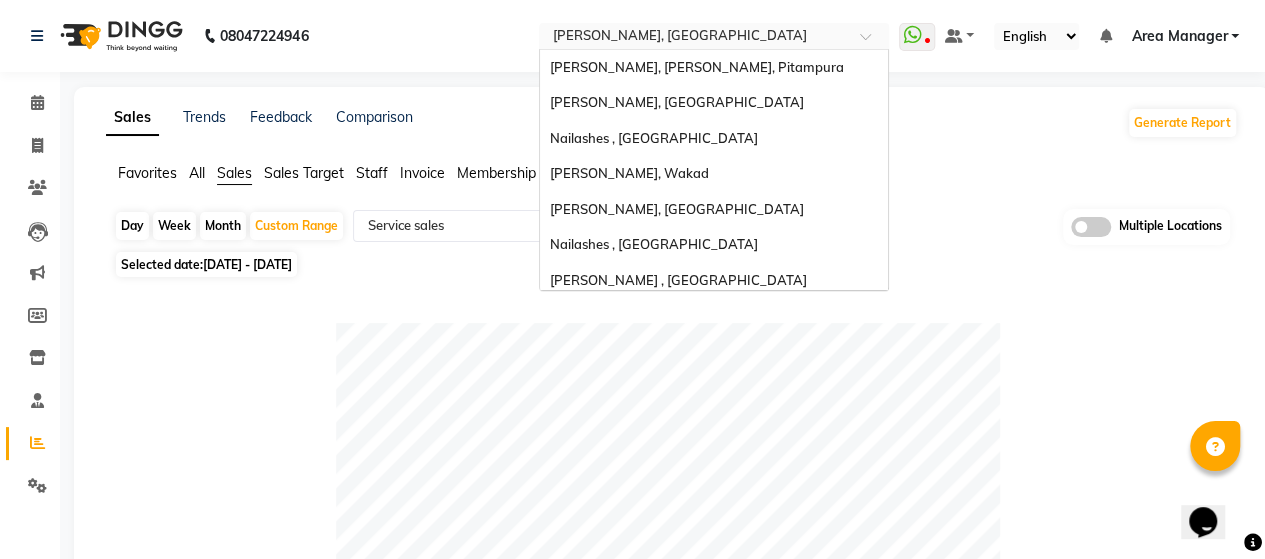 click on "Select Location × [GEOGRAPHIC_DATA], [GEOGRAPHIC_DATA] [GEOGRAPHIC_DATA], [GEOGRAPHIC_DATA], [GEOGRAPHIC_DATA] [GEOGRAPHIC_DATA], Janakpuri  Nailashes , Vegas Mall [GEOGRAPHIC_DATA], [GEOGRAPHIC_DATA], [GEOGRAPHIC_DATA] [GEOGRAPHIC_DATA] , [GEOGRAPHIC_DATA] , [GEOGRAPHIC_DATA][PERSON_NAME], [GEOGRAPHIC_DATA], [GEOGRAPHIC_DATA], [GEOGRAPHIC_DATA], [PERSON_NAME] , [GEOGRAPHIC_DATA], [GEOGRAPHIC_DATA], [GEOGRAPHIC_DATA], [GEOGRAPHIC_DATA] [GEOGRAPHIC_DATA], Nexus [GEOGRAPHIC_DATA] [GEOGRAPHIC_DATA], [GEOGRAPHIC_DATA] [GEOGRAPHIC_DATA] [GEOGRAPHIC_DATA], [PERSON_NAME][GEOGRAPHIC_DATA] 2 [GEOGRAPHIC_DATA], [GEOGRAPHIC_DATA] [GEOGRAPHIC_DATA], [GEOGRAPHIC_DATA] Phase 2" at bounding box center [714, 36] 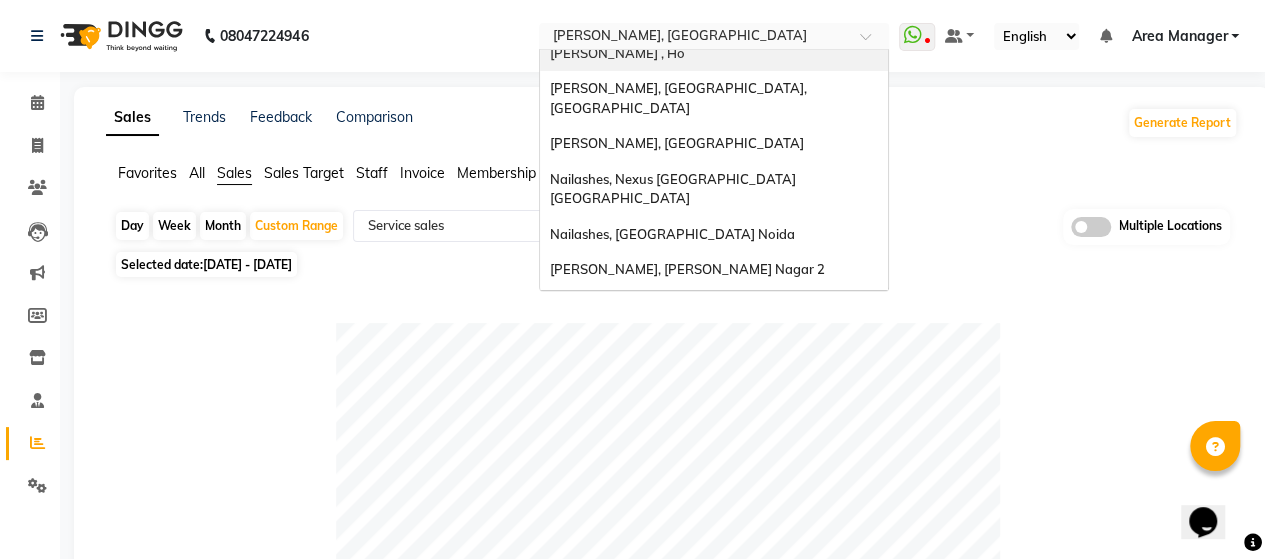 scroll, scrollTop: 434, scrollLeft: 0, axis: vertical 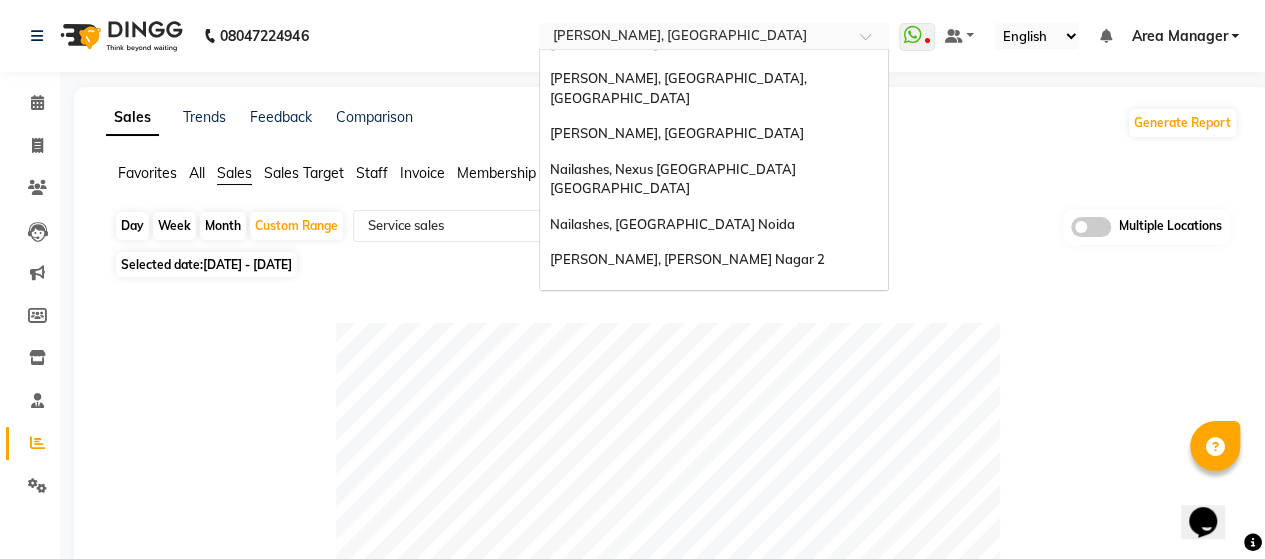 click on "Nailashes, Model Town Phase 2" at bounding box center (714, 331) 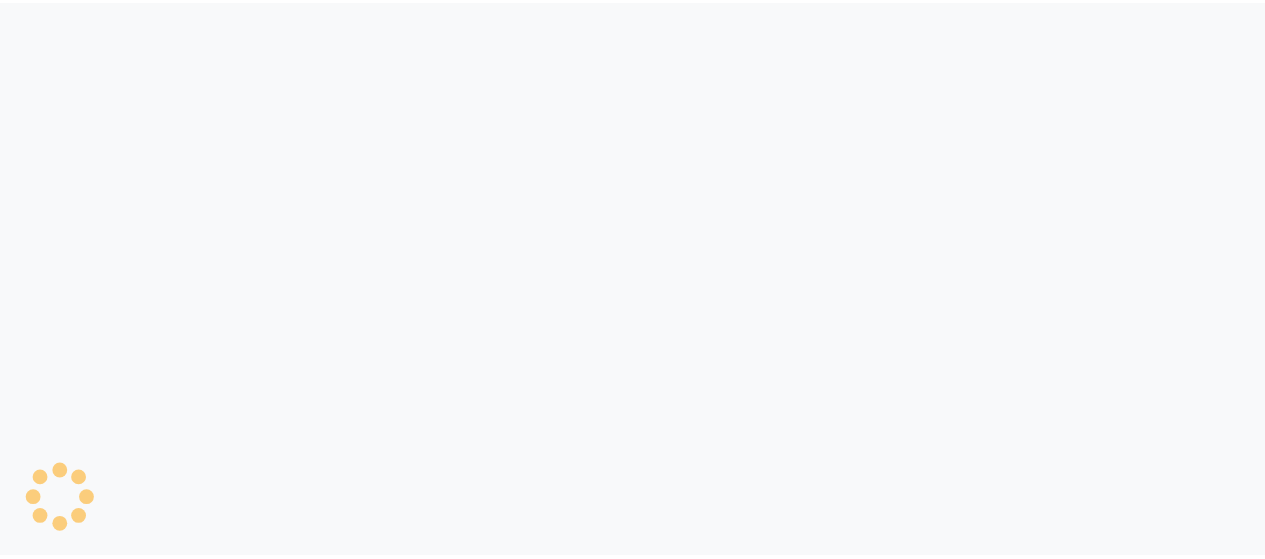 scroll, scrollTop: 0, scrollLeft: 0, axis: both 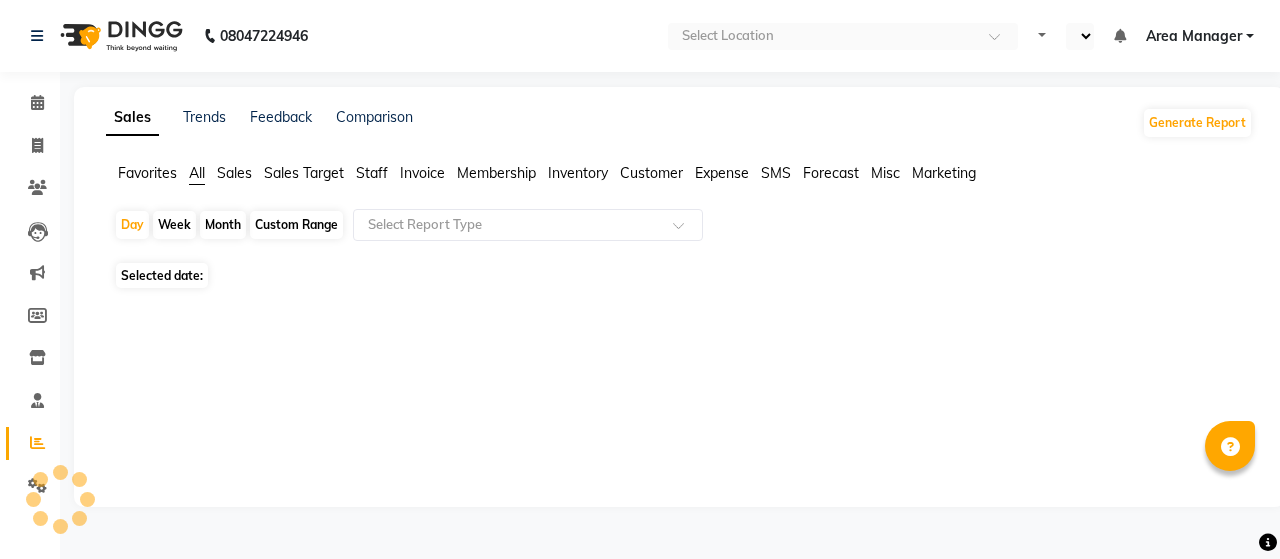 select on "en" 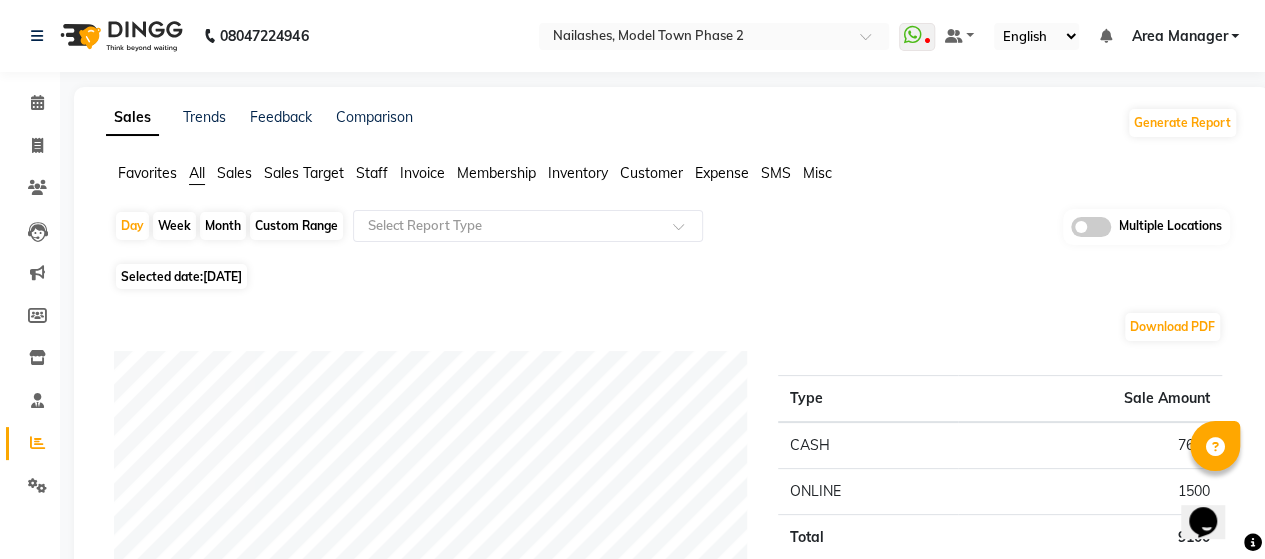 scroll, scrollTop: 0, scrollLeft: 0, axis: both 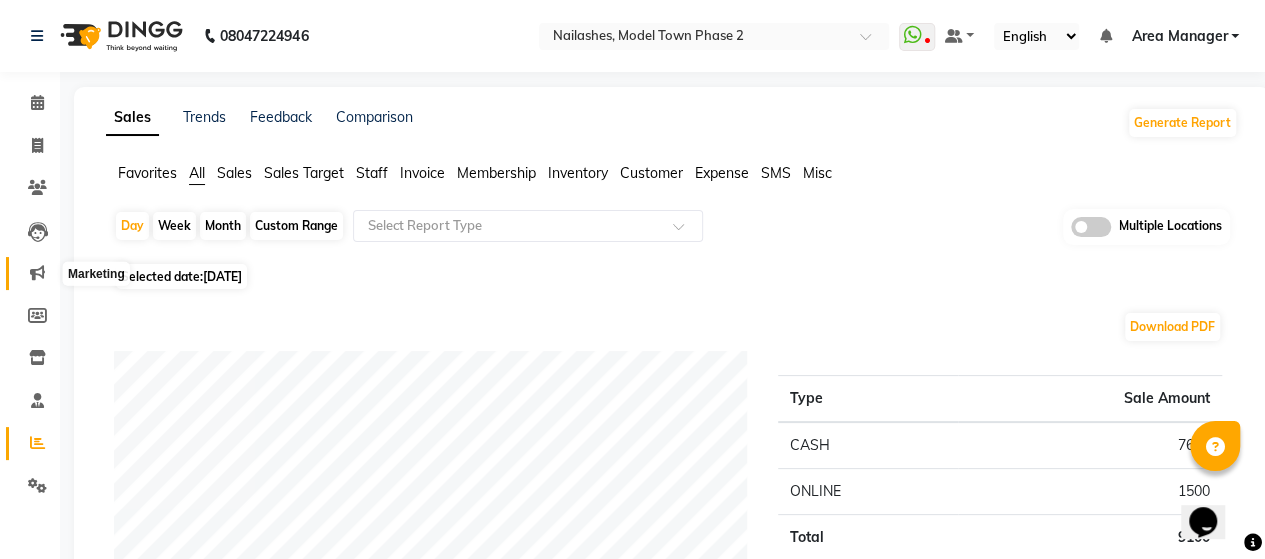 click 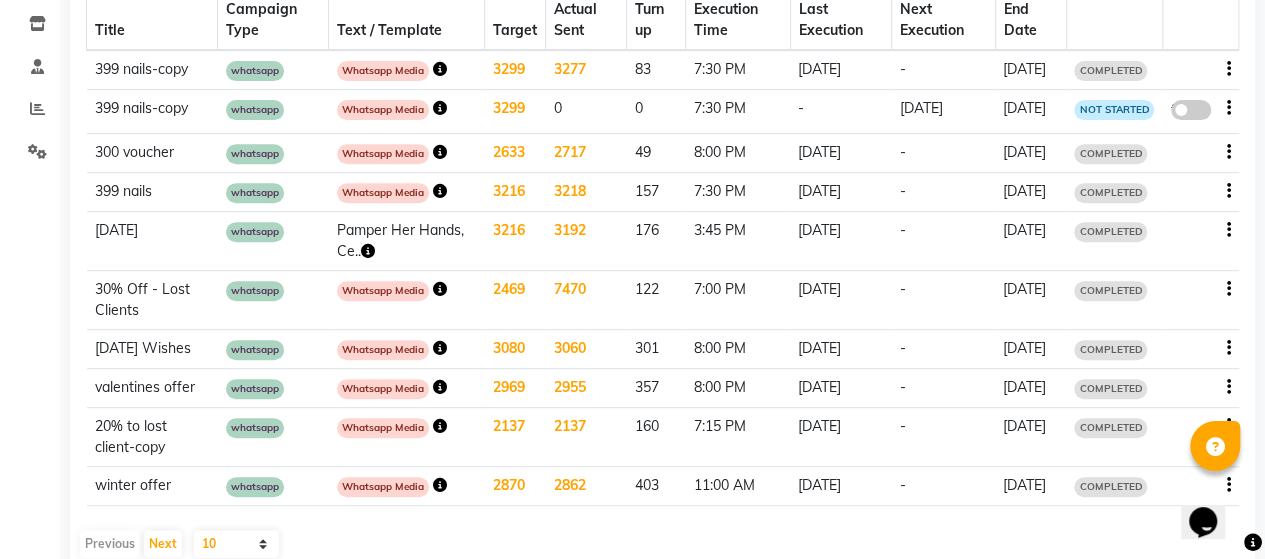 scroll, scrollTop: 0, scrollLeft: 0, axis: both 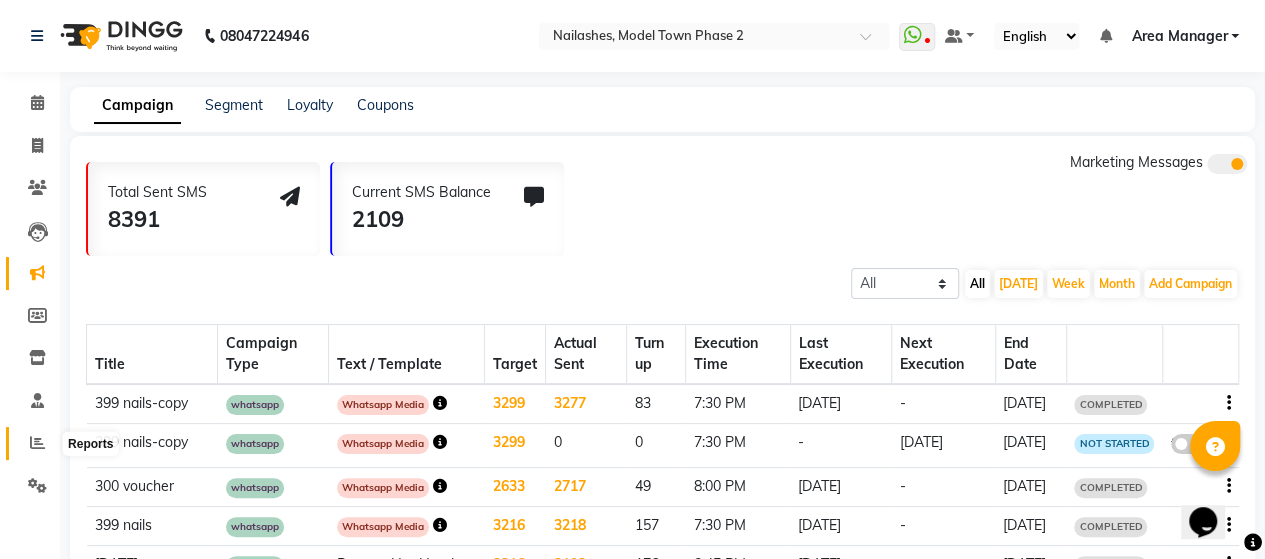 click 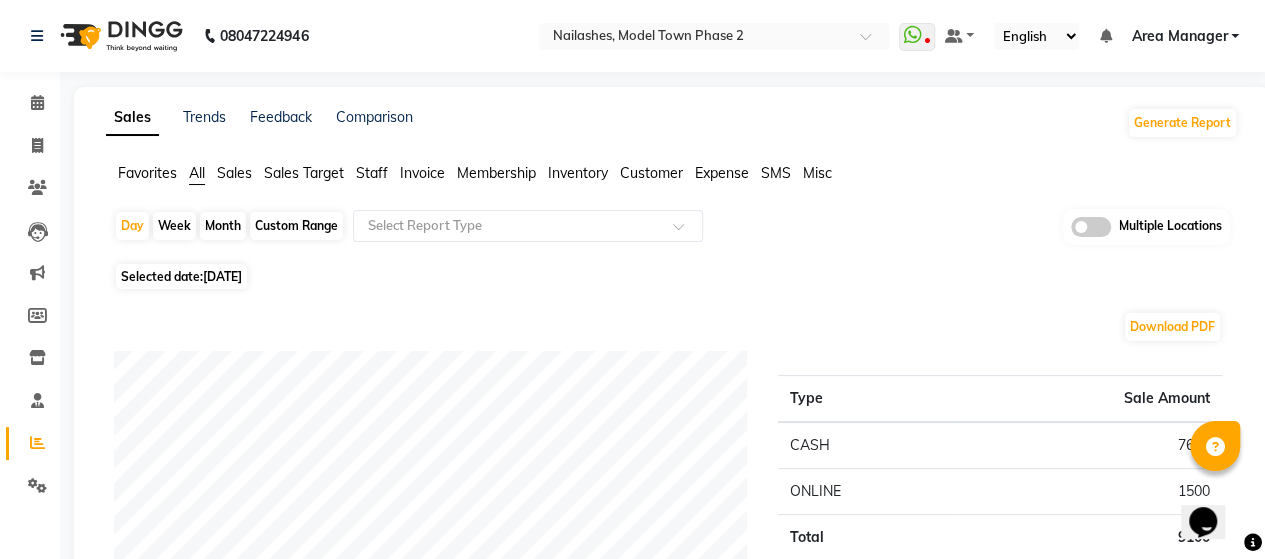 click on "Staff" 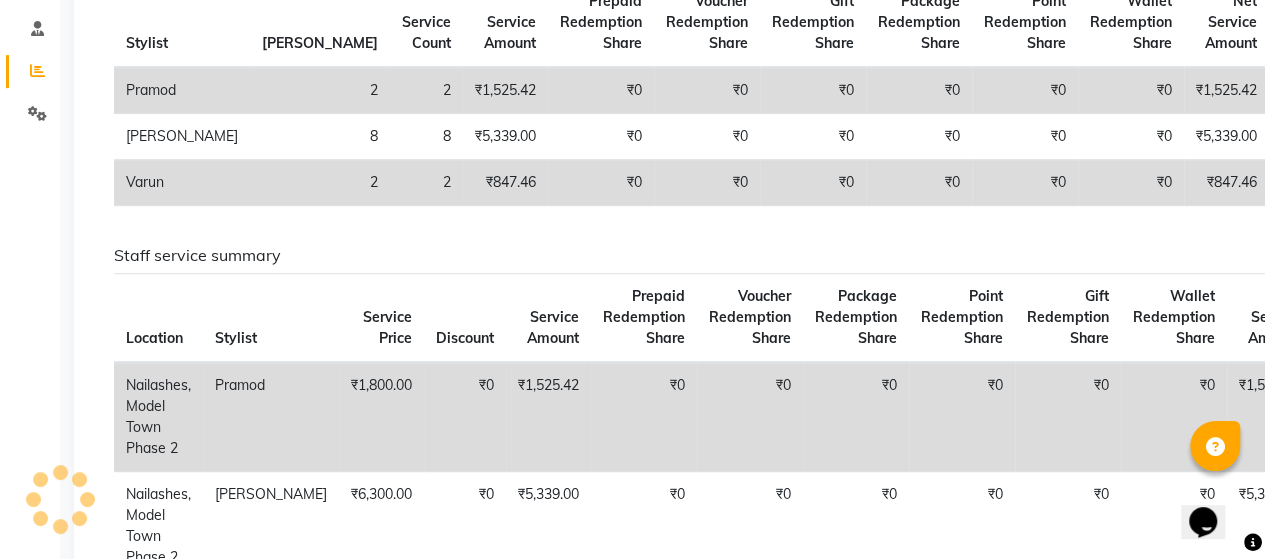 scroll, scrollTop: 0, scrollLeft: 0, axis: both 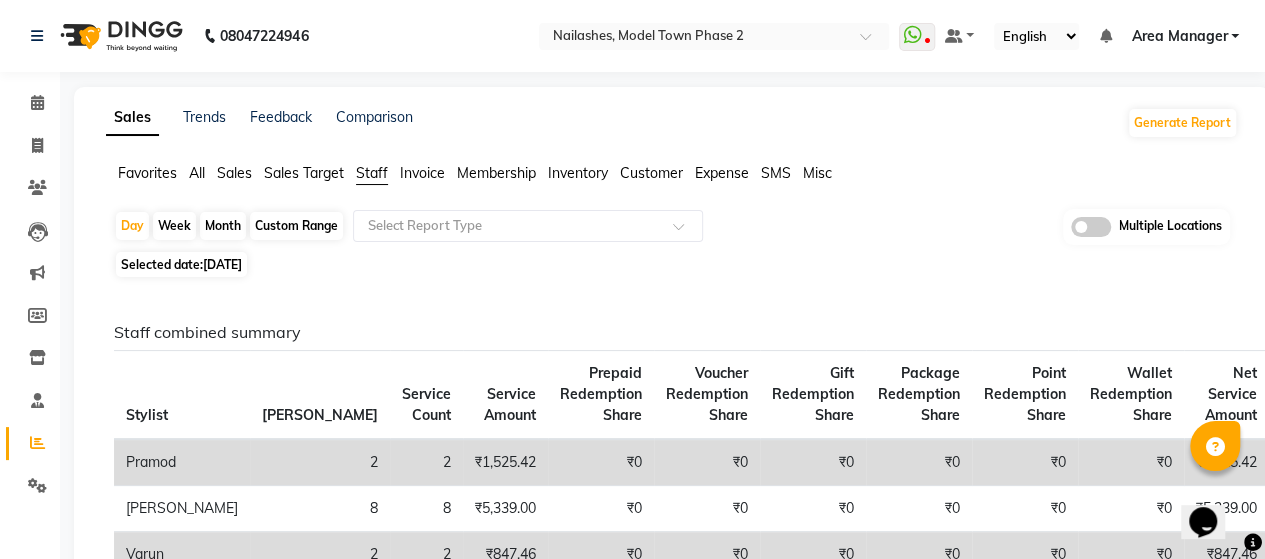 click on "Day   Week   Month   Custom Range  Select Report Type Multiple Locations" 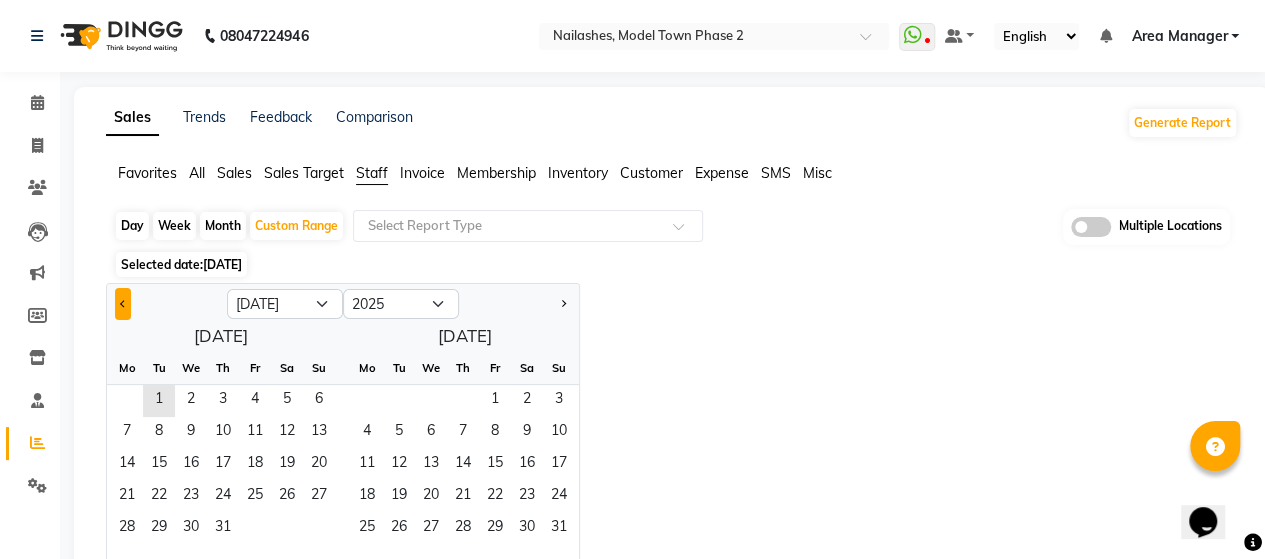 click 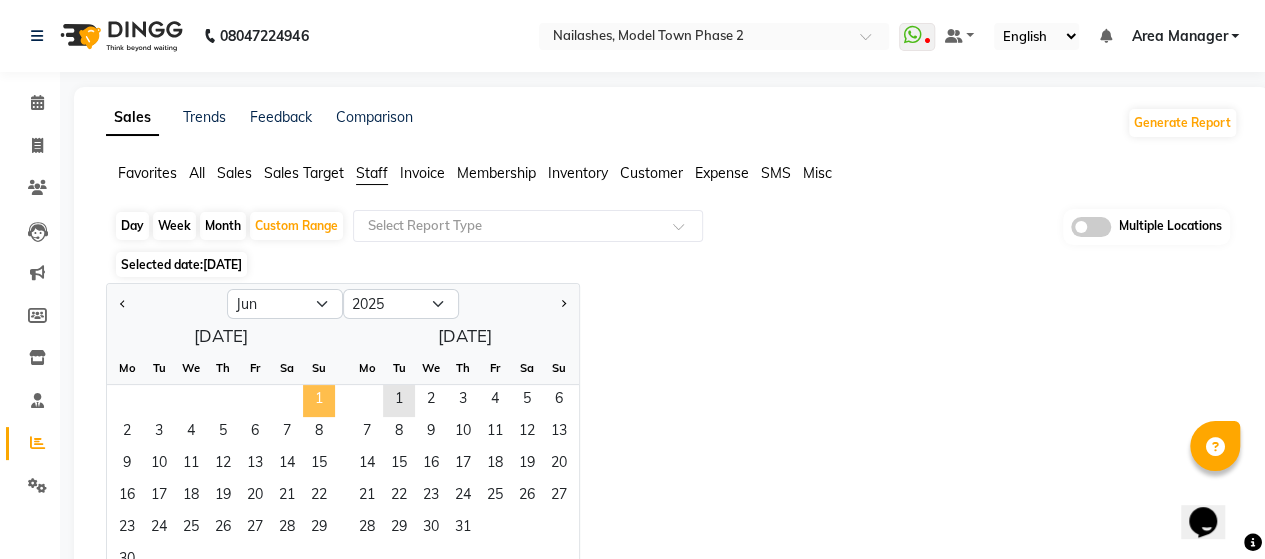 click on "1" 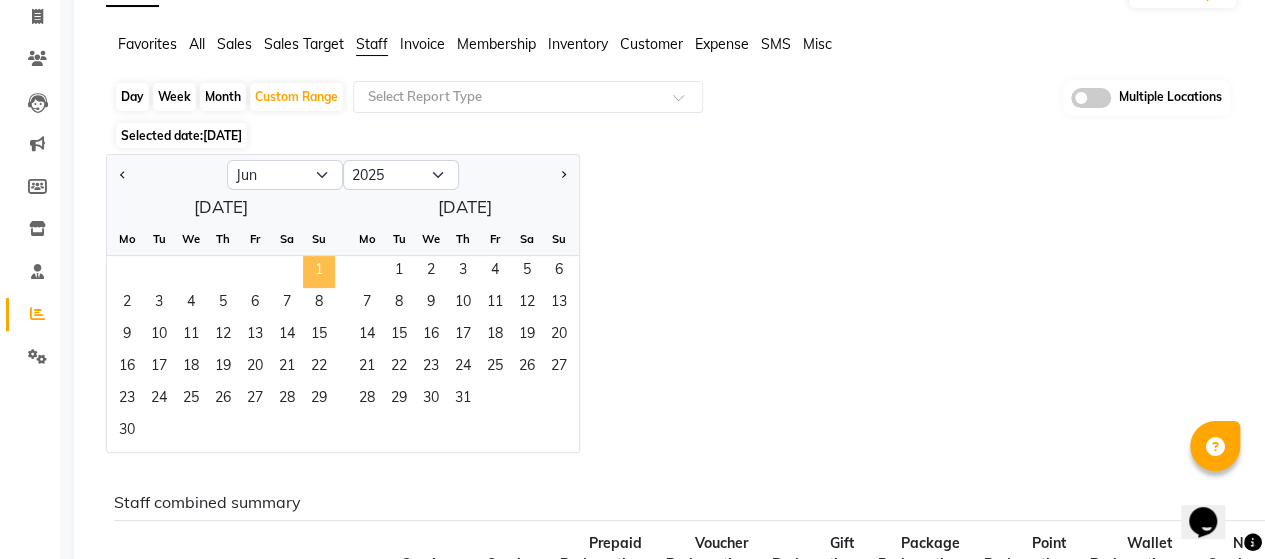 scroll, scrollTop: 130, scrollLeft: 0, axis: vertical 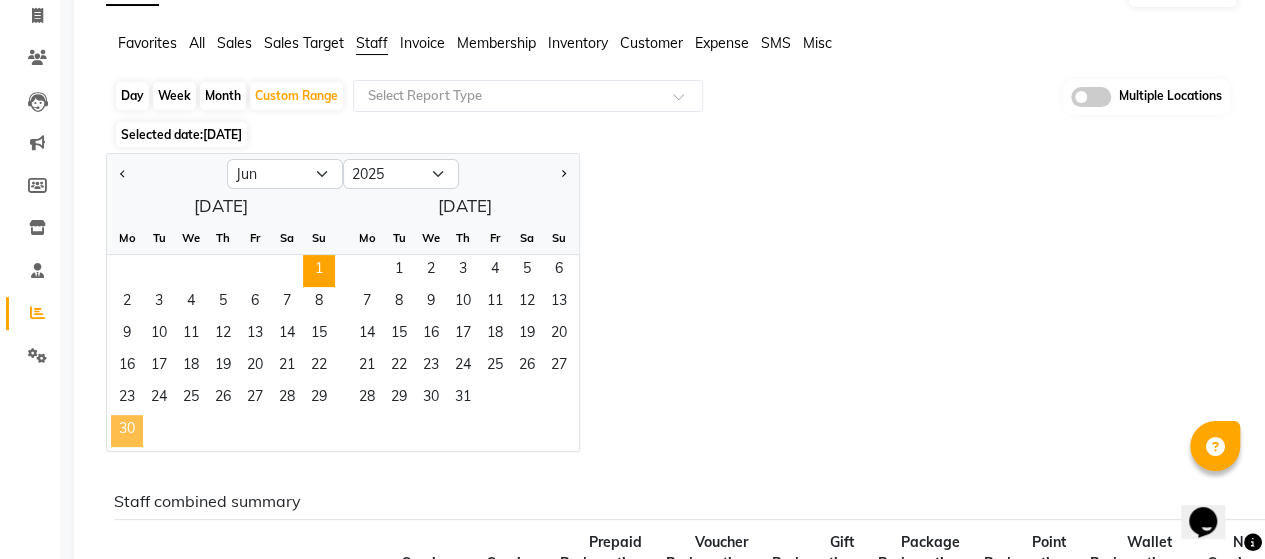 click on "30" 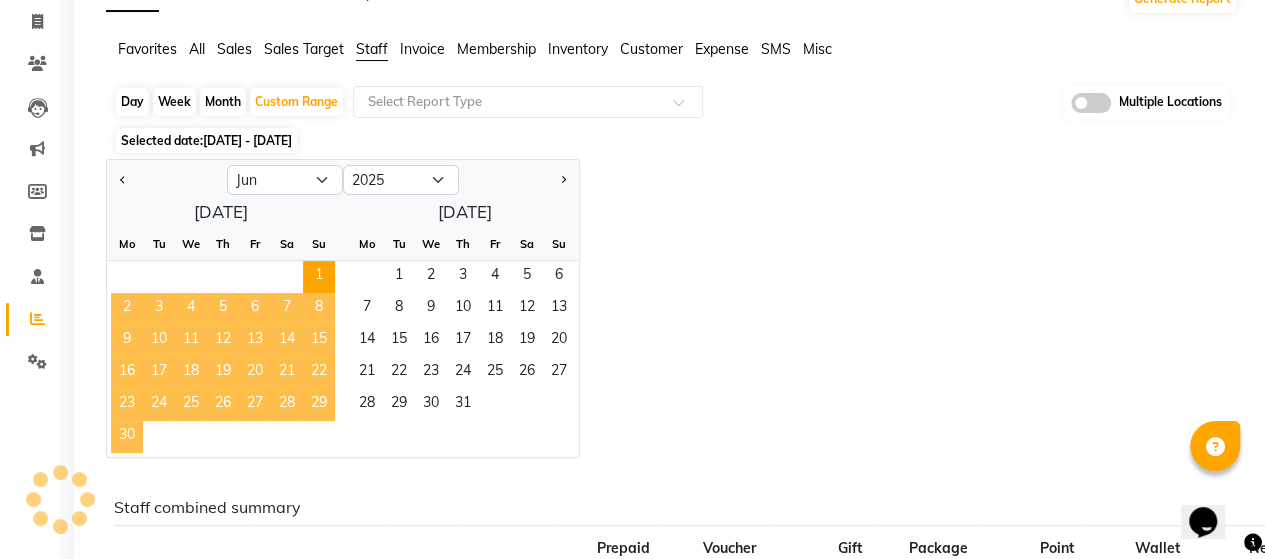 scroll, scrollTop: 130, scrollLeft: 0, axis: vertical 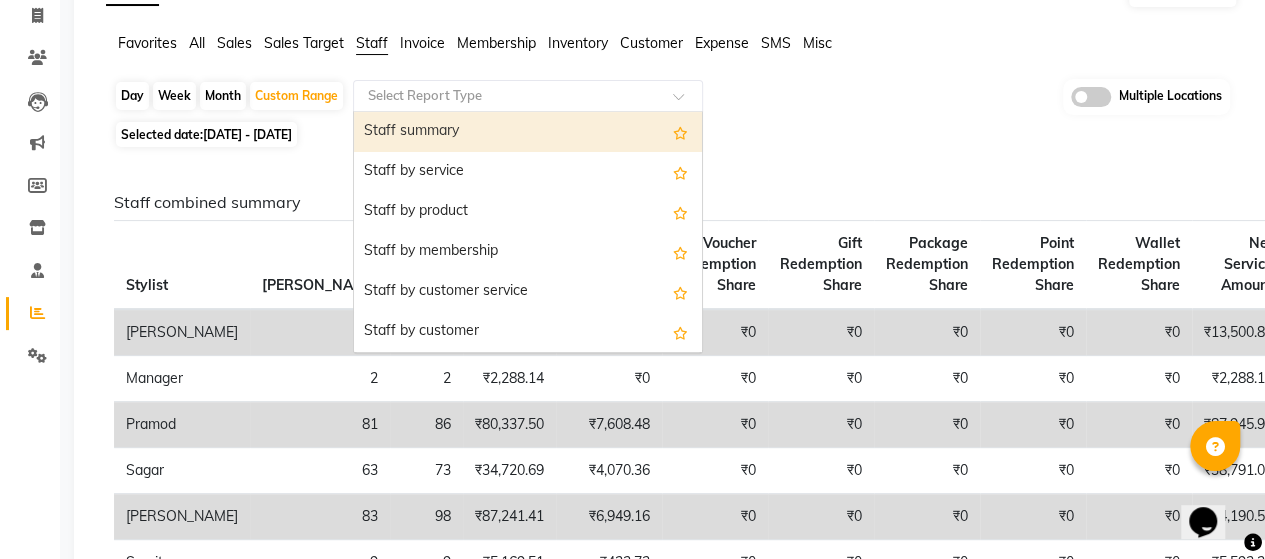 click 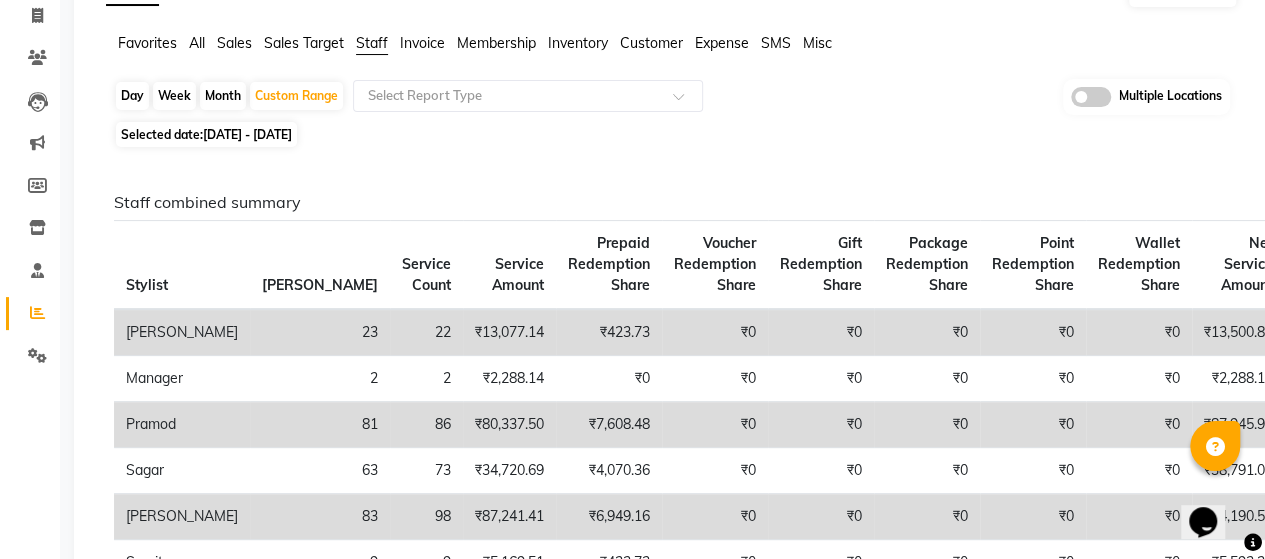 click on "Sales" 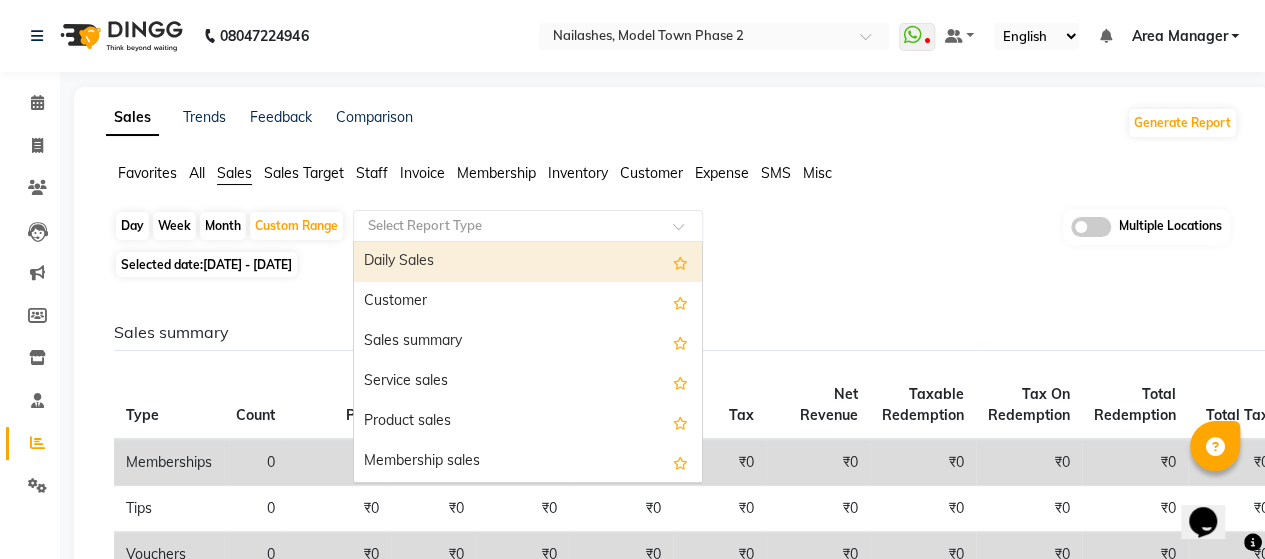 click 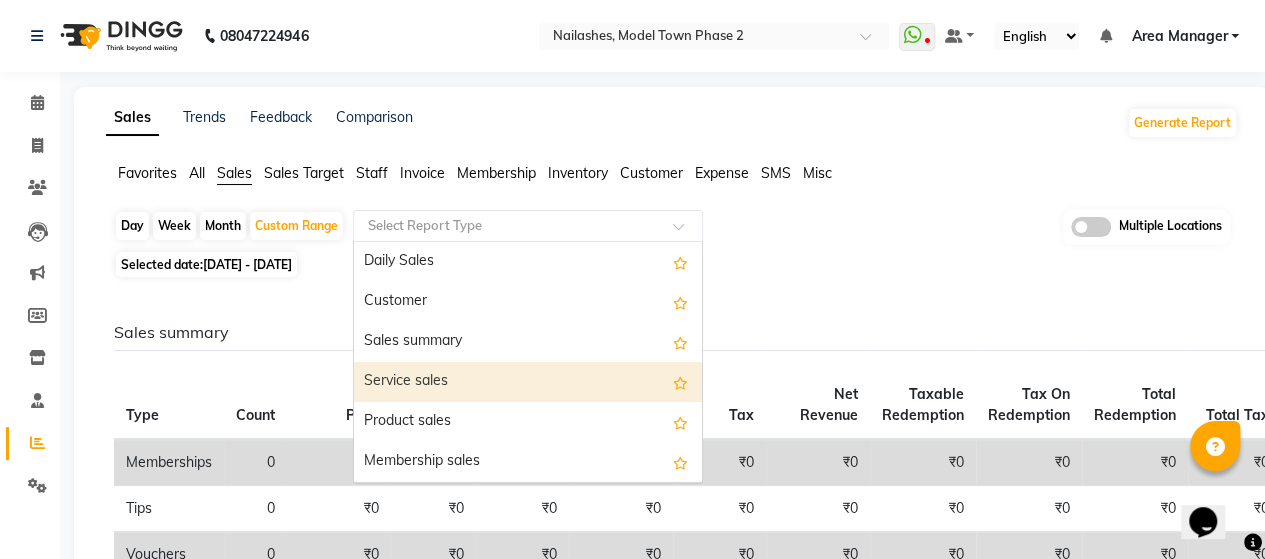 click on "Service sales" at bounding box center (528, 382) 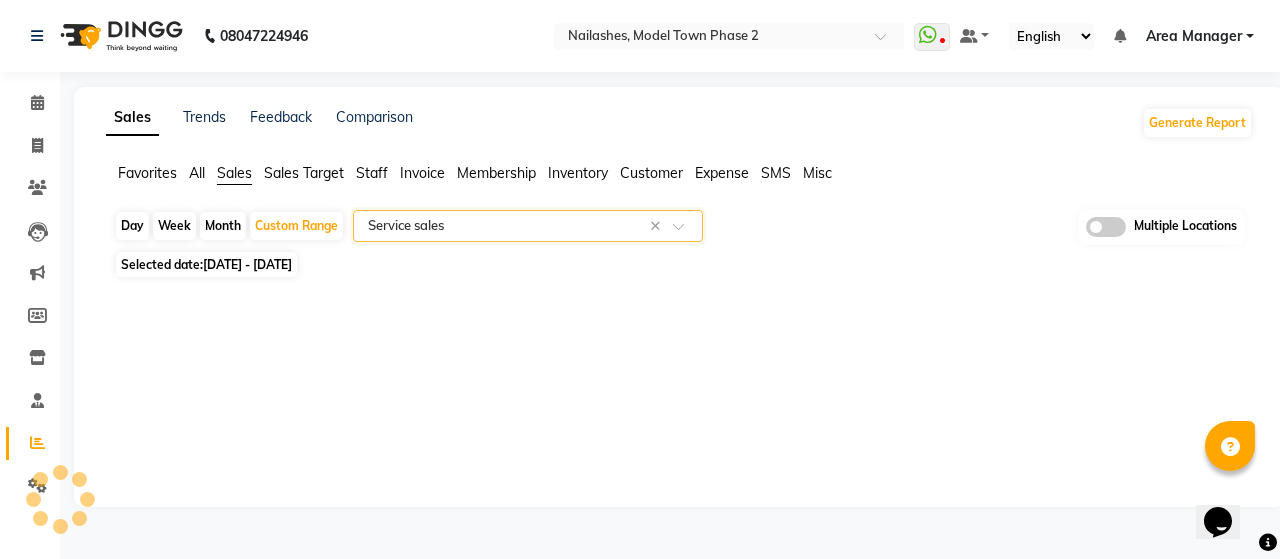 select on "full_report" 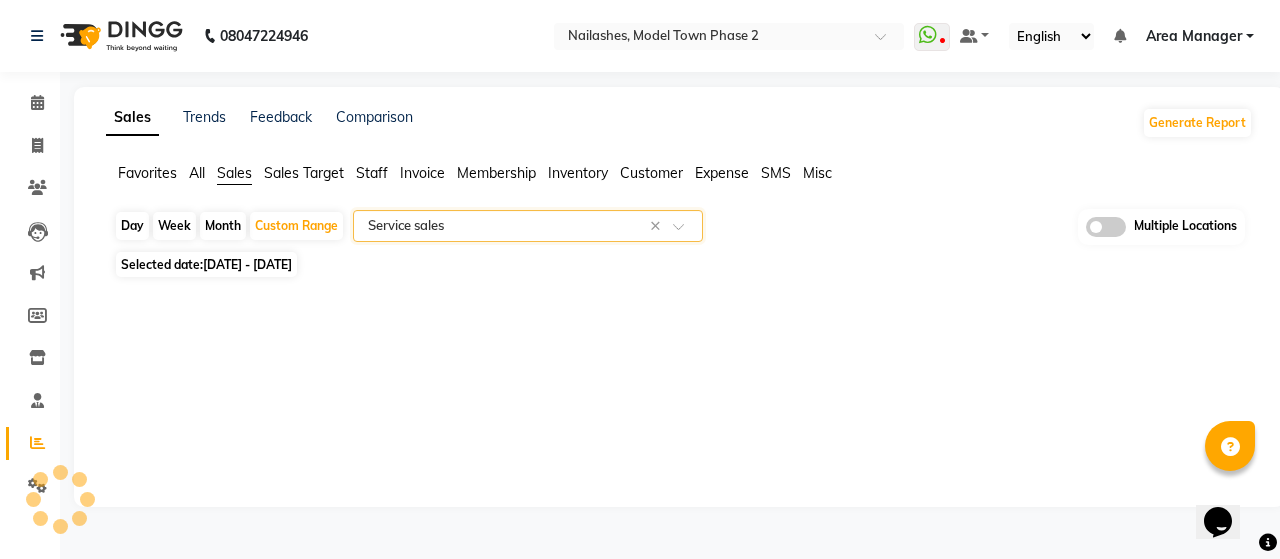 select on "csv" 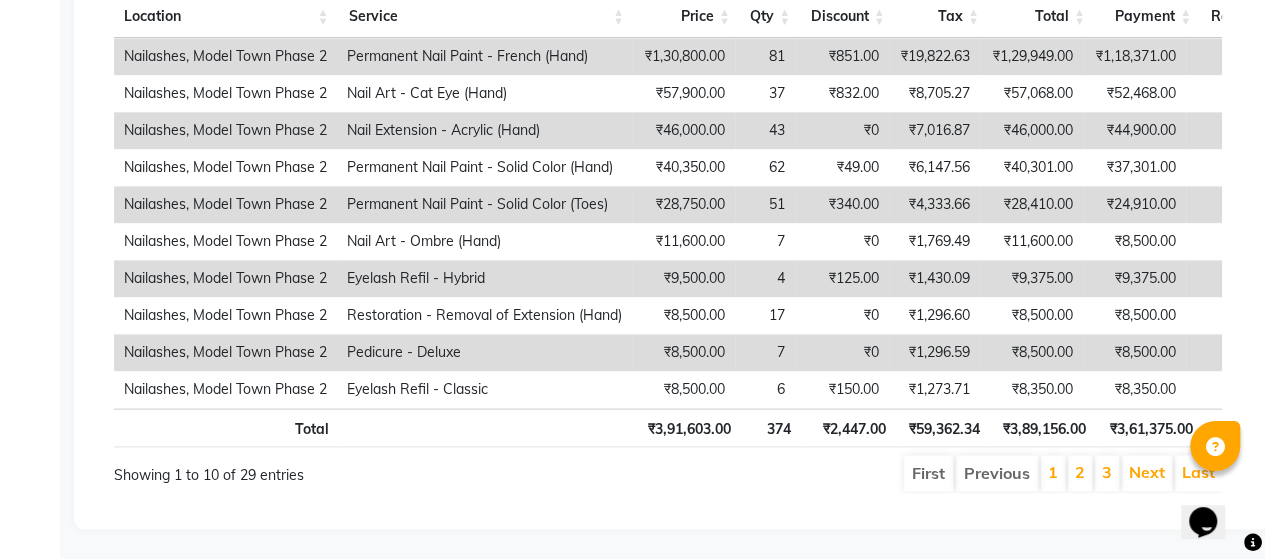 scroll, scrollTop: 1175, scrollLeft: 0, axis: vertical 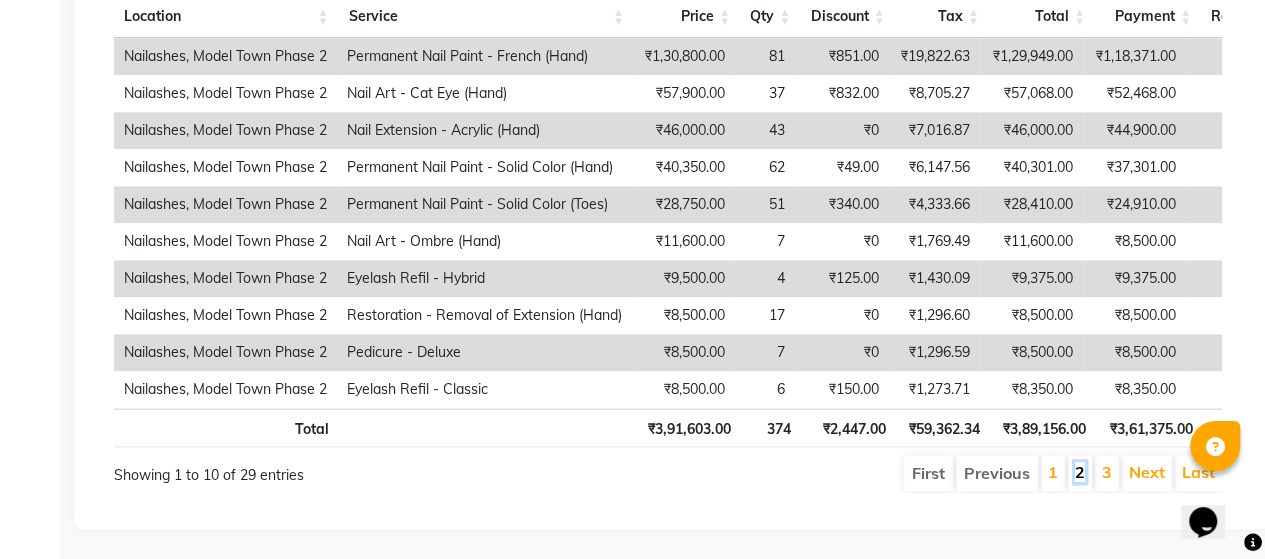 click on "2" at bounding box center [1080, 472] 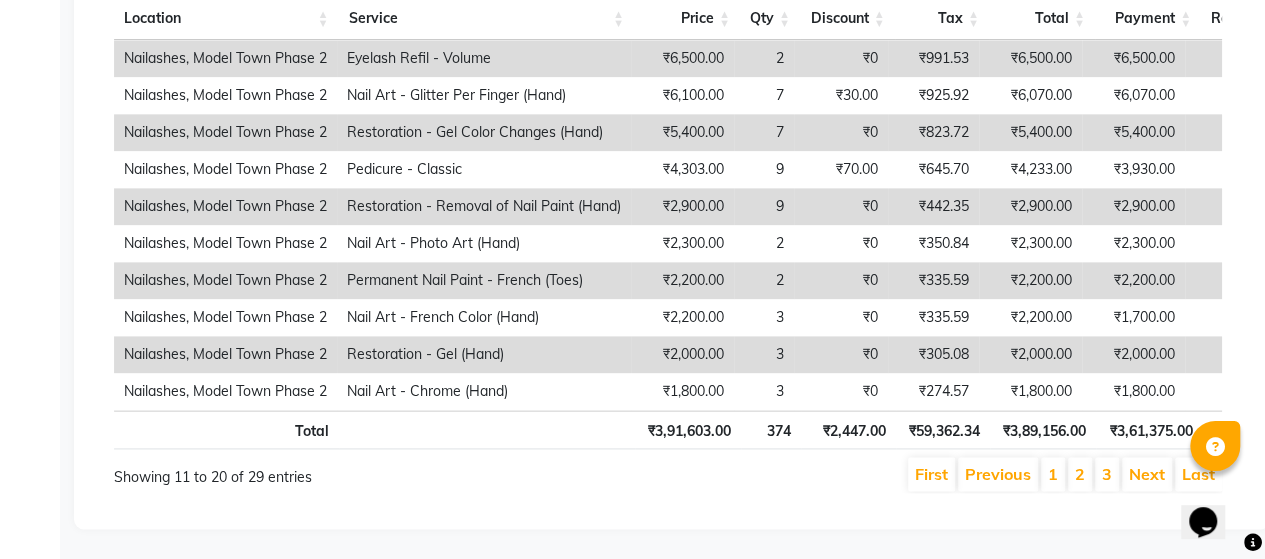 scroll, scrollTop: 1174, scrollLeft: 0, axis: vertical 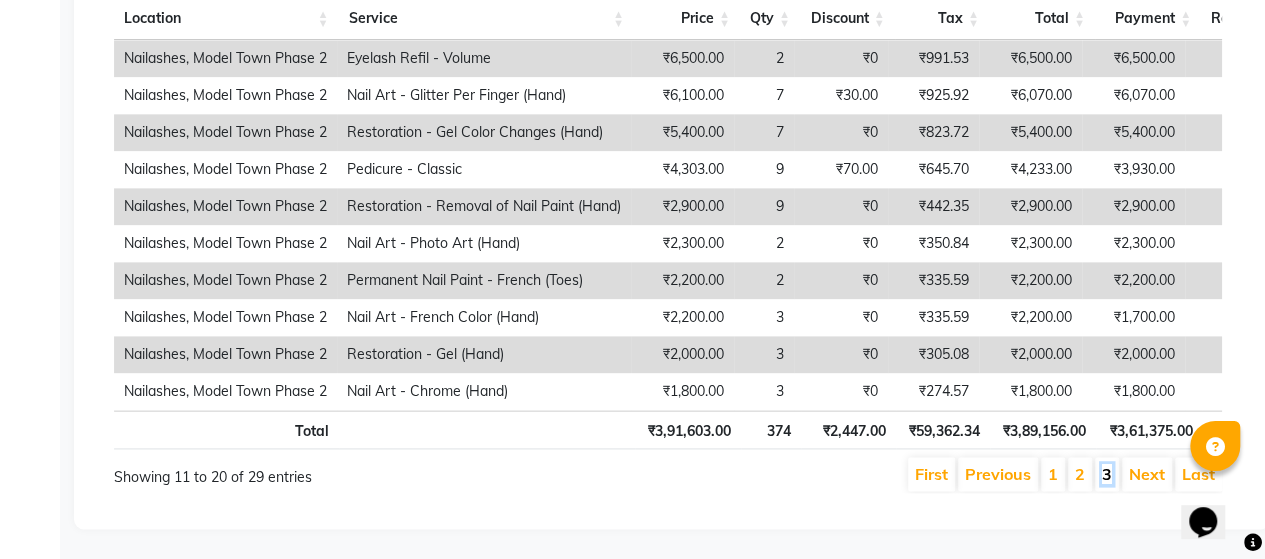 click on "3" at bounding box center (1107, 474) 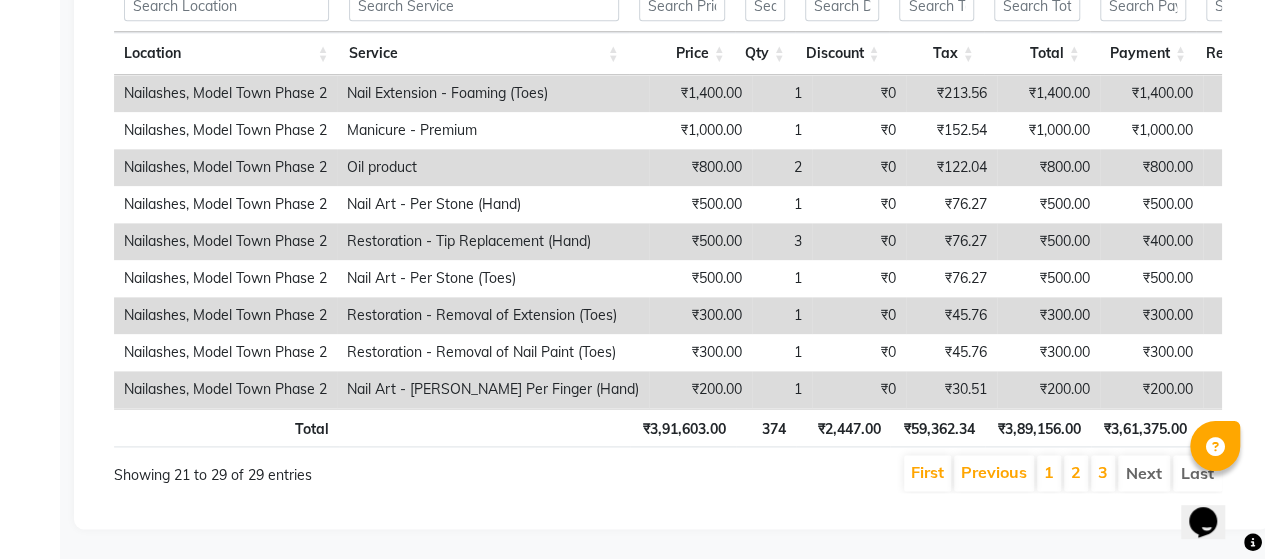 scroll, scrollTop: 1138, scrollLeft: 0, axis: vertical 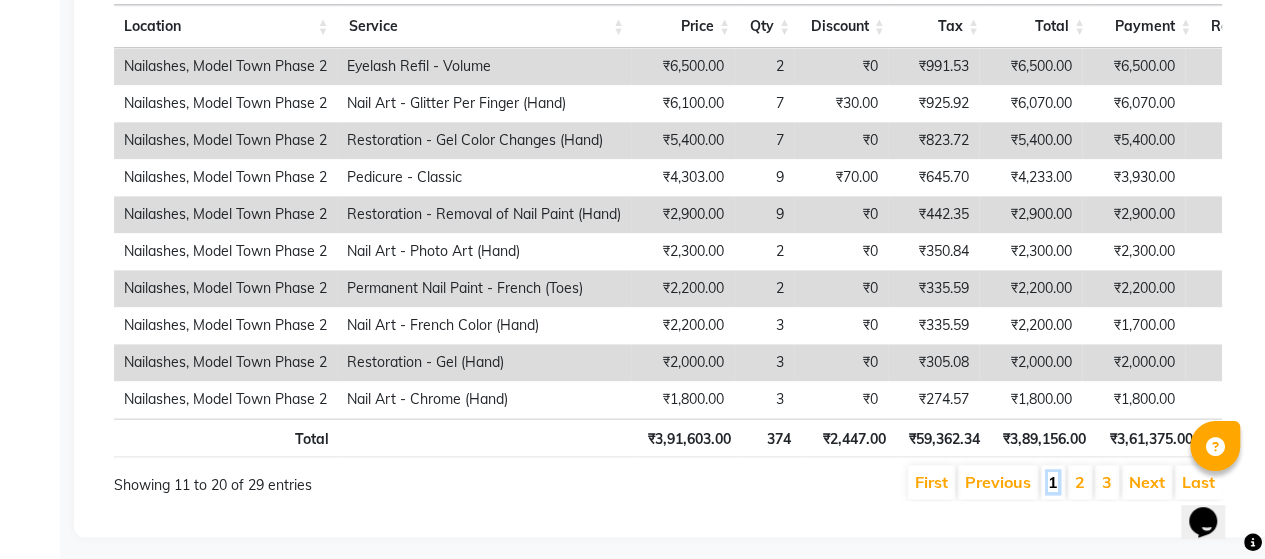 click on "1" at bounding box center (1053, 482) 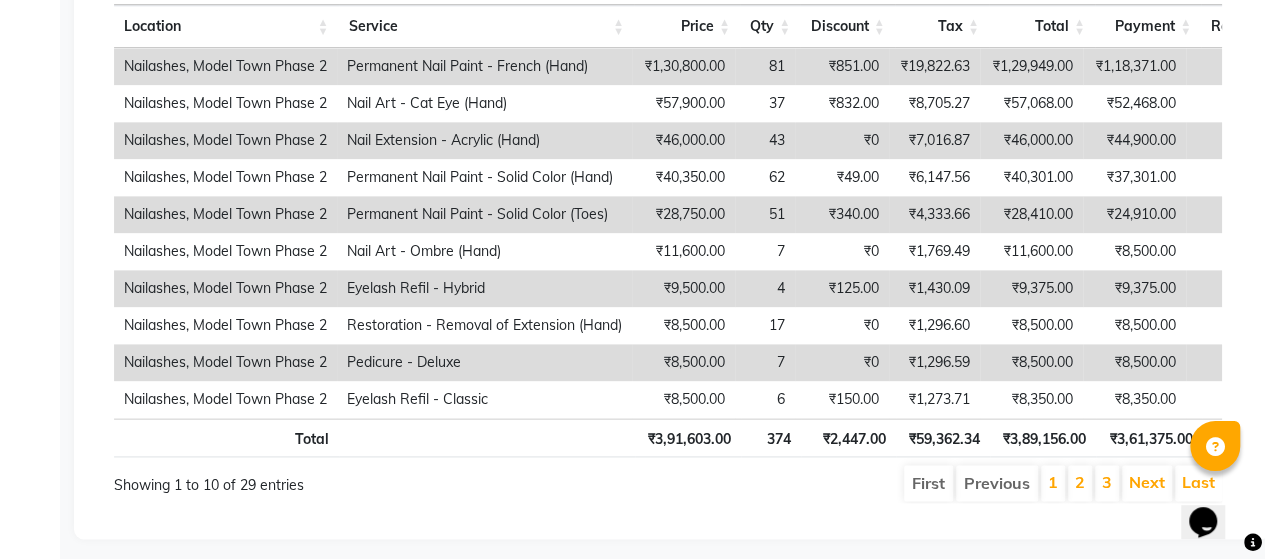 drag, startPoint x: 1272, startPoint y: 505, endPoint x: 448, endPoint y: 460, distance: 825.22784 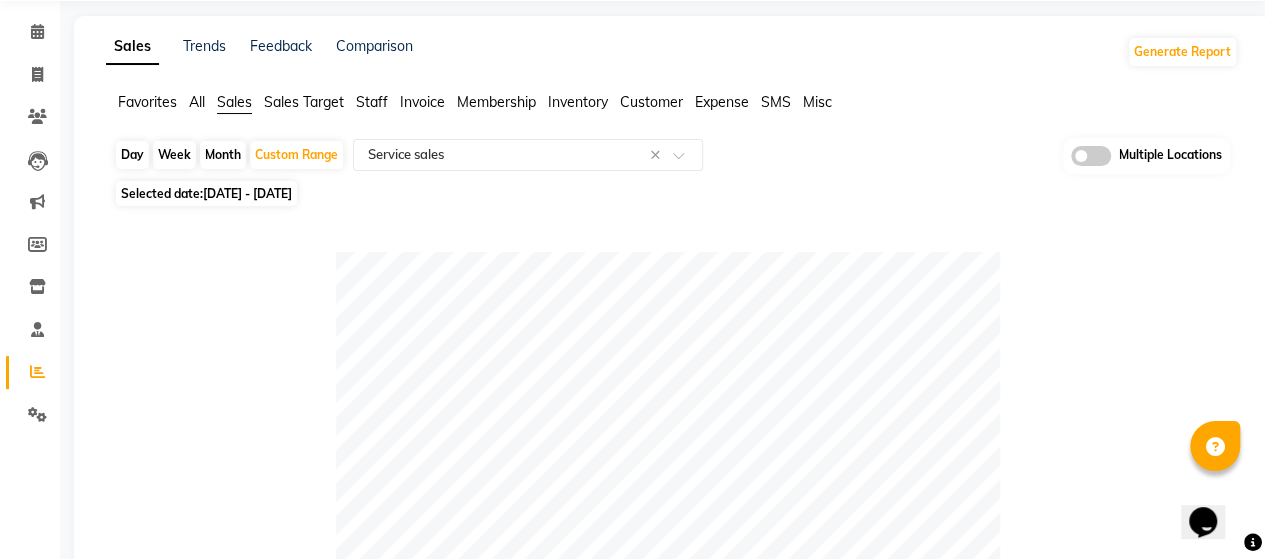 scroll, scrollTop: 0, scrollLeft: 0, axis: both 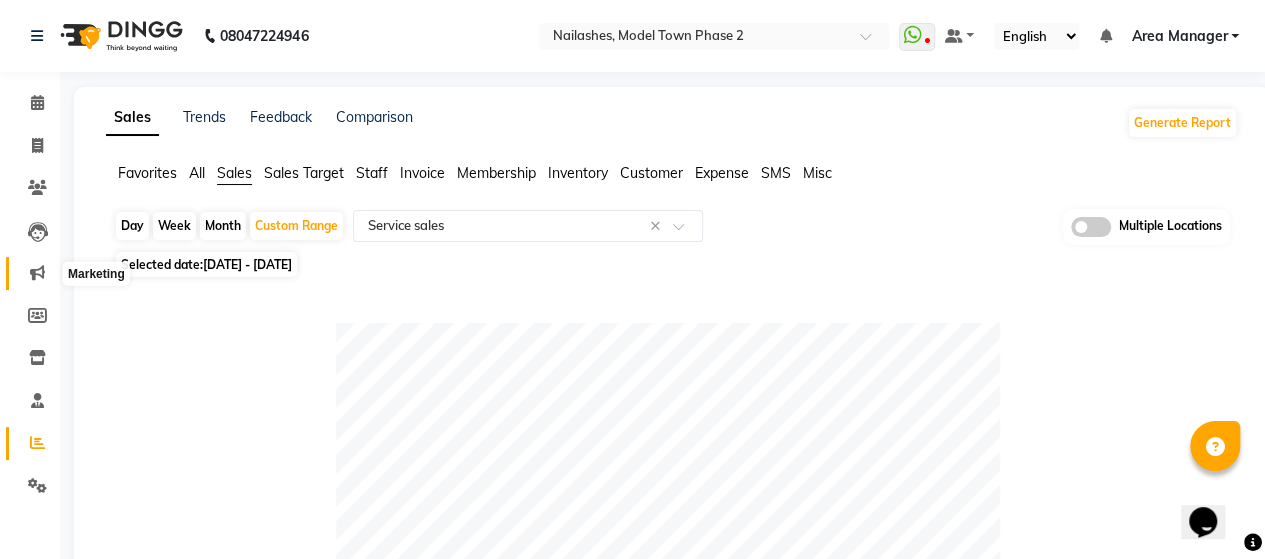 click 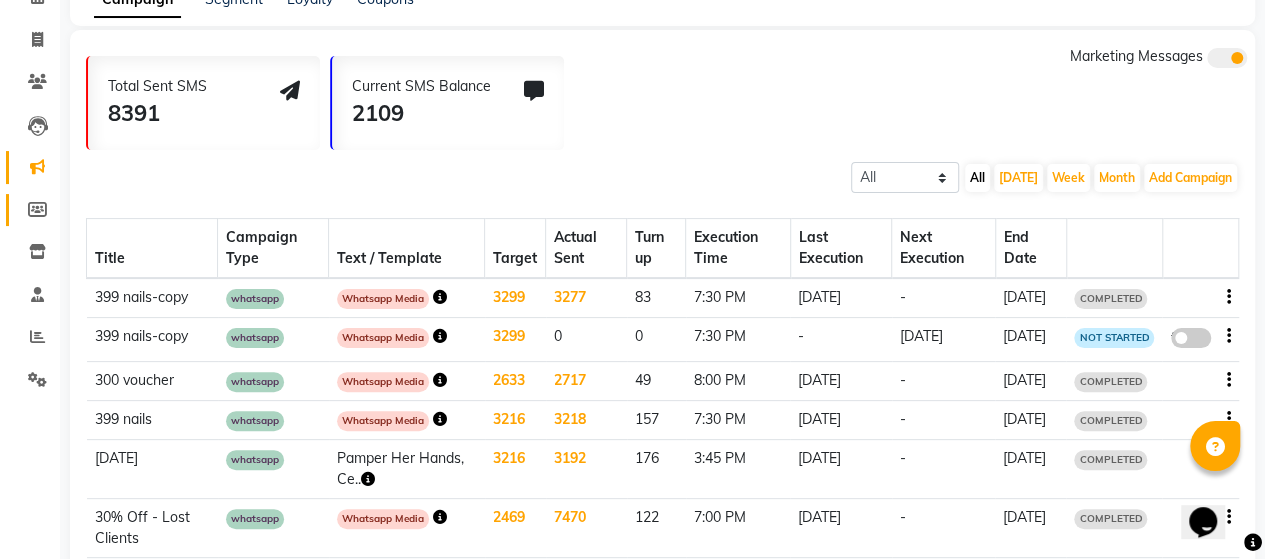 scroll, scrollTop: 0, scrollLeft: 0, axis: both 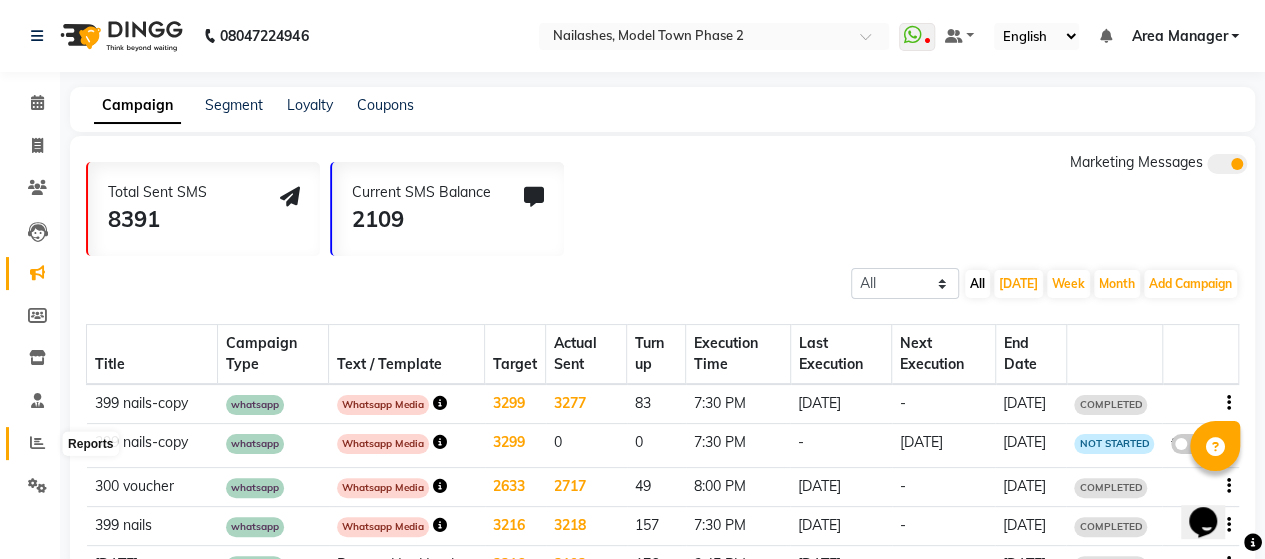 click 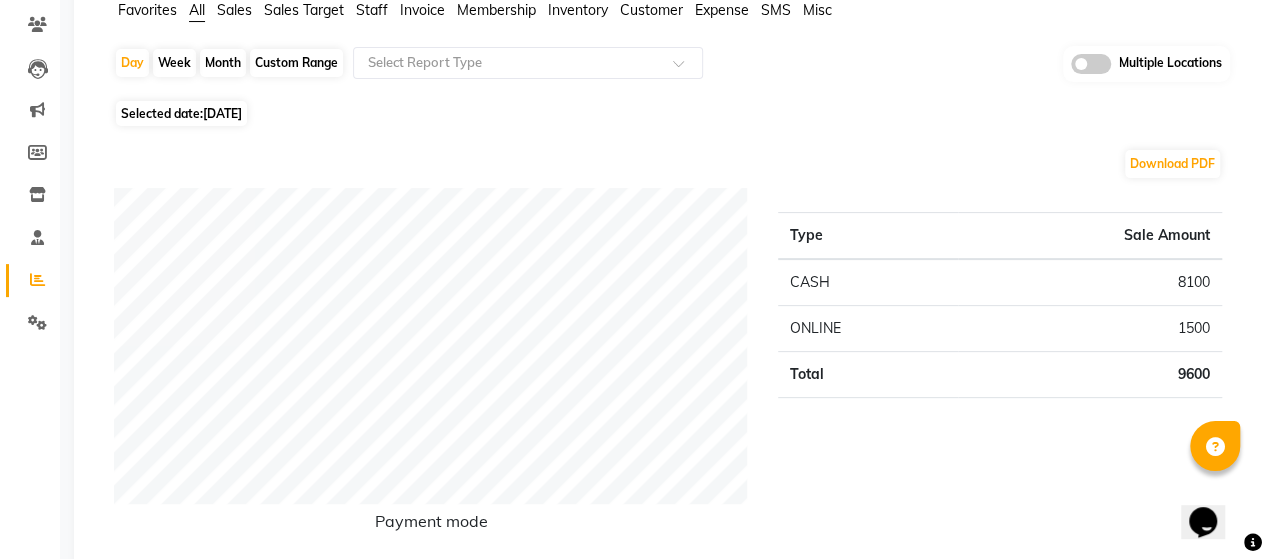 scroll, scrollTop: 0, scrollLeft: 0, axis: both 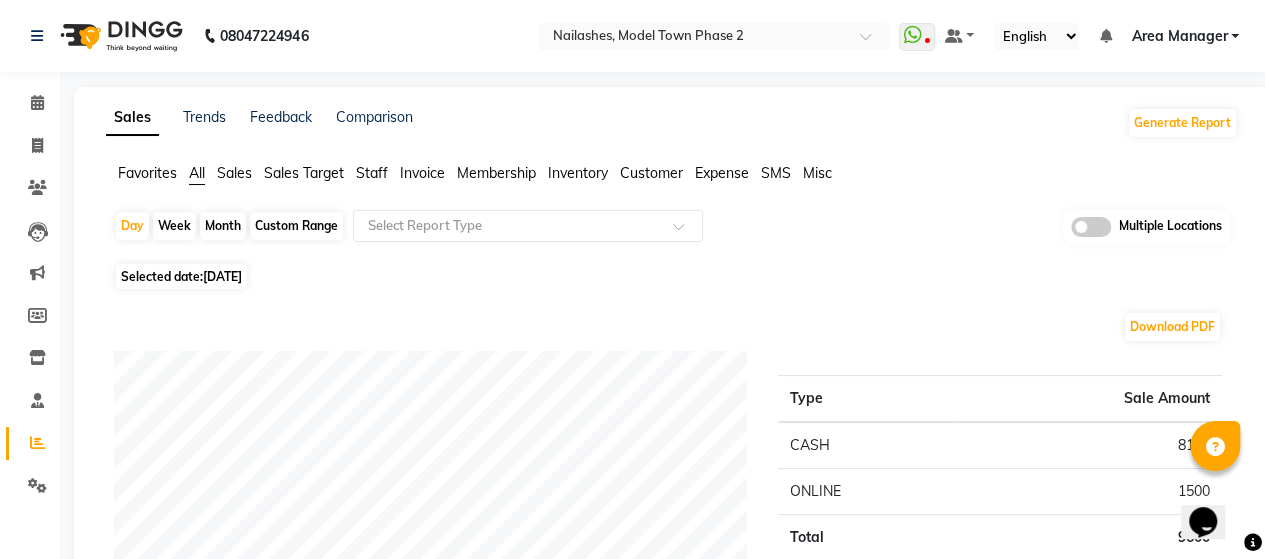 click on "Custom Range" 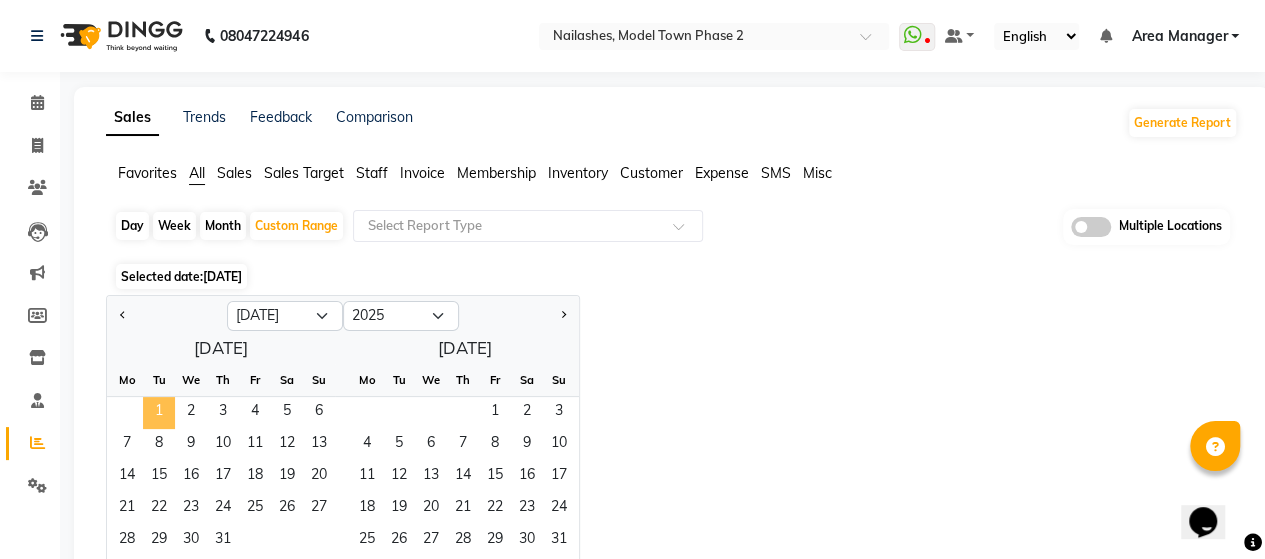 click on "1" 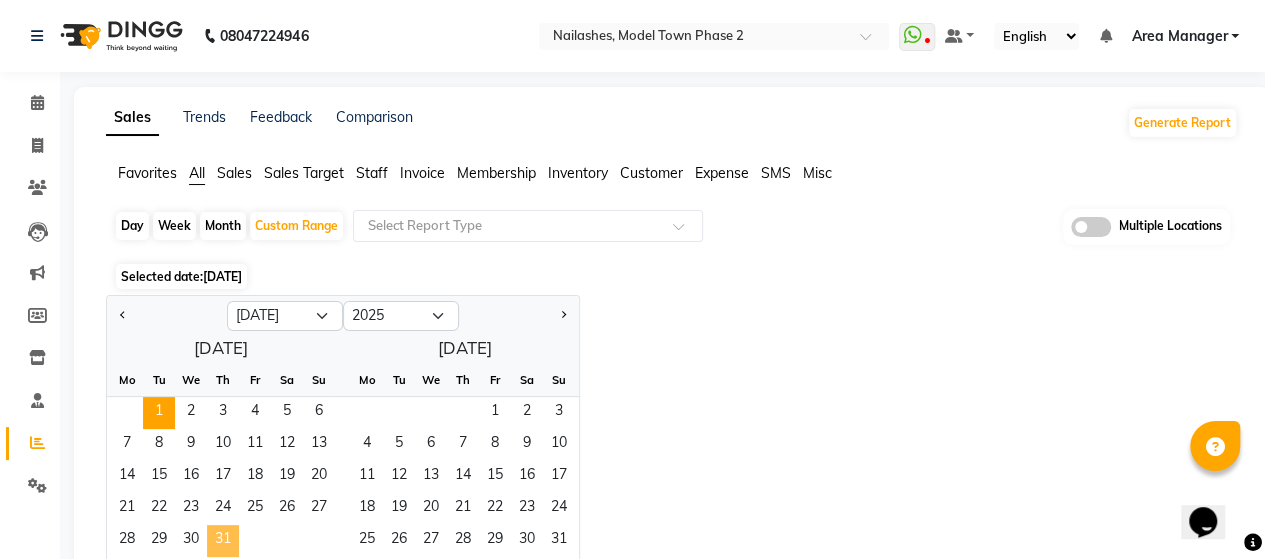 click on "31" 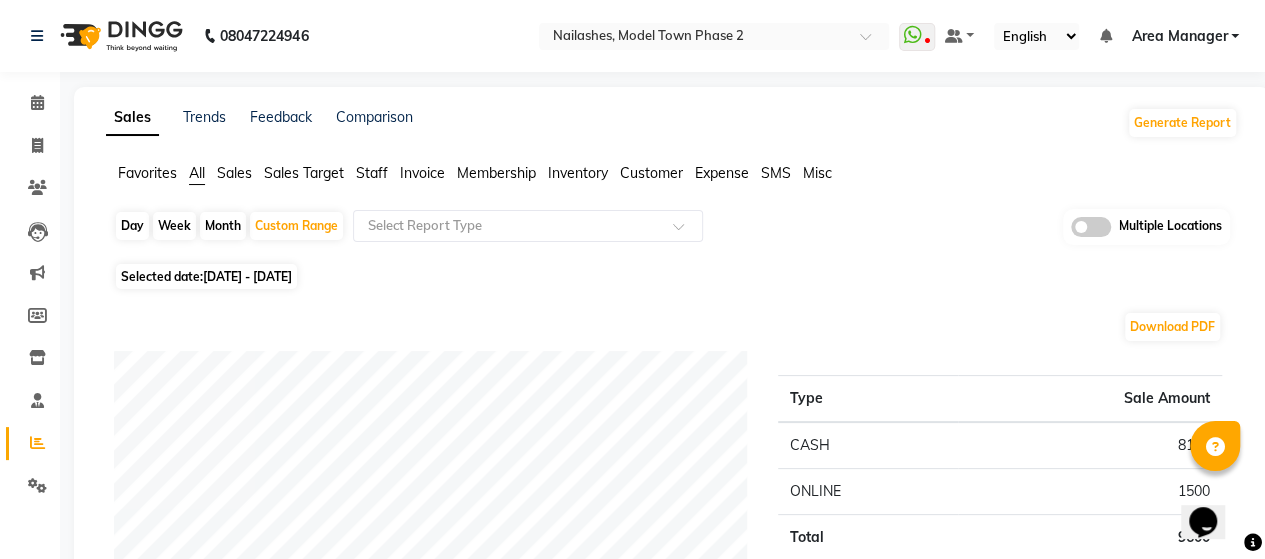 click on "Sales" 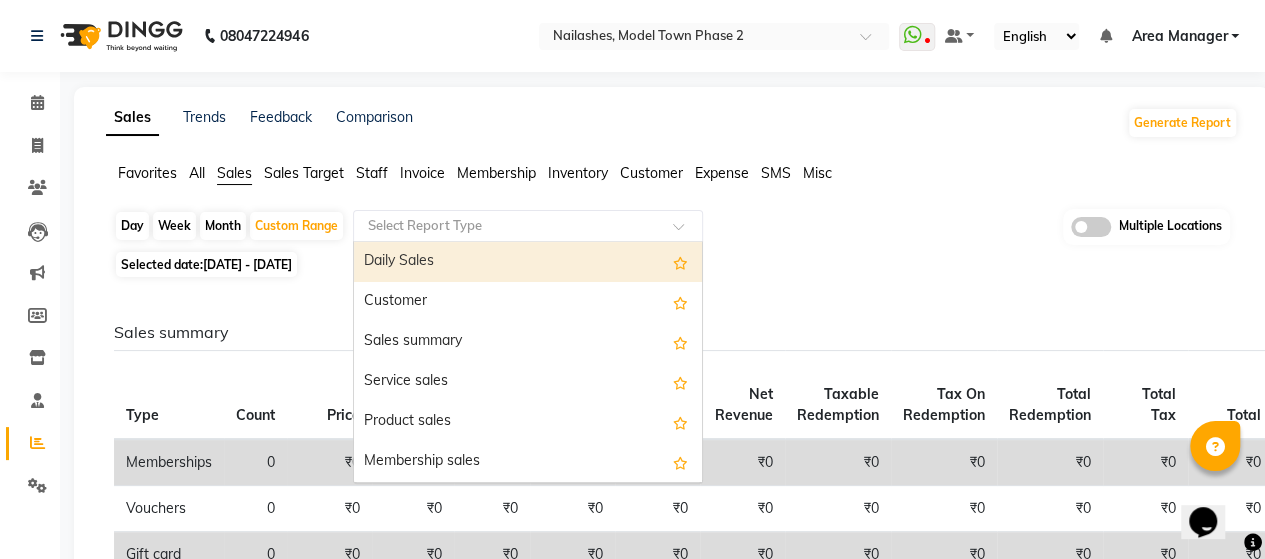 click 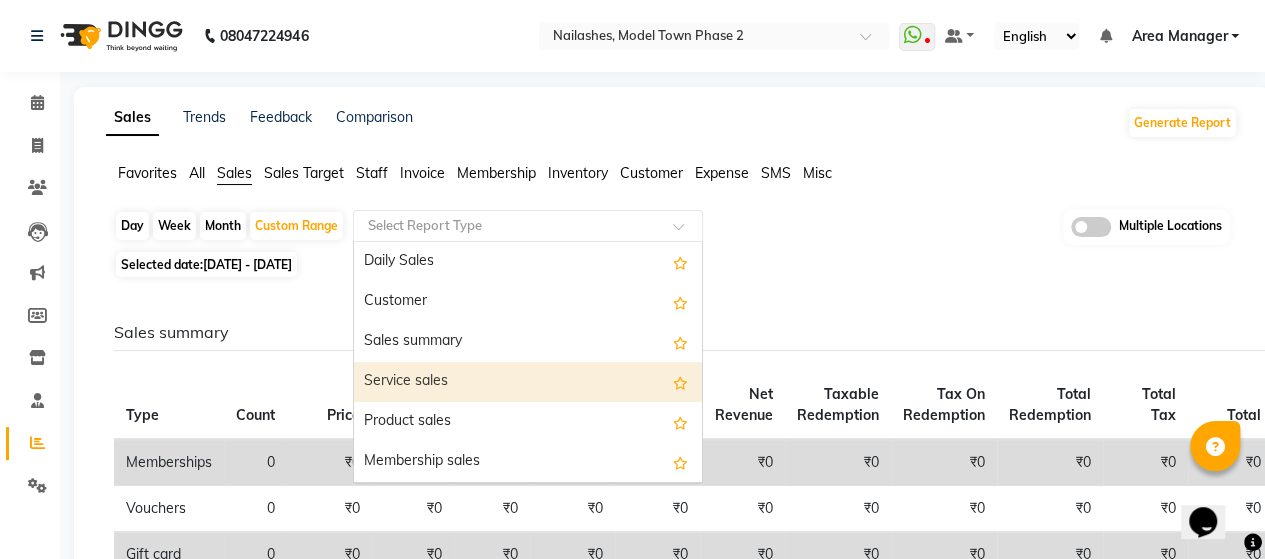 click on "Service sales" at bounding box center [528, 382] 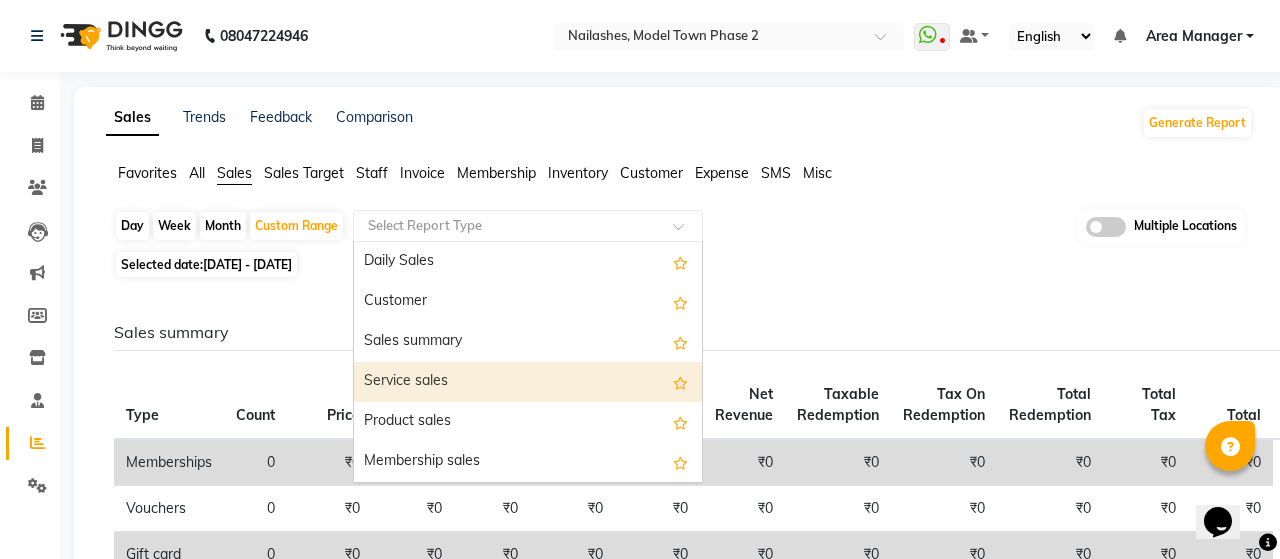select on "full_report" 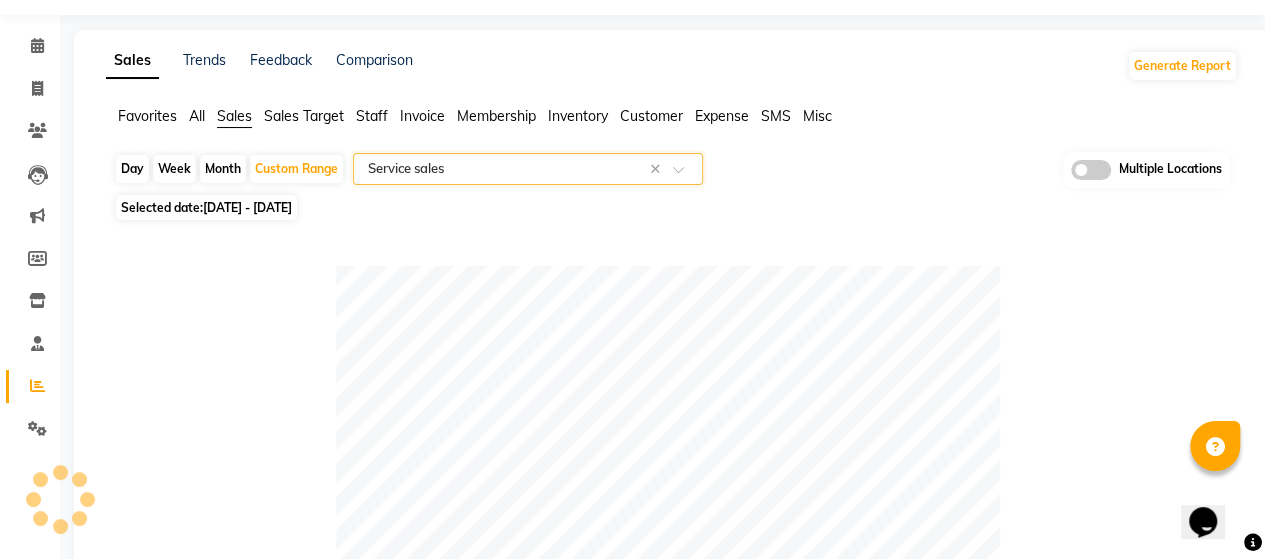 scroll, scrollTop: 56, scrollLeft: 0, axis: vertical 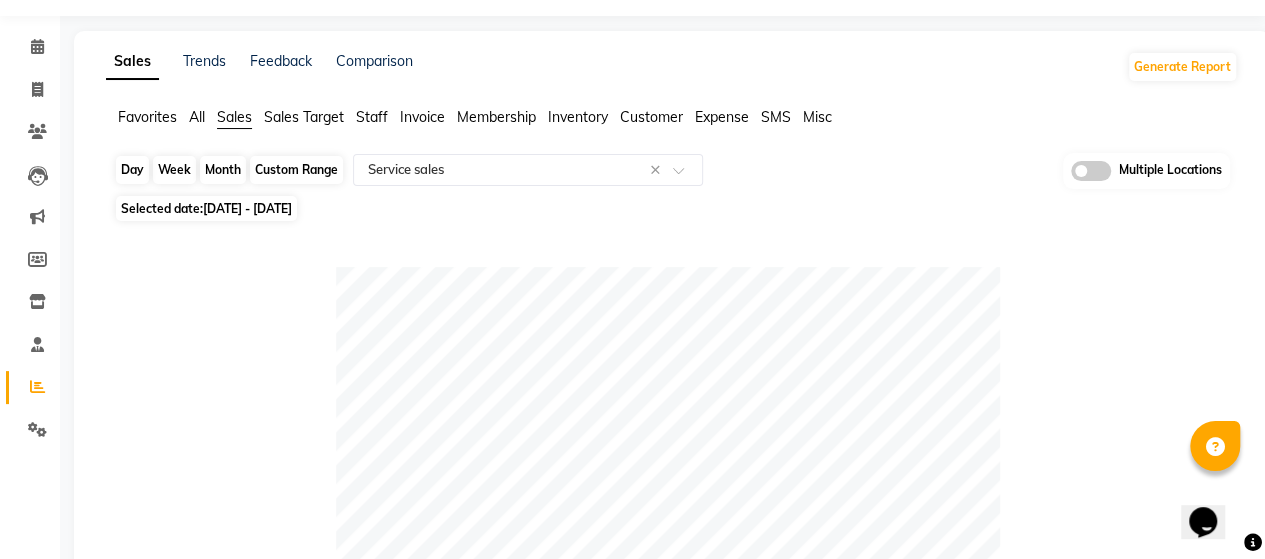 click on "Custom Range" 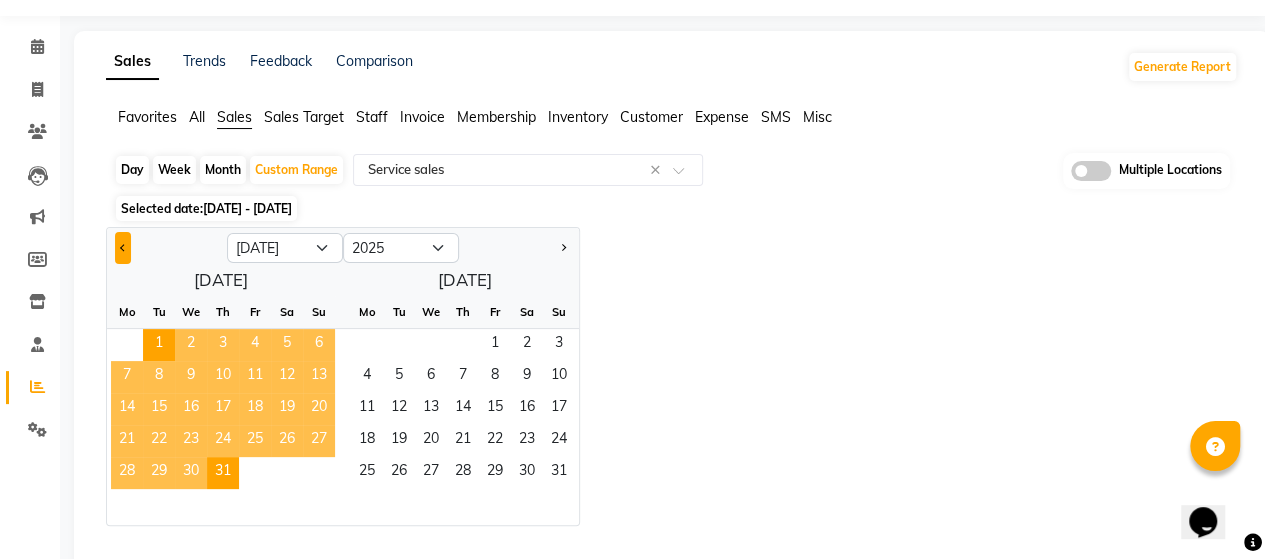 click 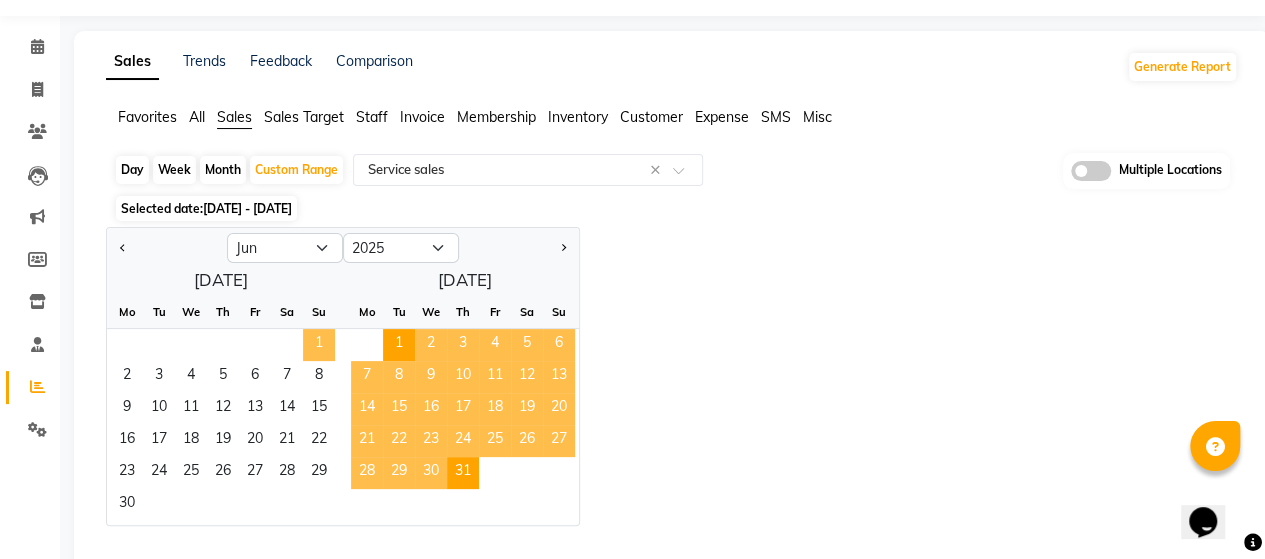 click on "1" 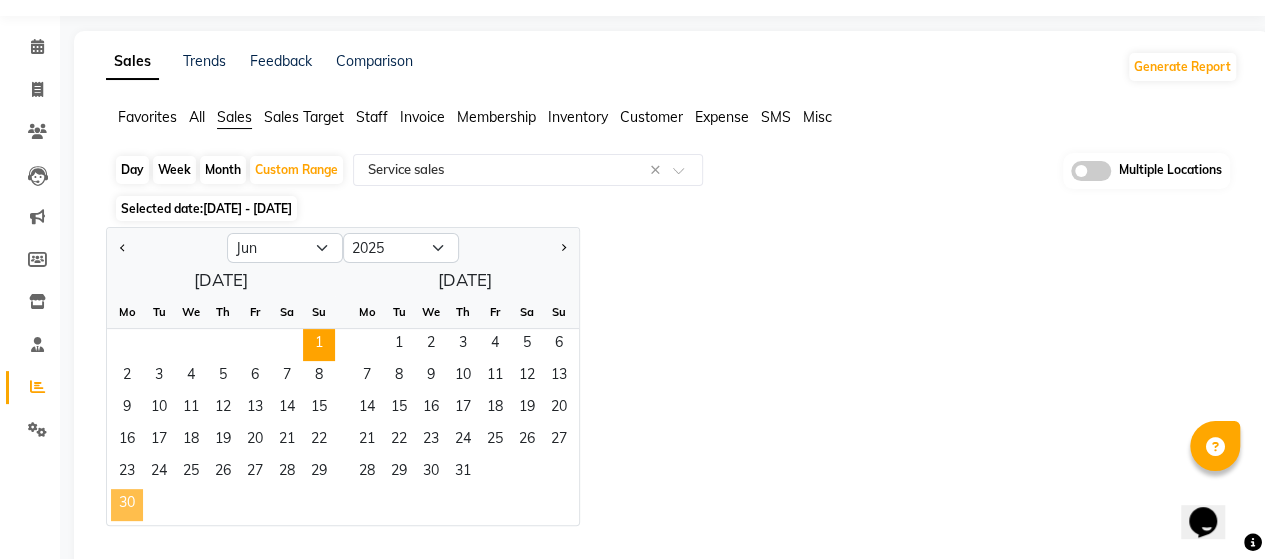 click on "30" 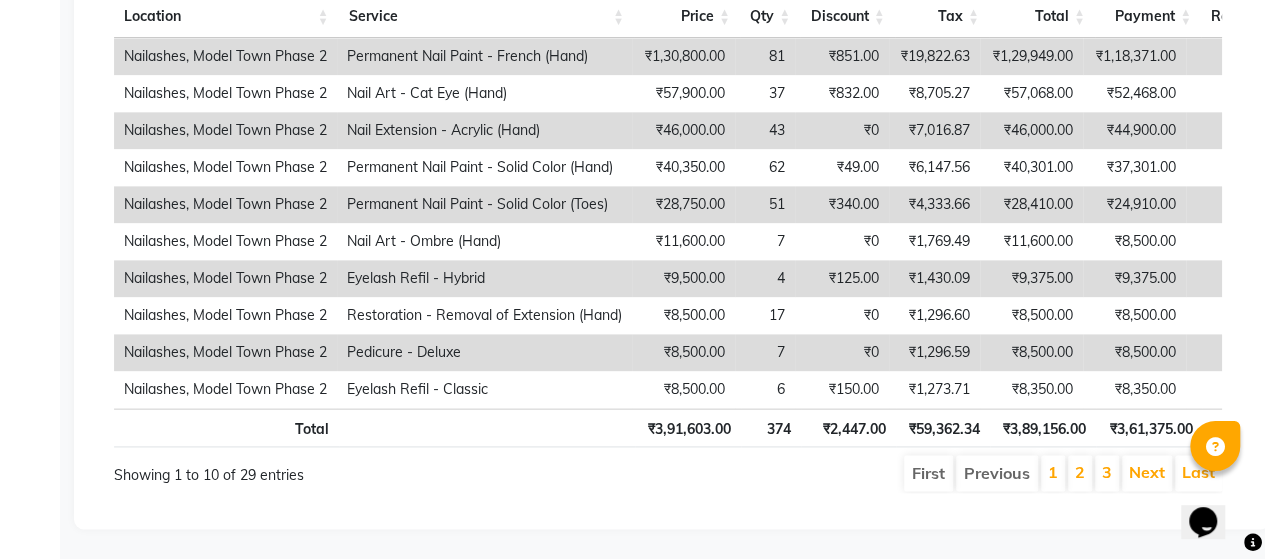 scroll, scrollTop: 1175, scrollLeft: 0, axis: vertical 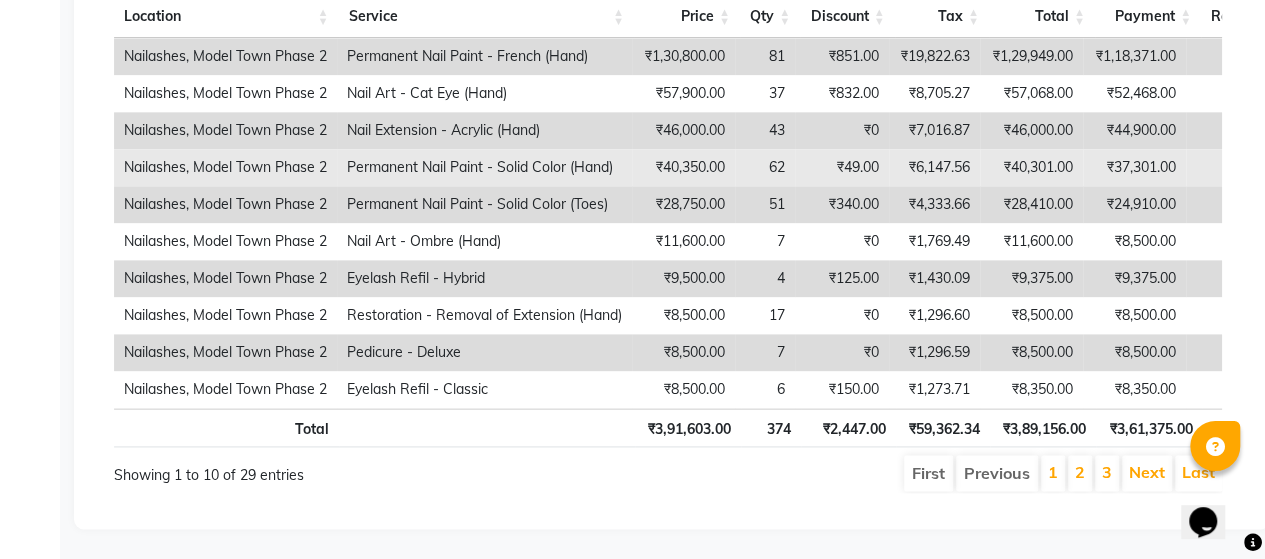 click on "₹37,301.00" at bounding box center [1134, 167] 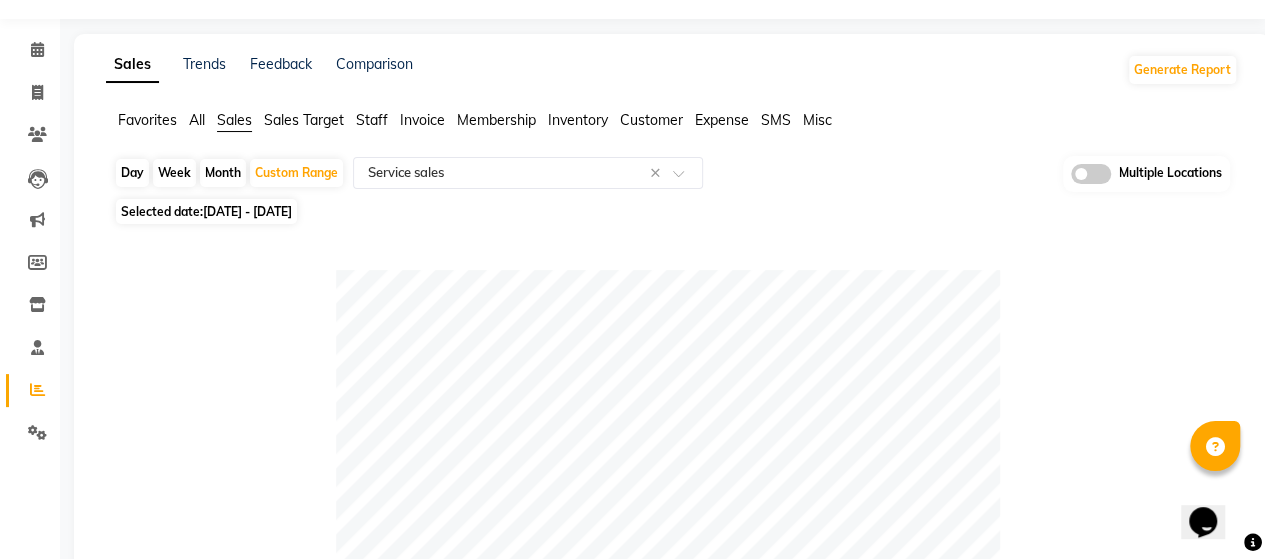 scroll, scrollTop: 0, scrollLeft: 0, axis: both 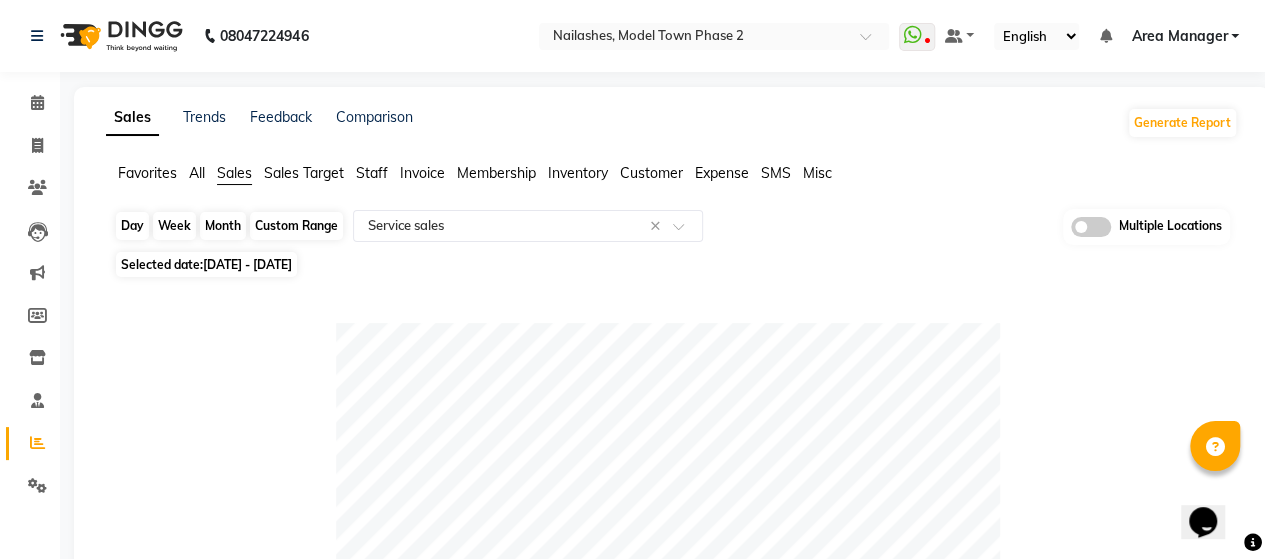 click on "Custom Range" 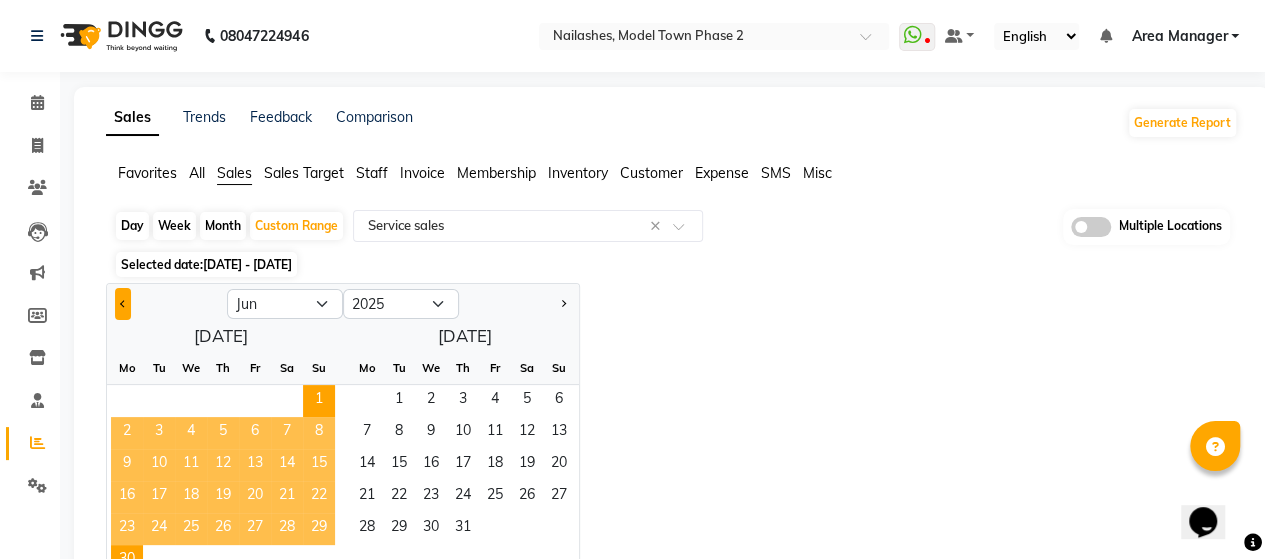 click 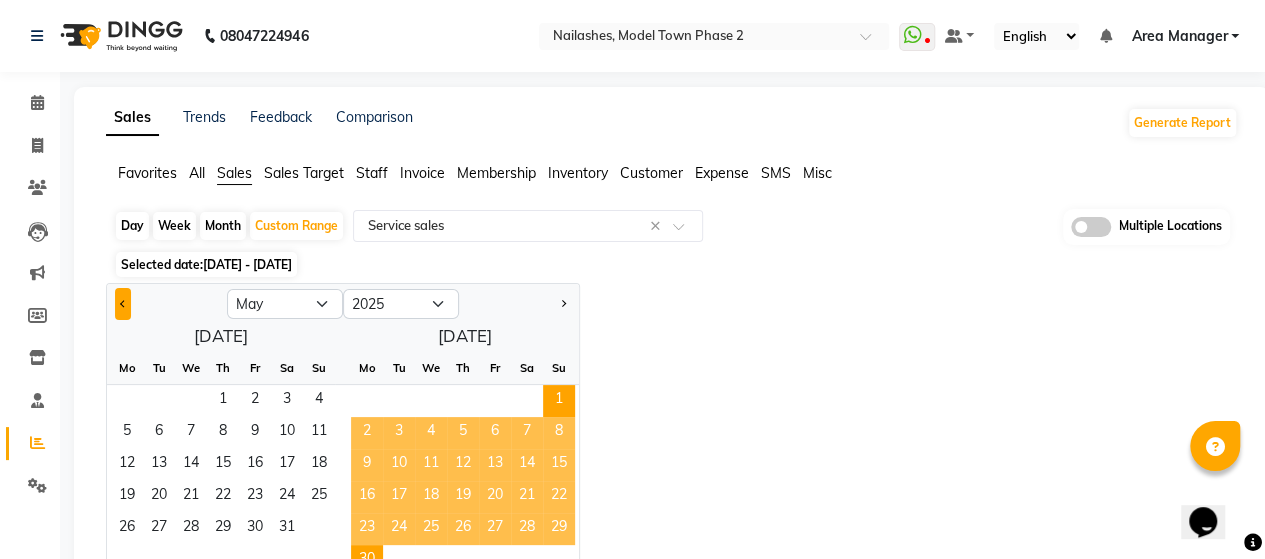 click 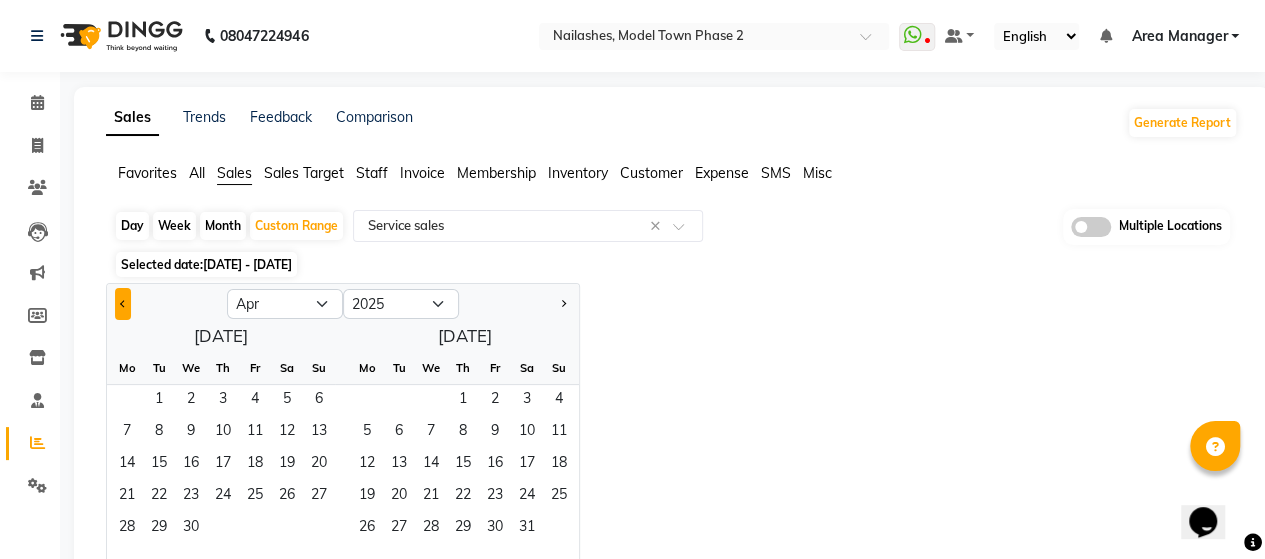 click 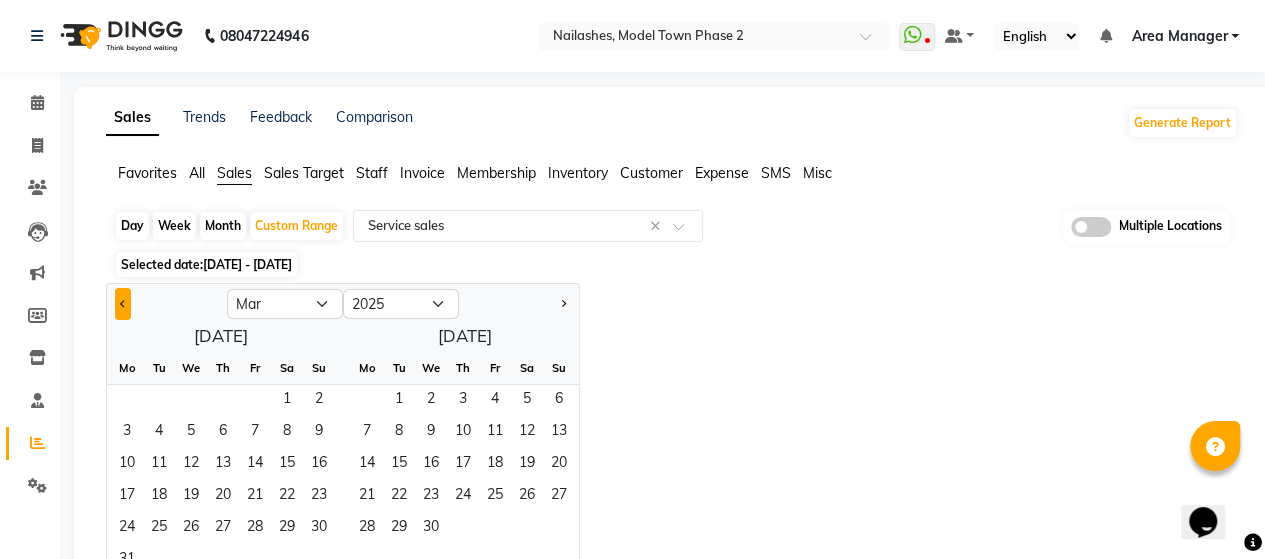 click 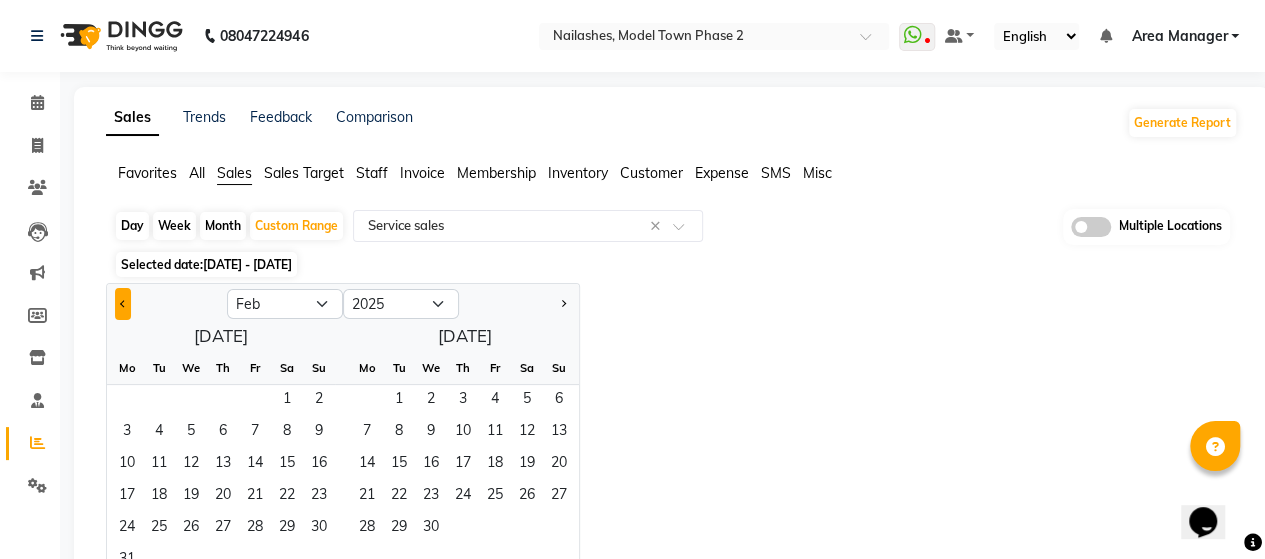 click 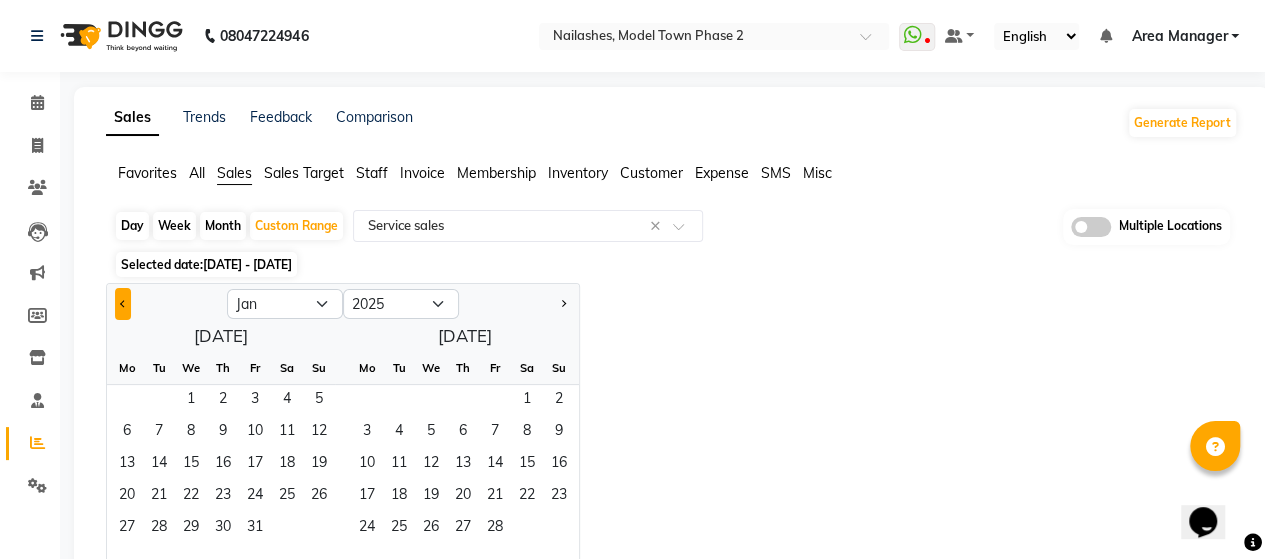 click 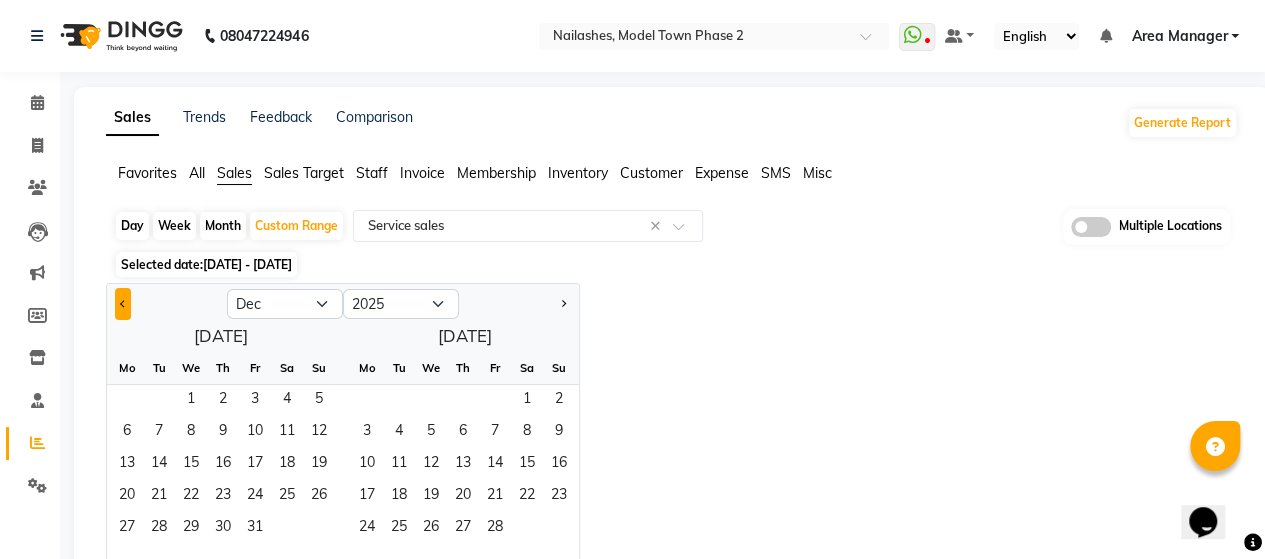 select on "2024" 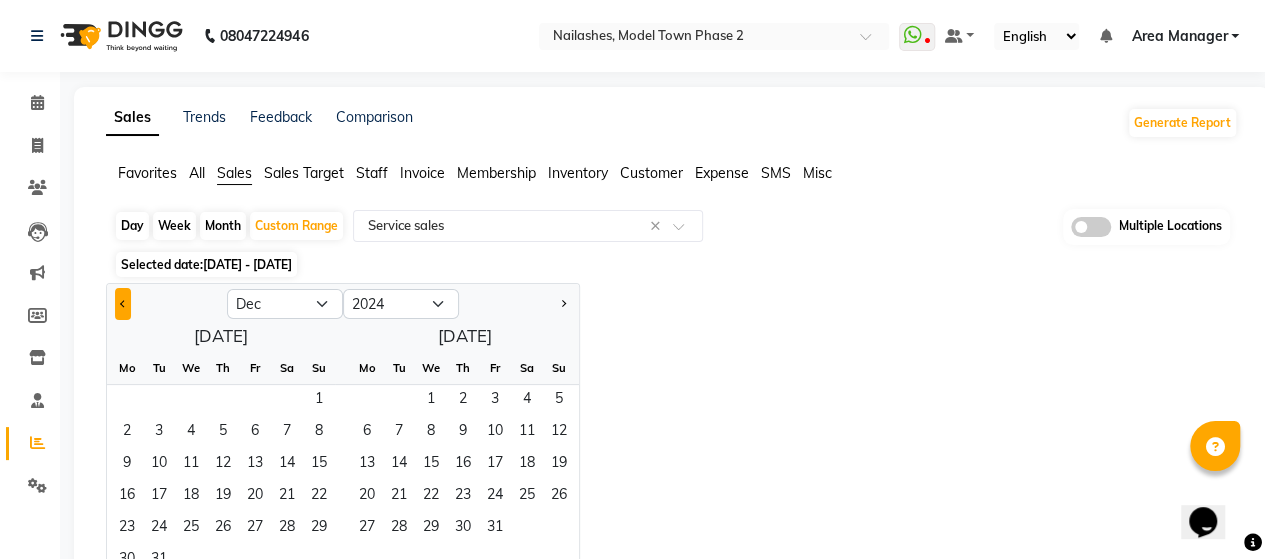 click 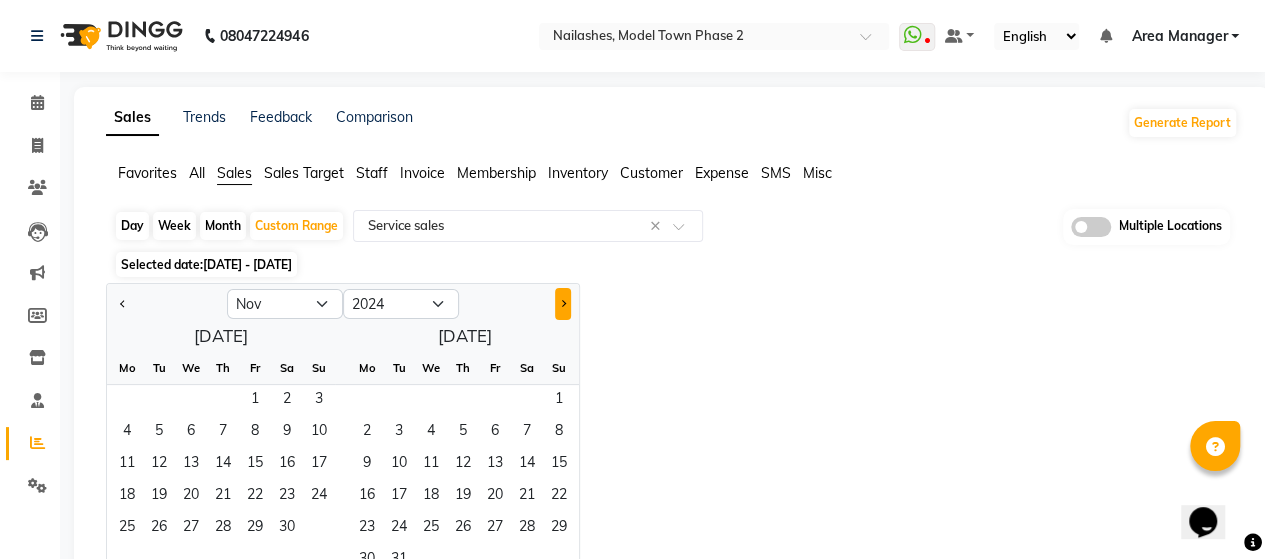 click 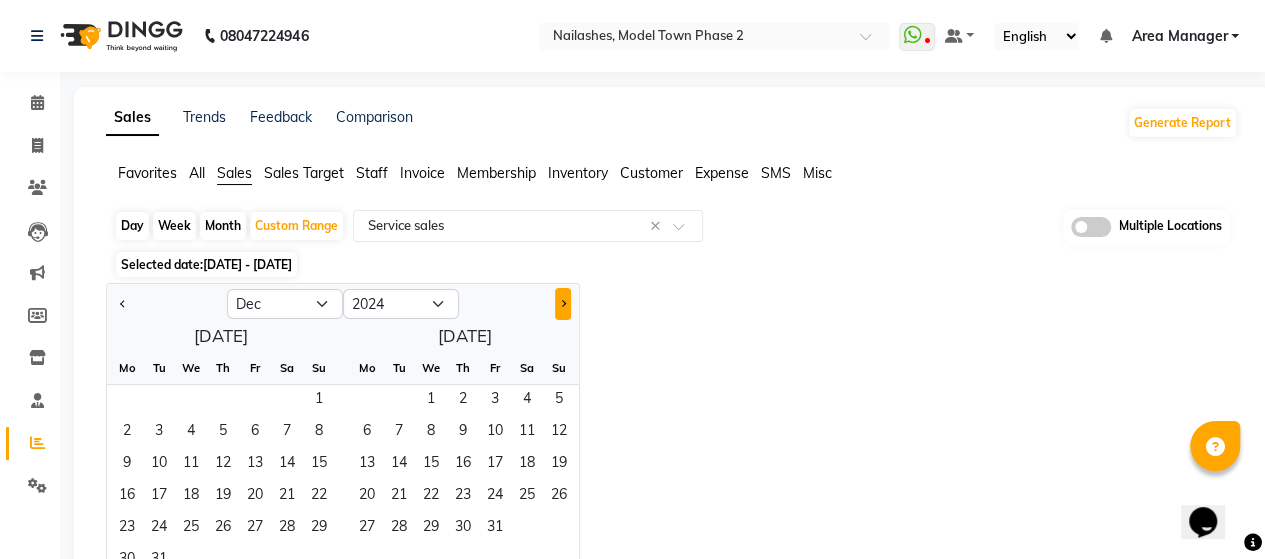 click 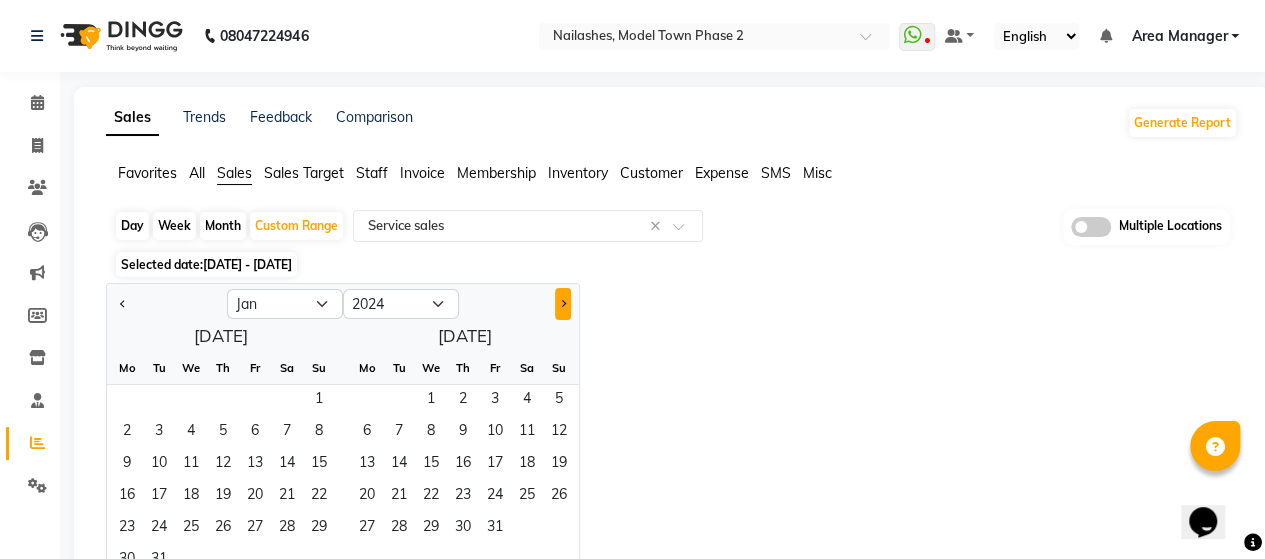 select on "2025" 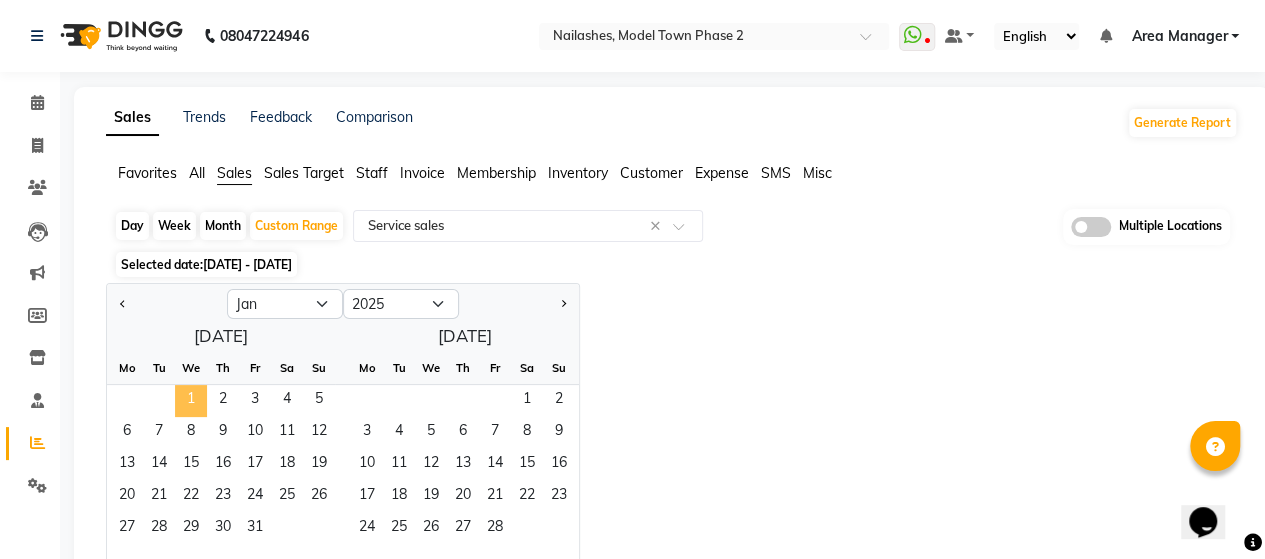 click on "1" 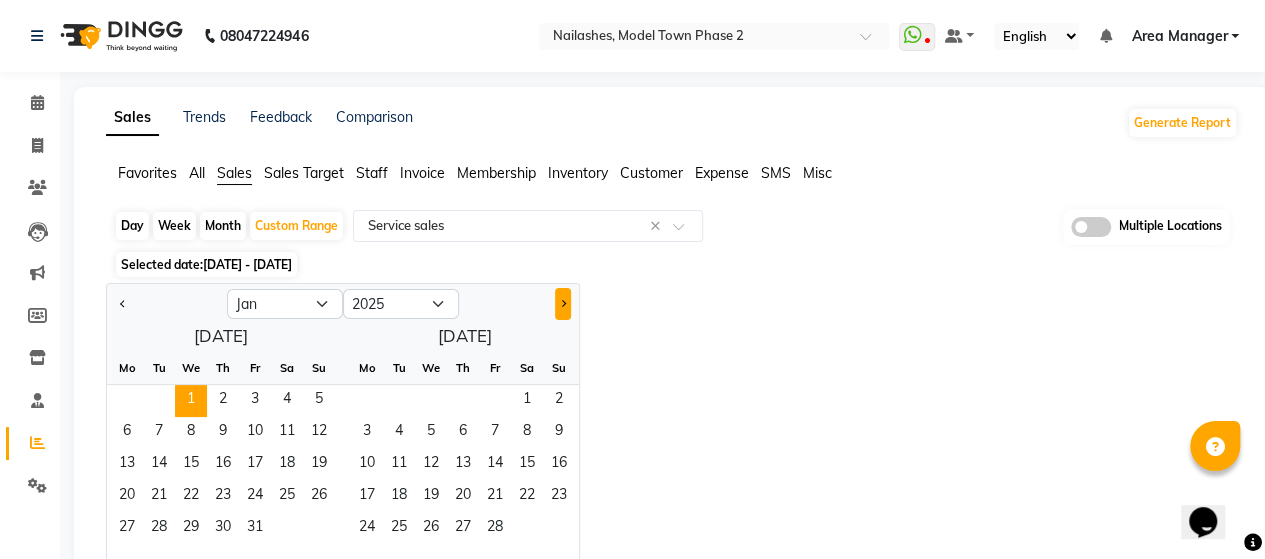 click 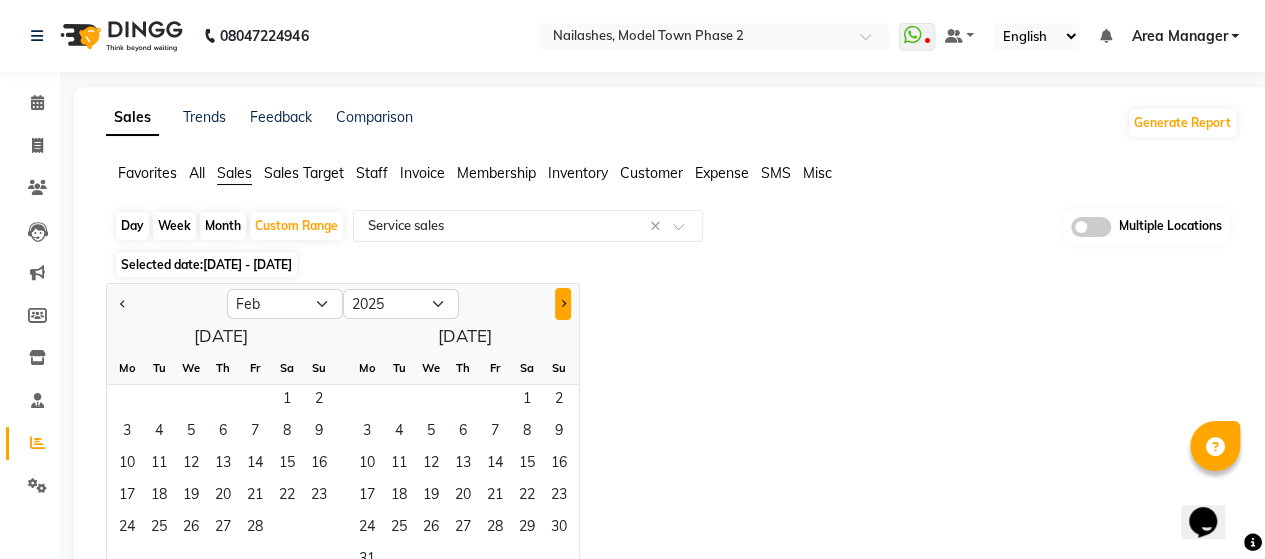 click 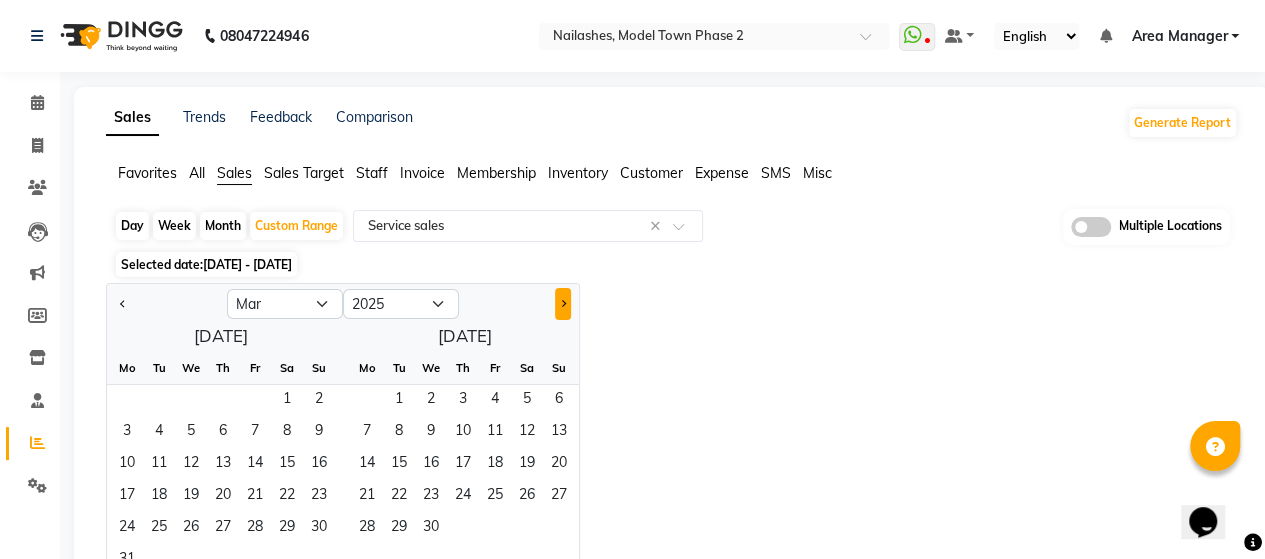 click 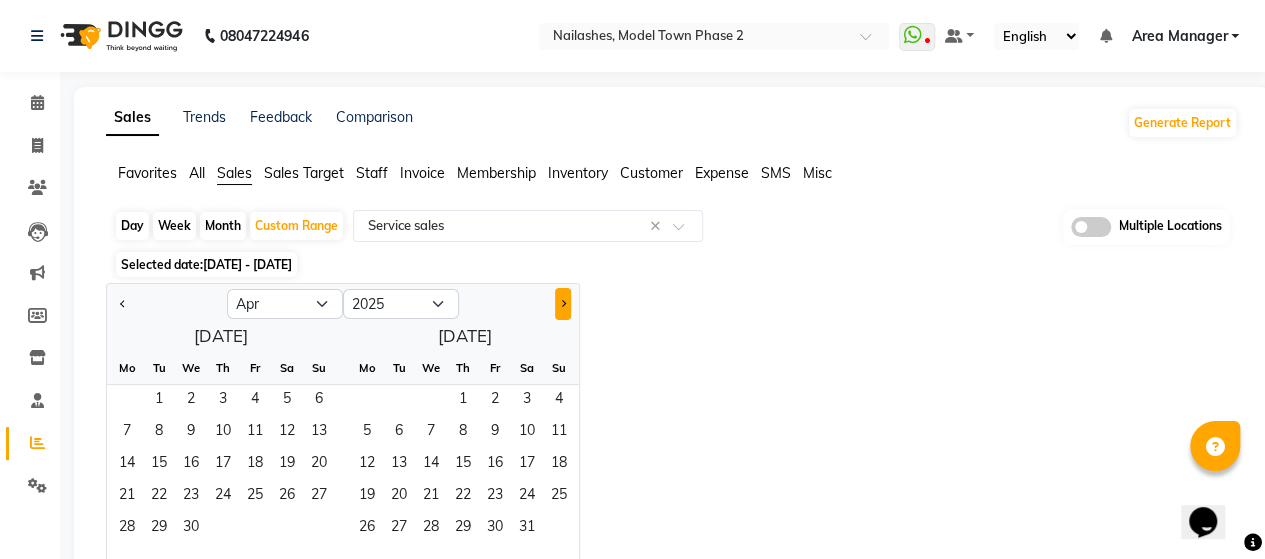 click 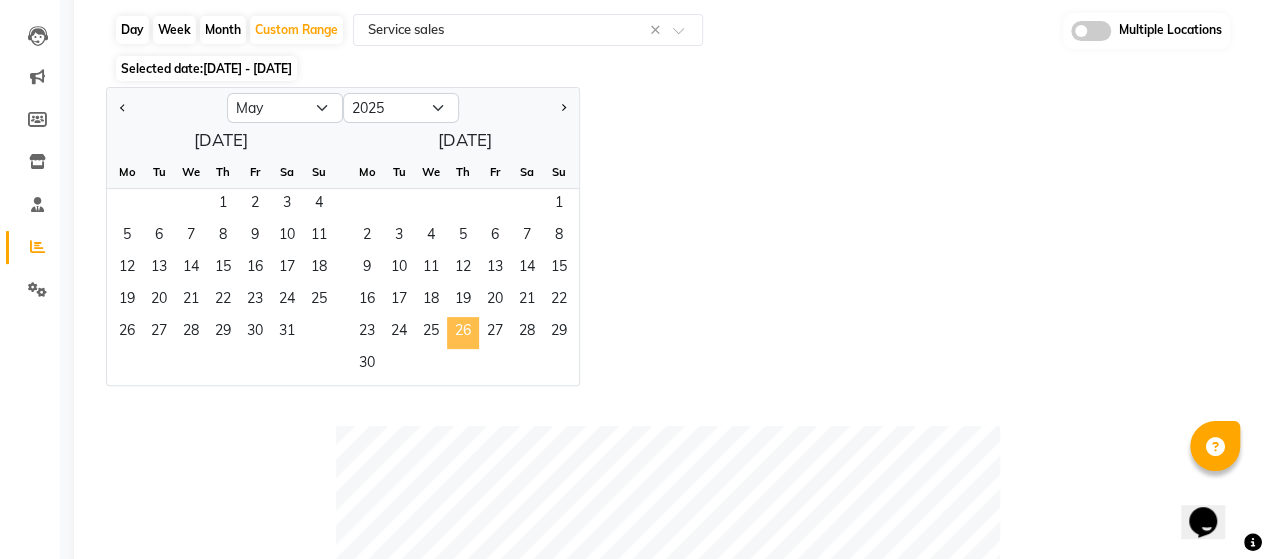 scroll, scrollTop: 197, scrollLeft: 0, axis: vertical 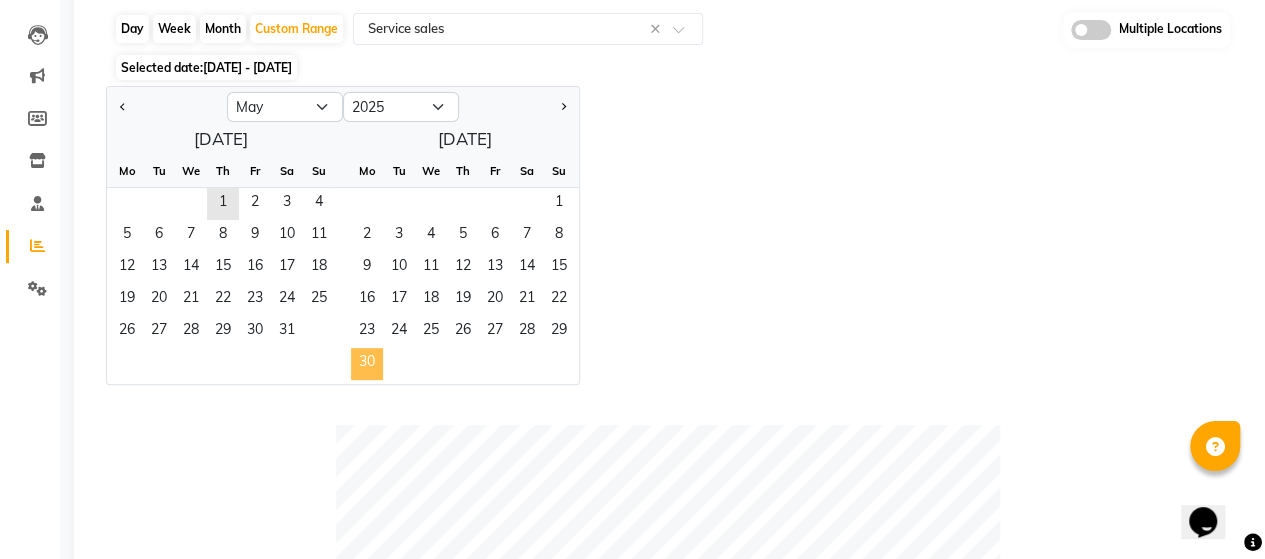 click on "30" 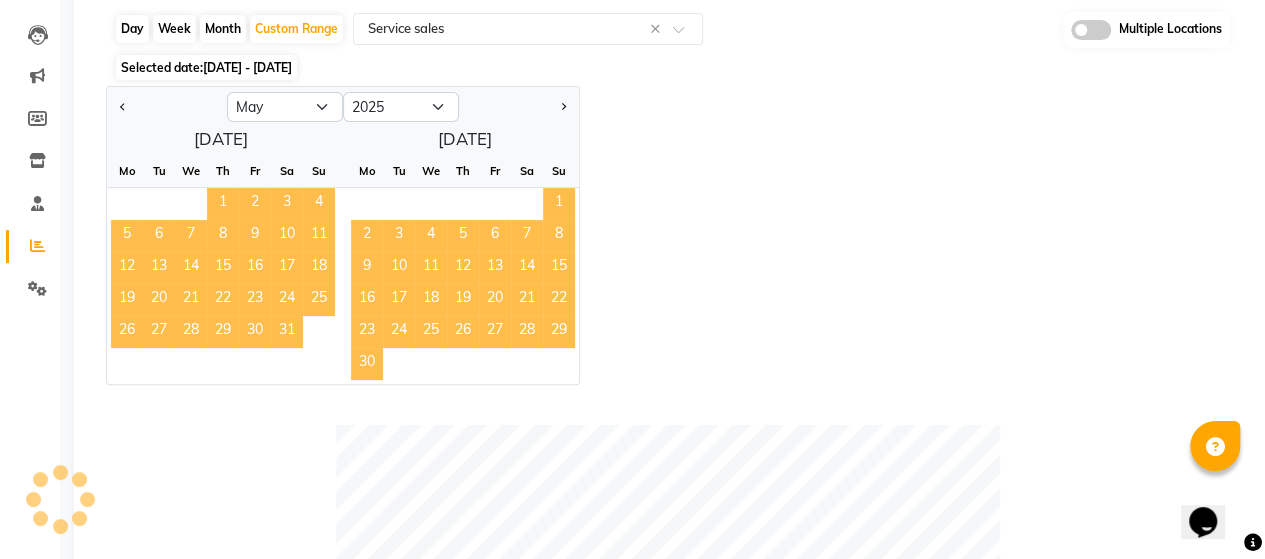 scroll, scrollTop: 0, scrollLeft: 0, axis: both 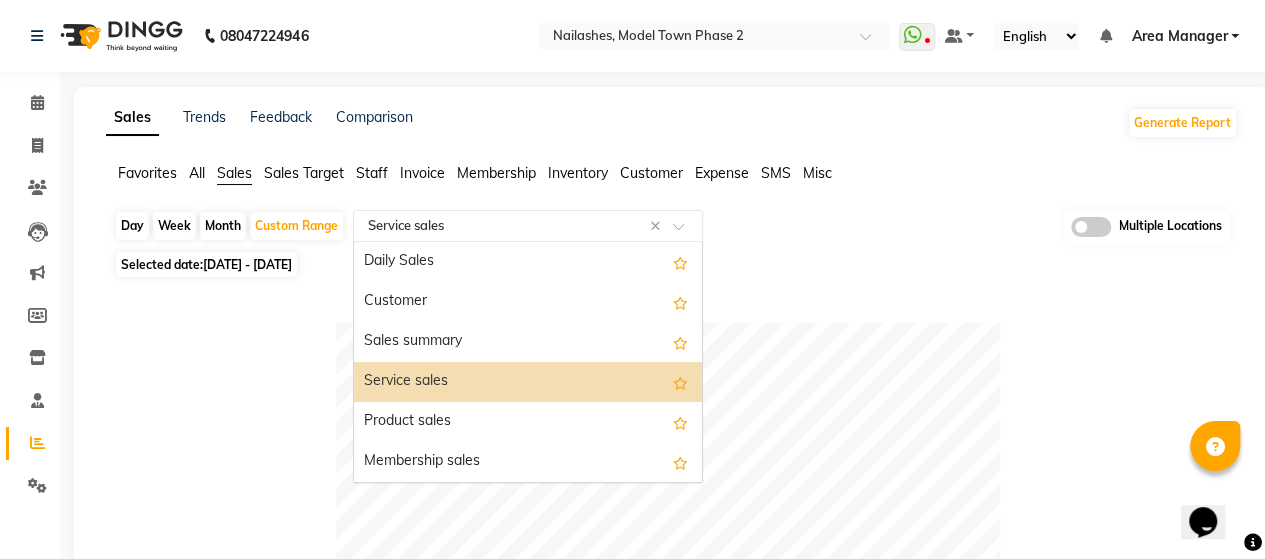 click 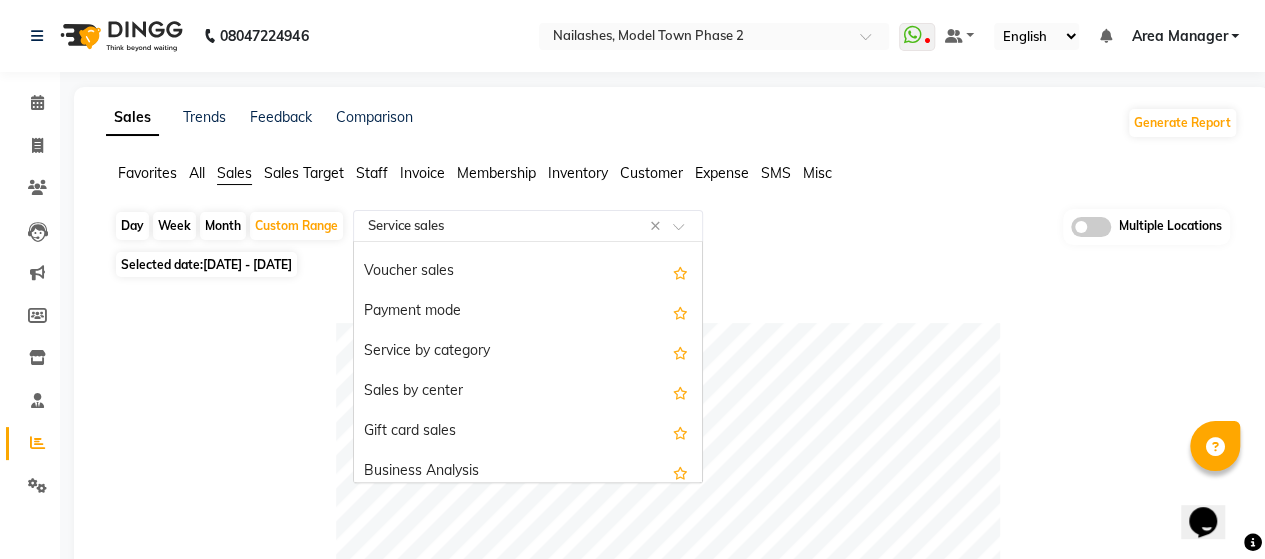 scroll, scrollTop: 320, scrollLeft: 0, axis: vertical 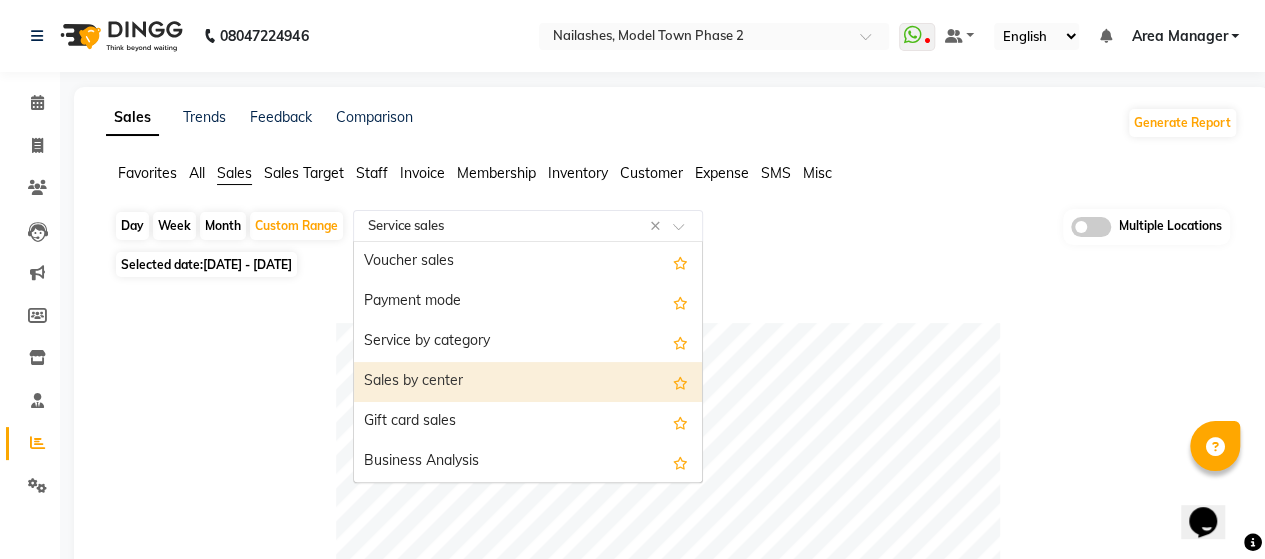 click on "Sales by center" at bounding box center [528, 382] 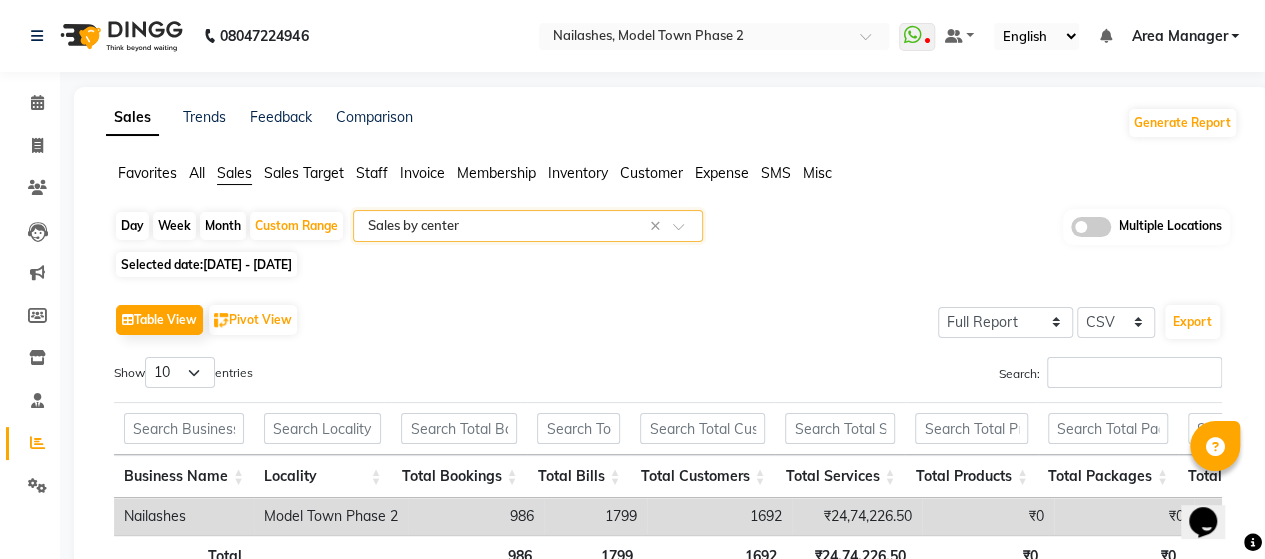 scroll, scrollTop: 154, scrollLeft: 0, axis: vertical 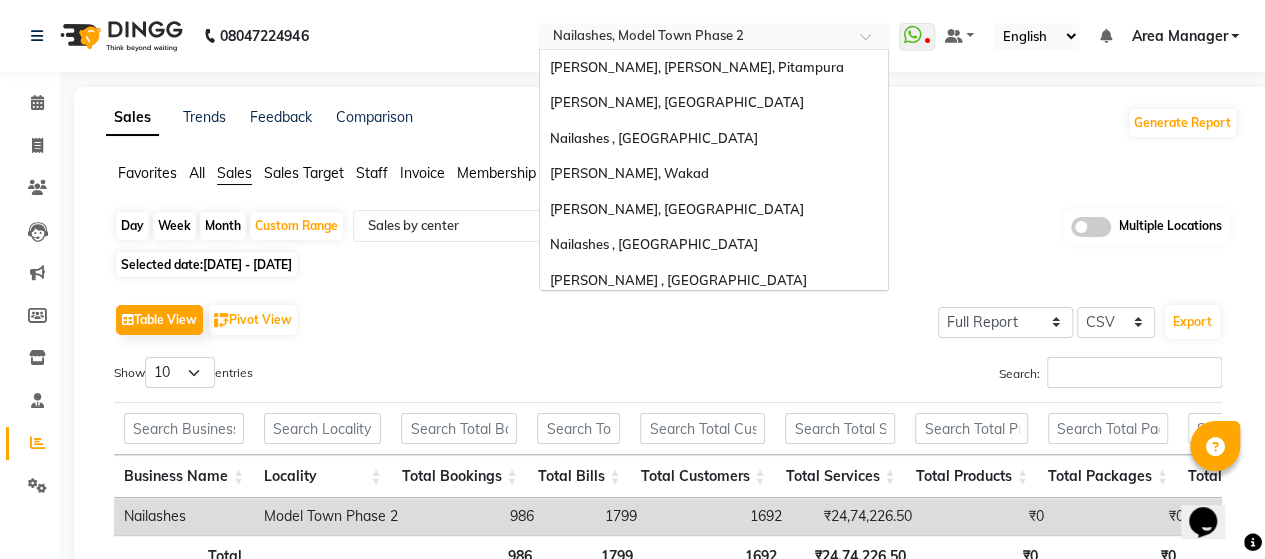 click at bounding box center (694, 38) 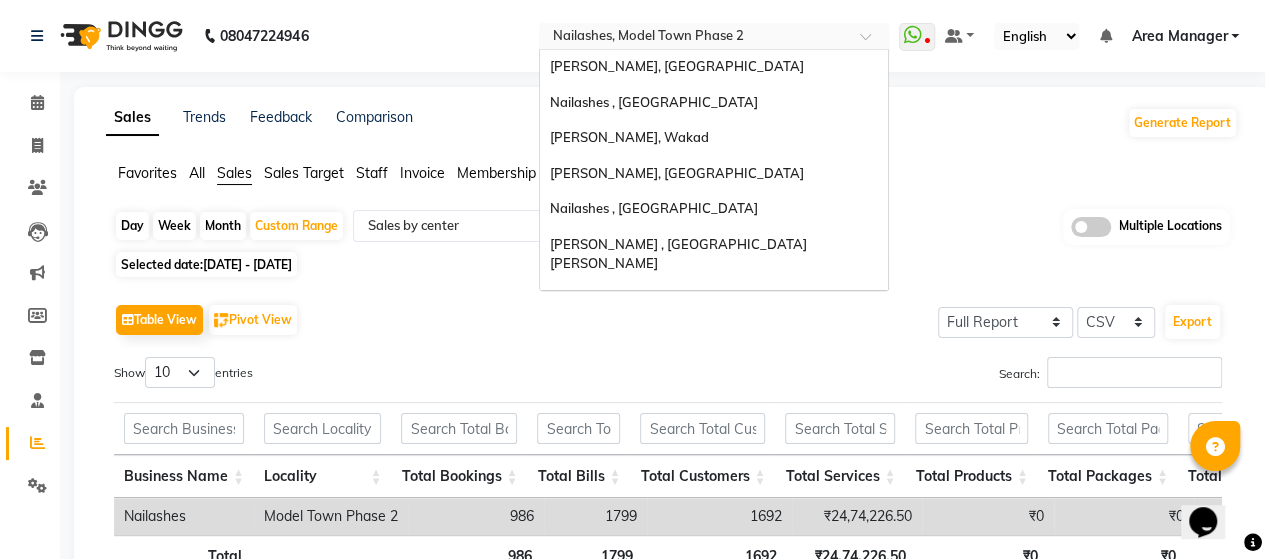 scroll, scrollTop: 34, scrollLeft: 0, axis: vertical 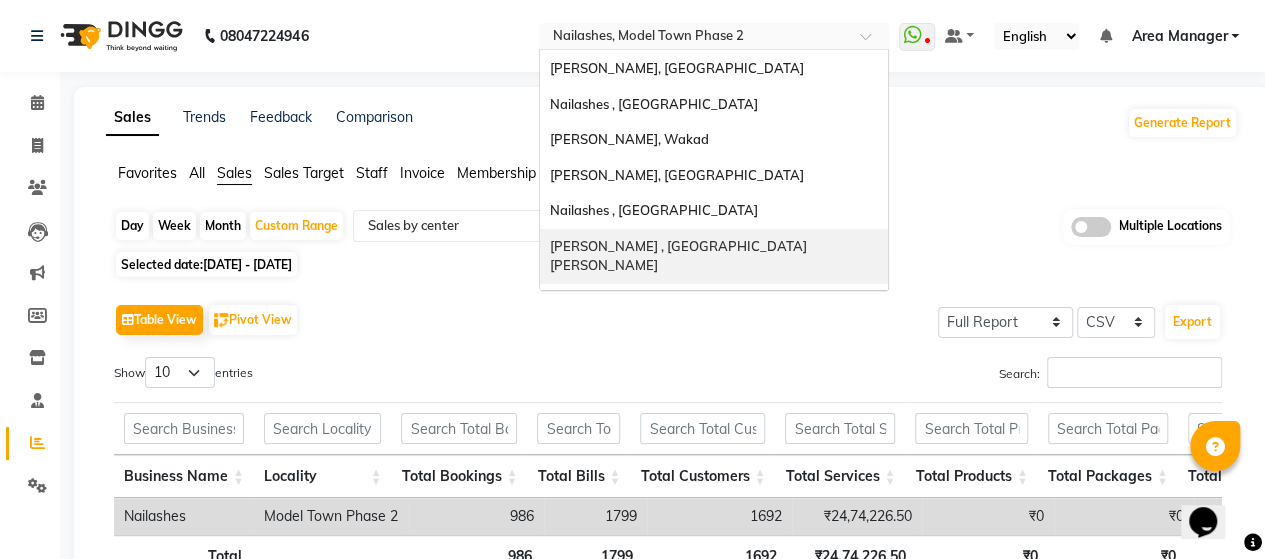 click on "[PERSON_NAME] , [GEOGRAPHIC_DATA][PERSON_NAME]" at bounding box center [678, 256] 